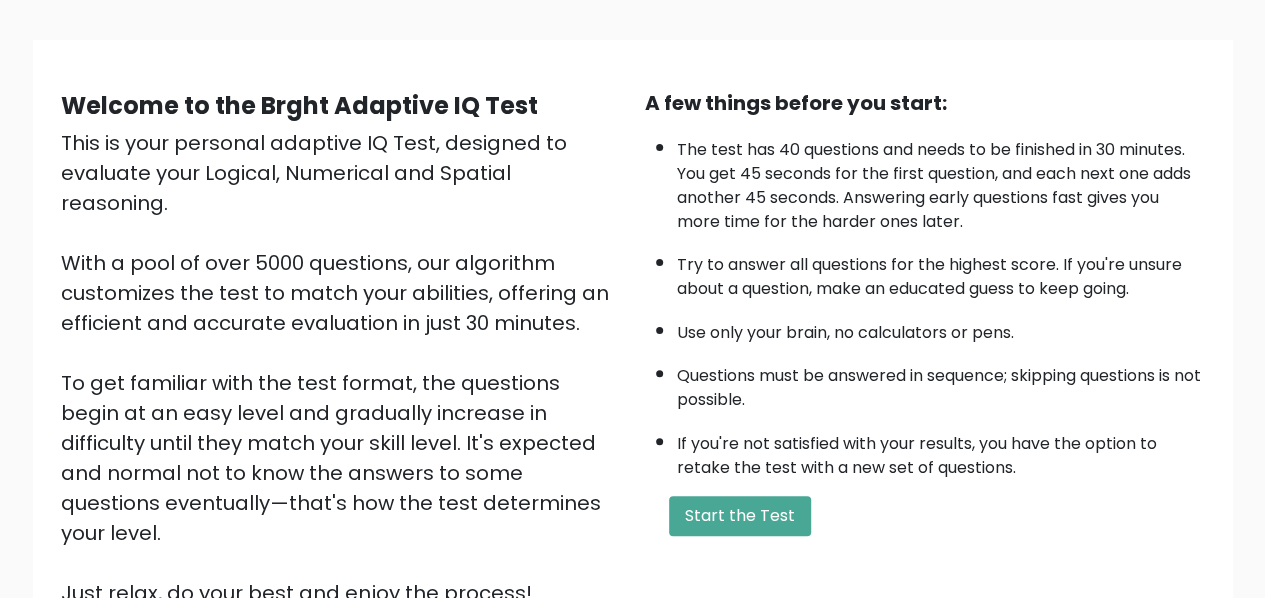 scroll, scrollTop: 218, scrollLeft: 0, axis: vertical 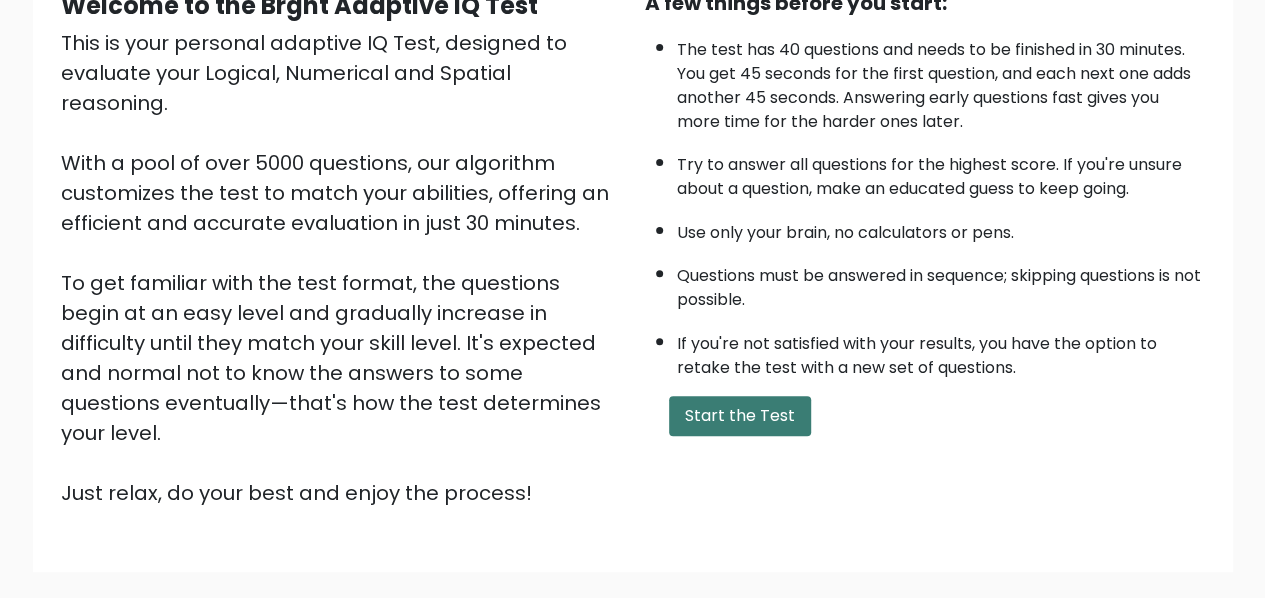 click on "Start the Test" at bounding box center [740, 416] 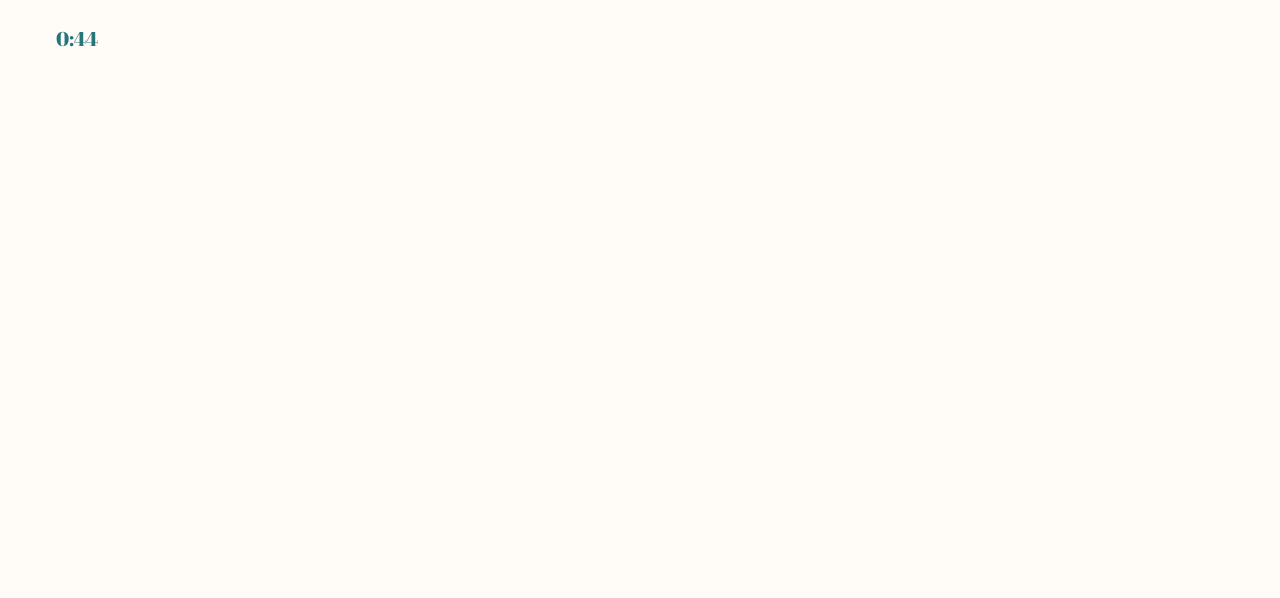 scroll, scrollTop: 0, scrollLeft: 0, axis: both 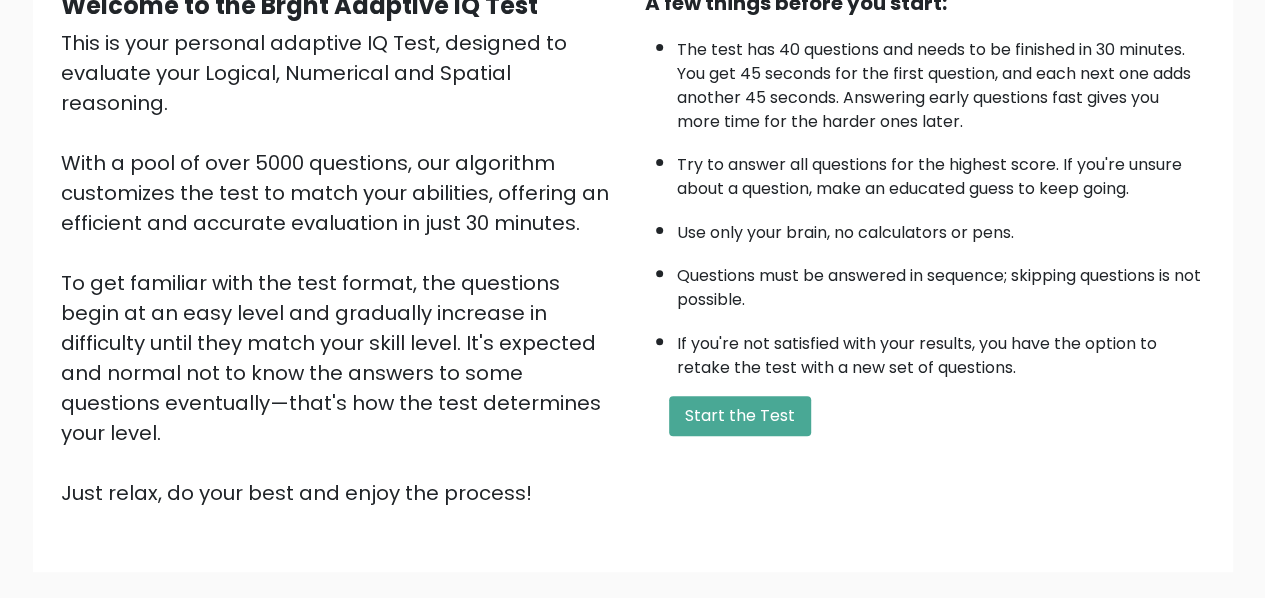 click on "Welcome to the Brght Adaptive IQ Test" at bounding box center [299, 5] 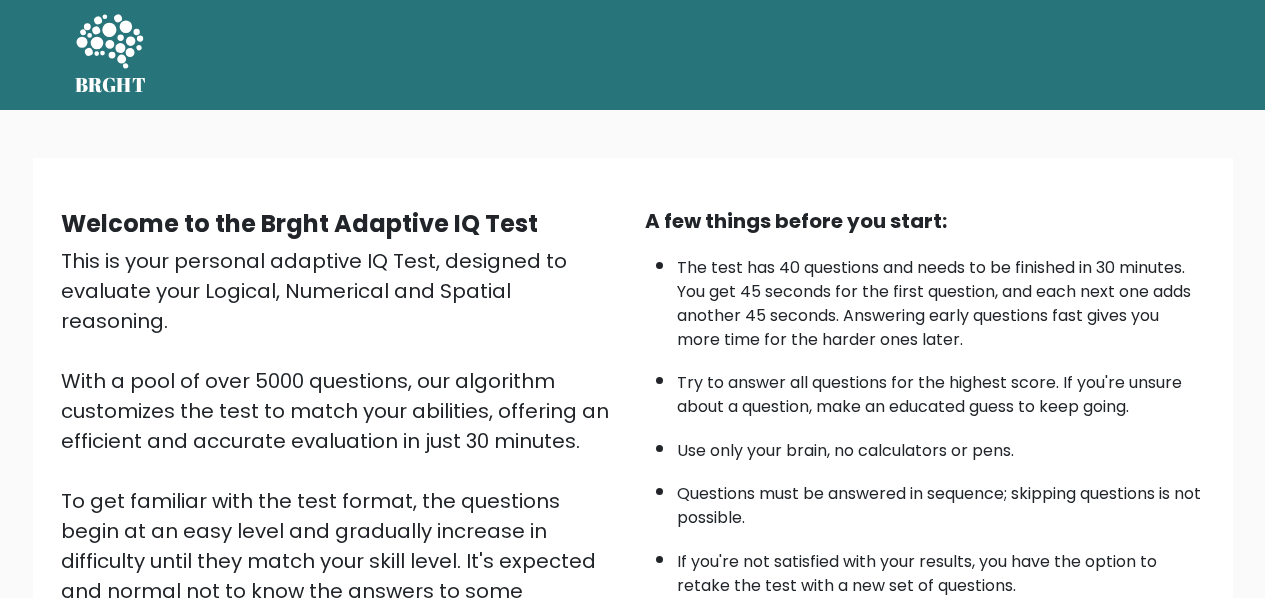 scroll, scrollTop: 218, scrollLeft: 0, axis: vertical 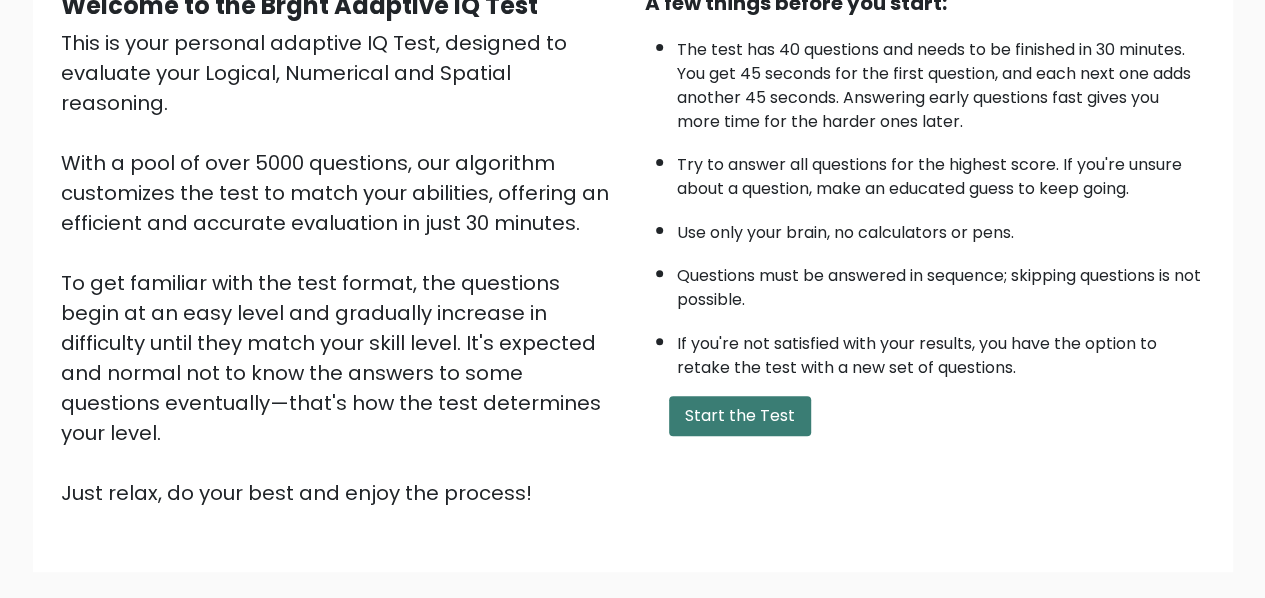 click on "Start the Test" at bounding box center [740, 416] 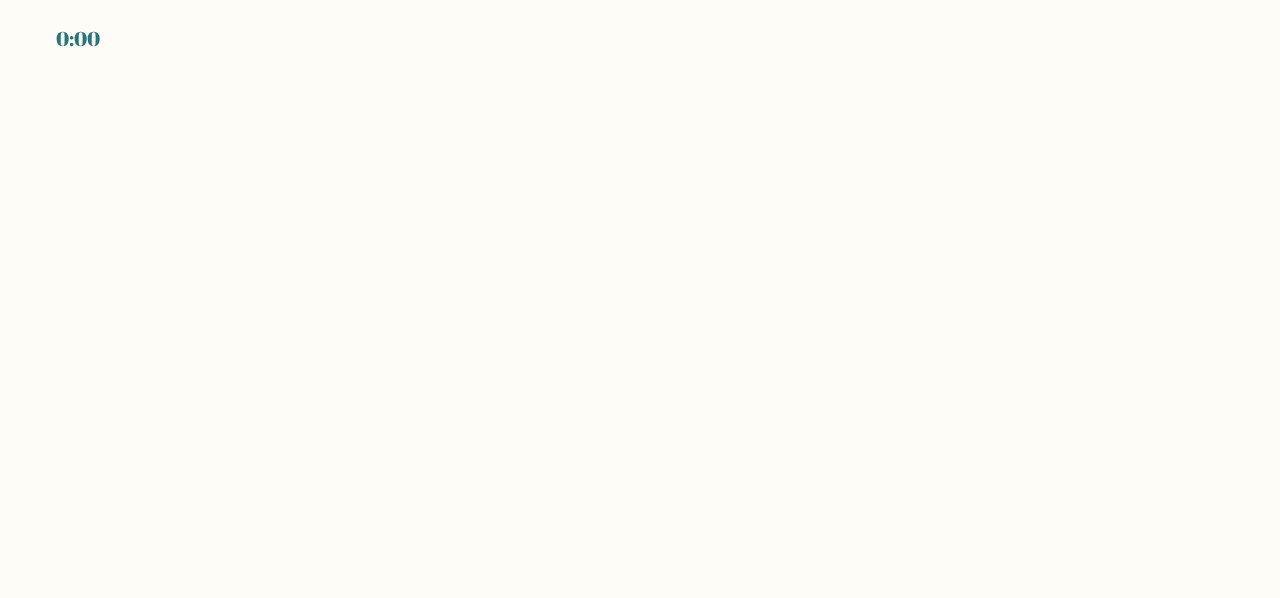 scroll, scrollTop: 0, scrollLeft: 0, axis: both 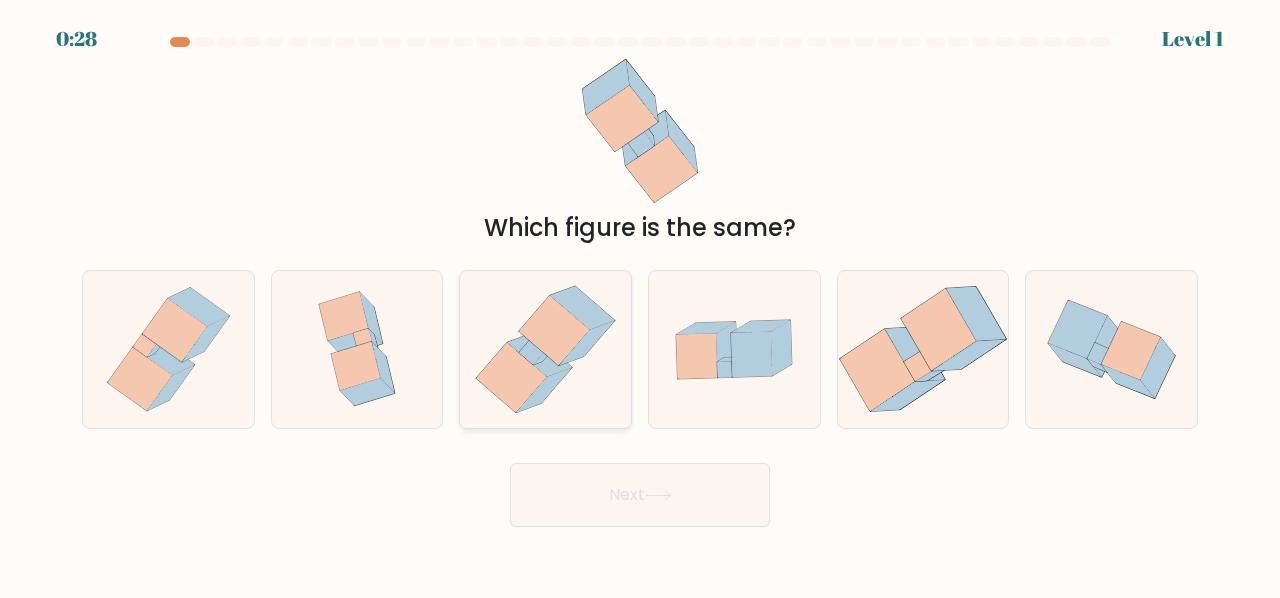 click 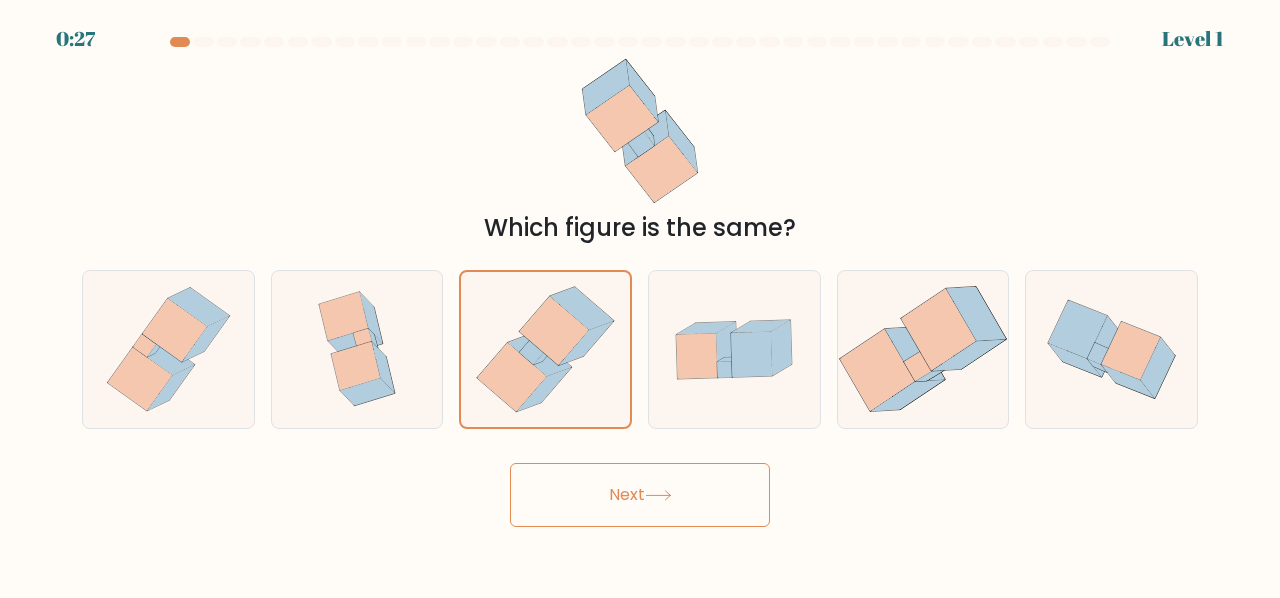 click on "Next" at bounding box center (640, 495) 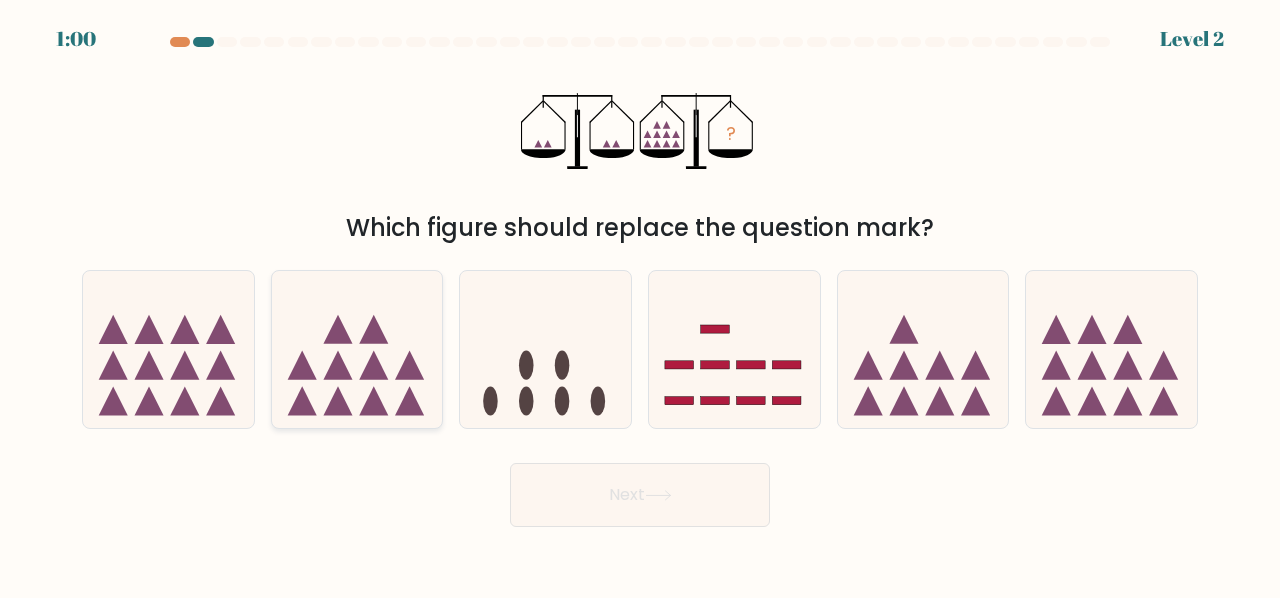 click 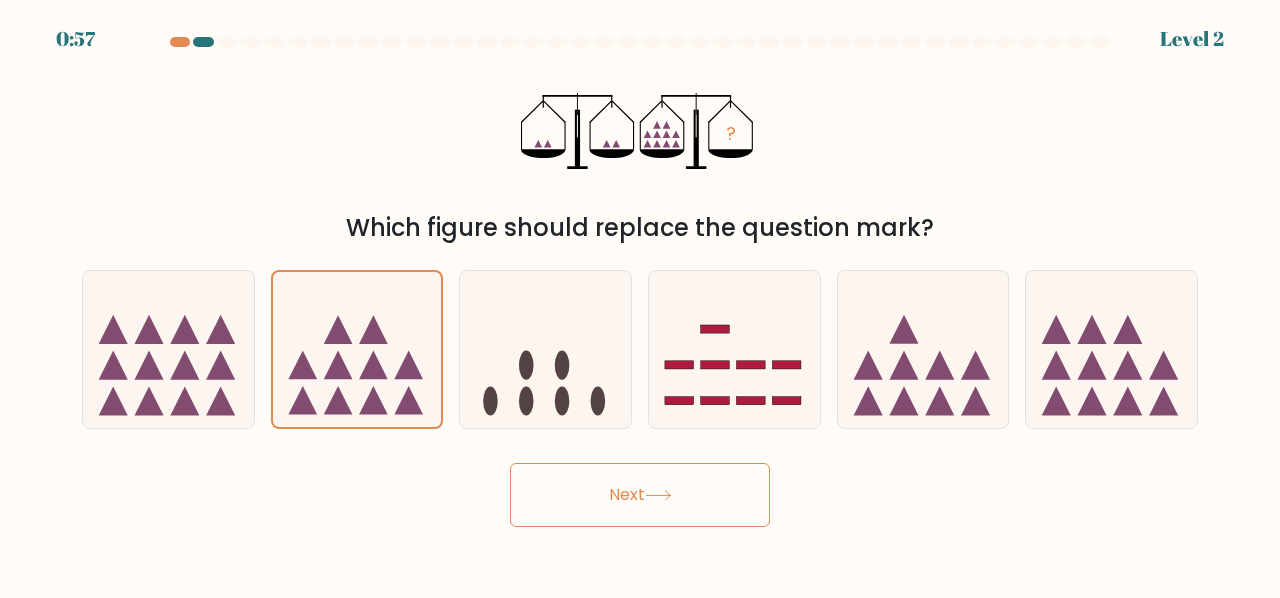click on "Next" at bounding box center [640, 495] 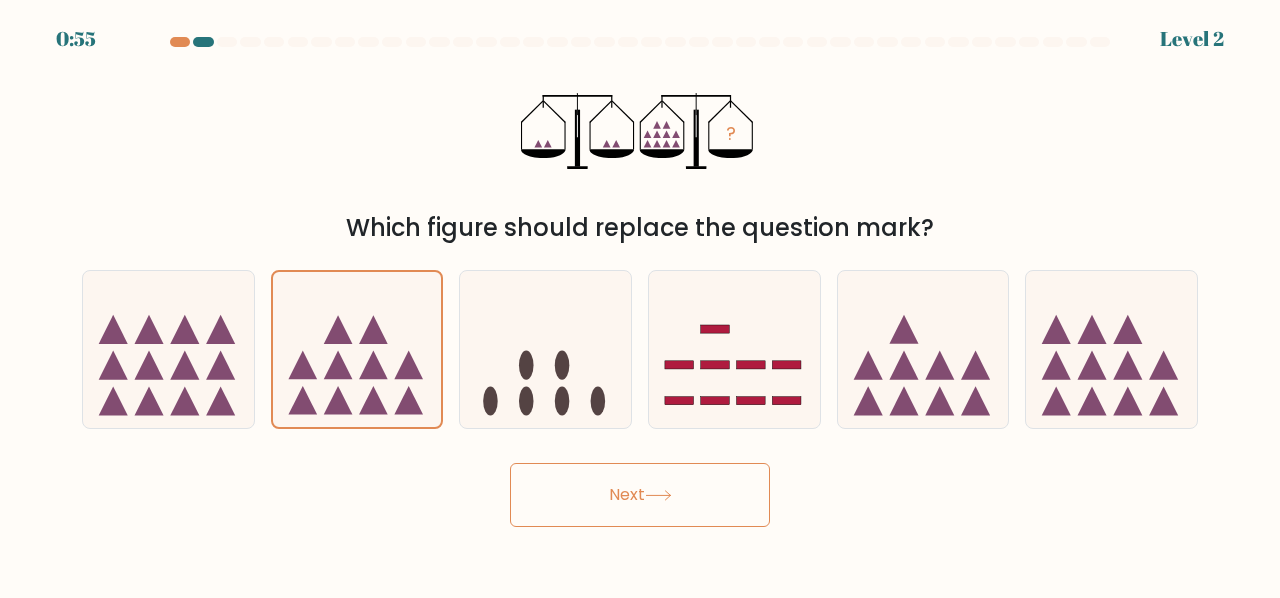 click 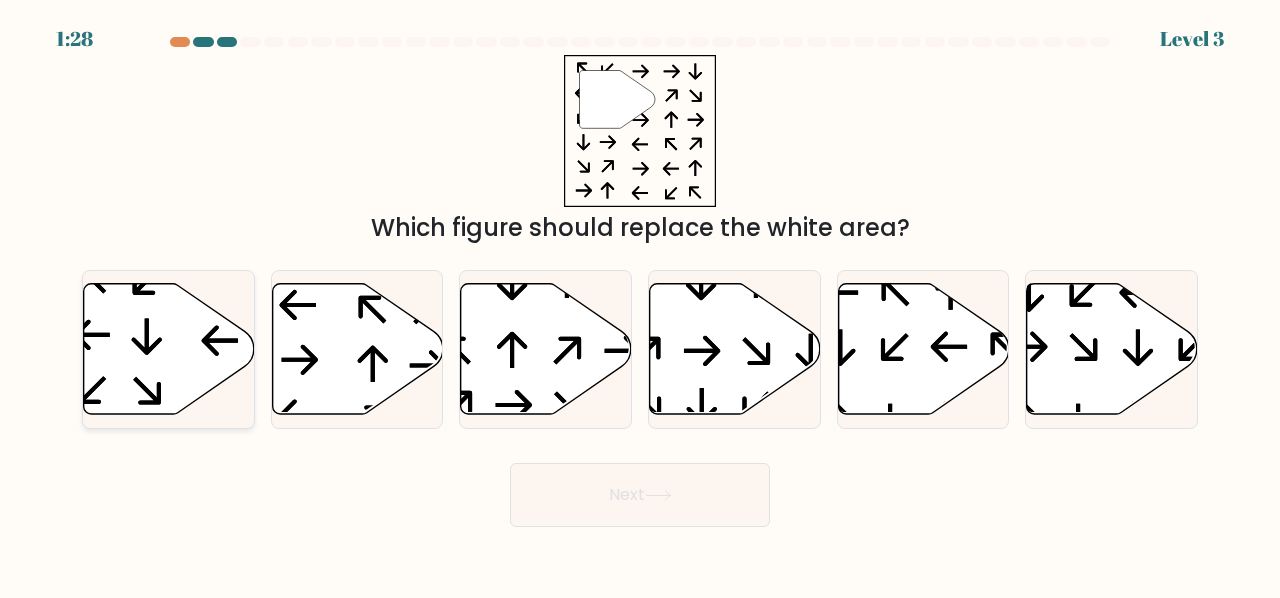 click 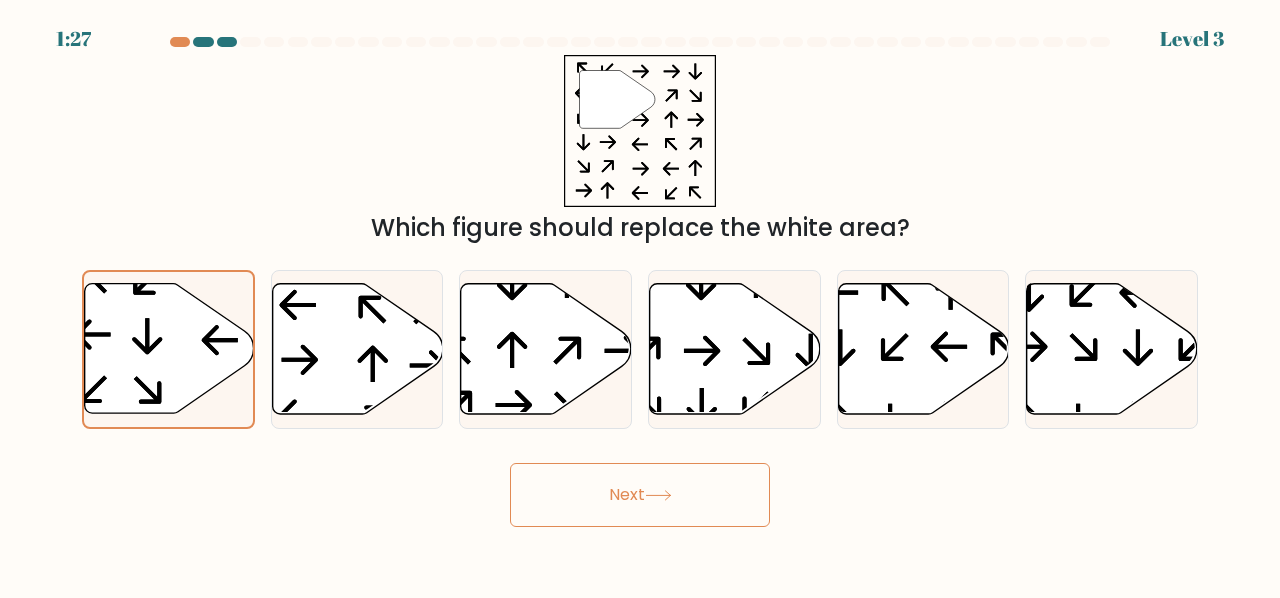 click on "Next" at bounding box center [640, 495] 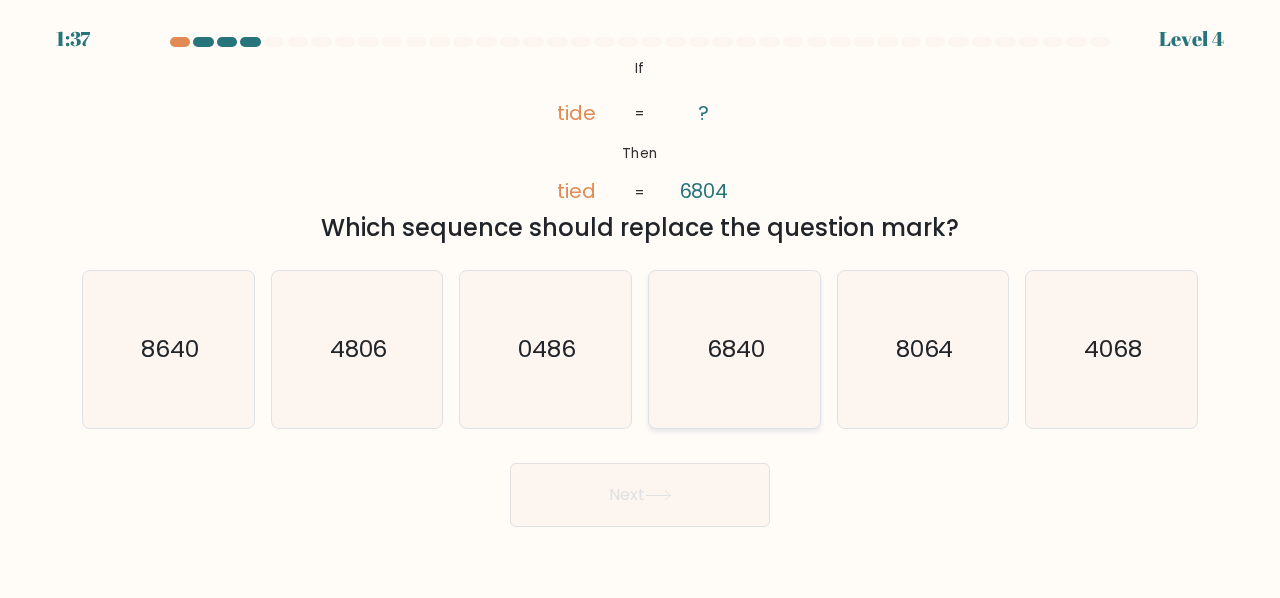click on "6840" 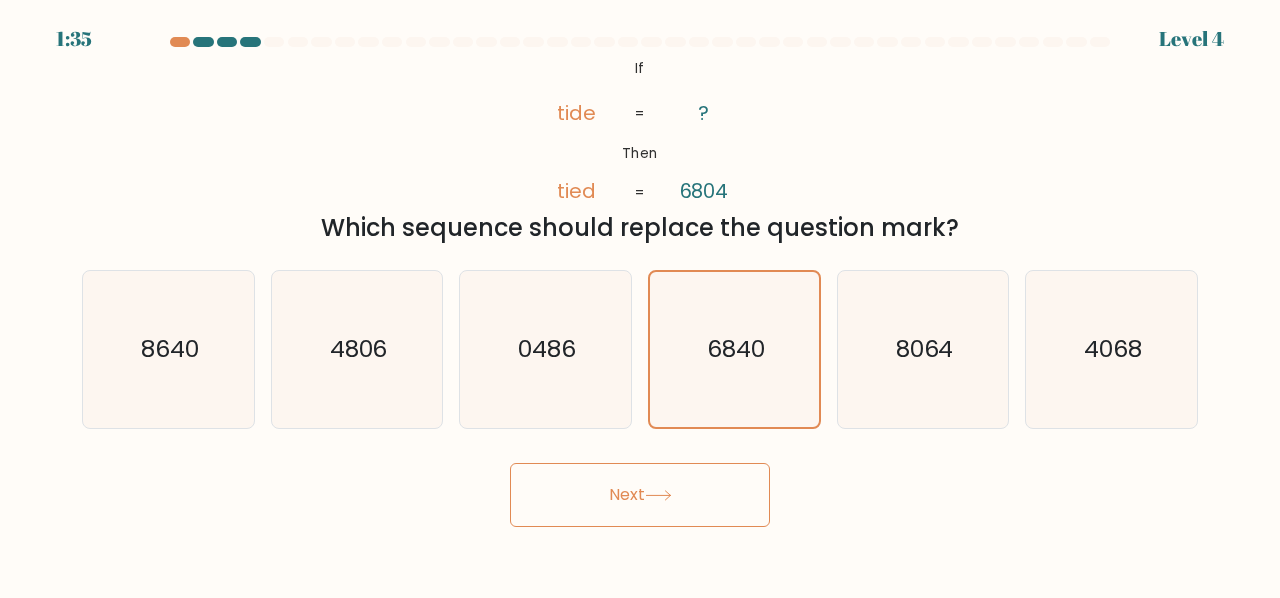 click on "Next" at bounding box center [640, 495] 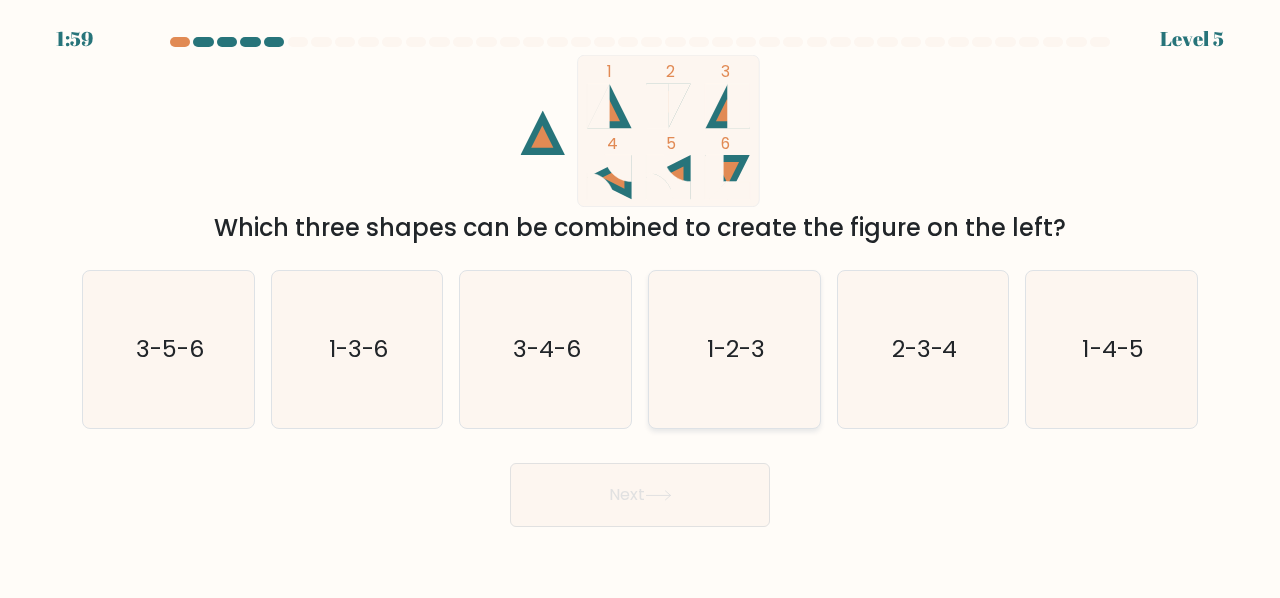 click on "1-2-3" 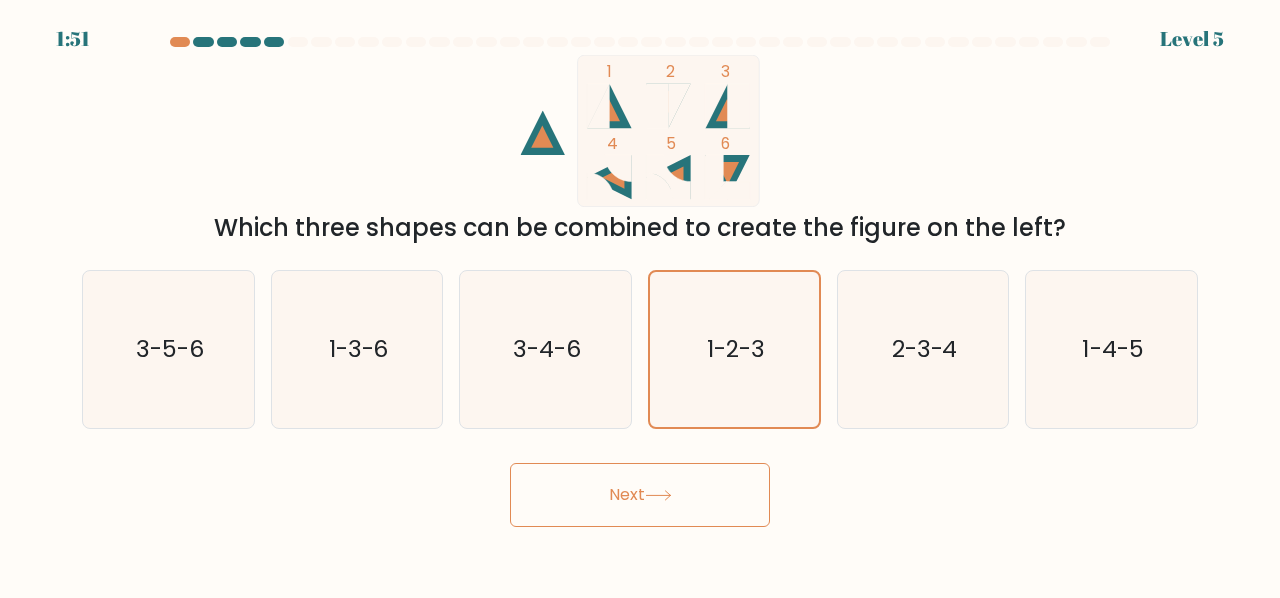 click on "Next" at bounding box center [640, 495] 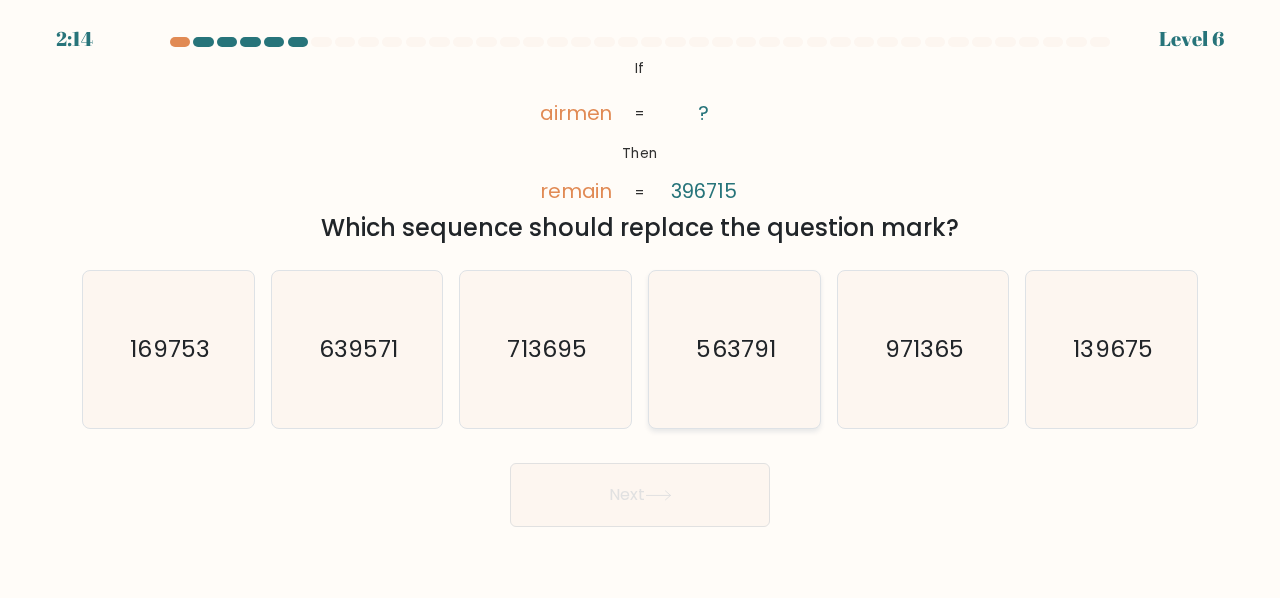click on "563791" 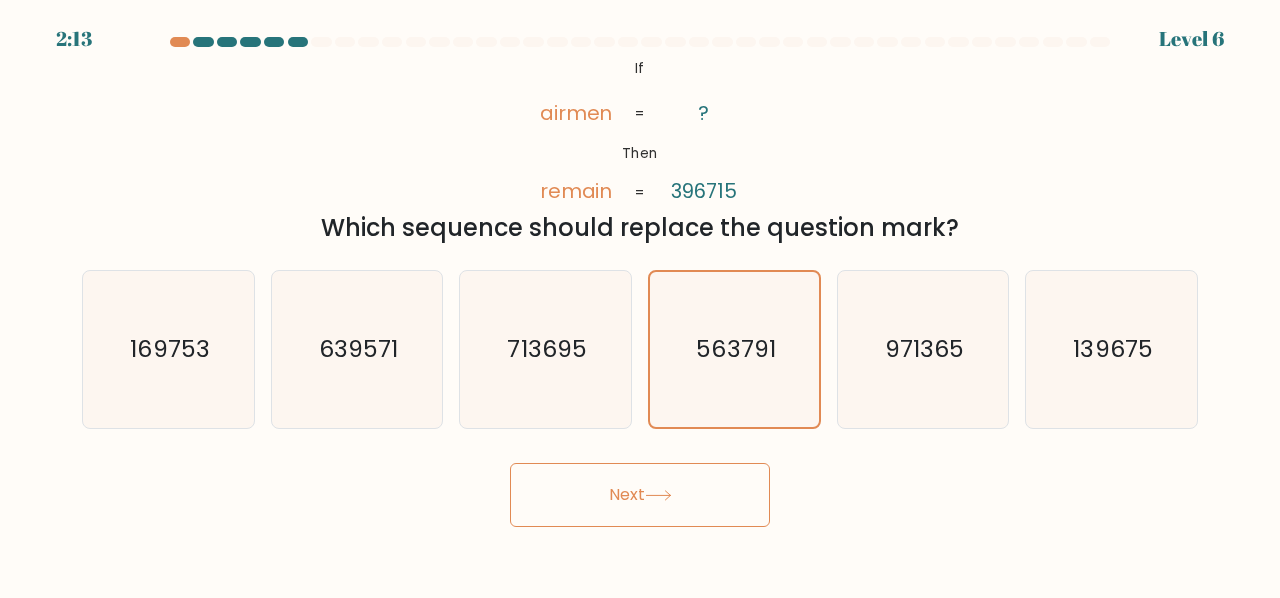 click on "Next" at bounding box center (640, 495) 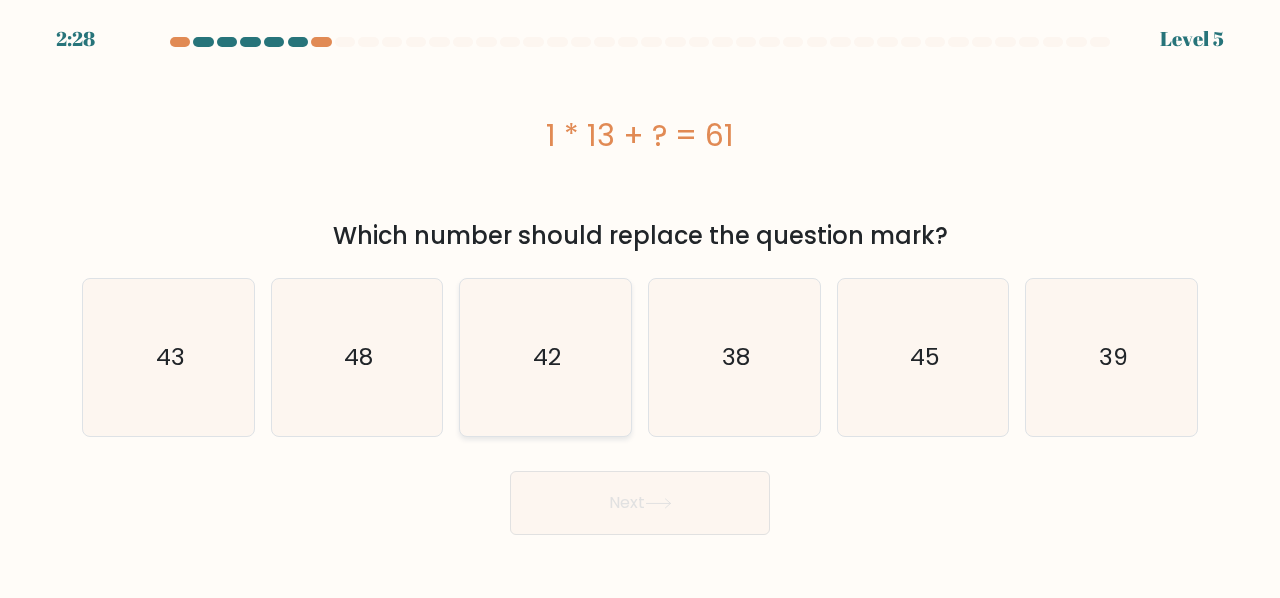 drag, startPoint x: 371, startPoint y: 387, endPoint x: 476, endPoint y: 429, distance: 113.08846 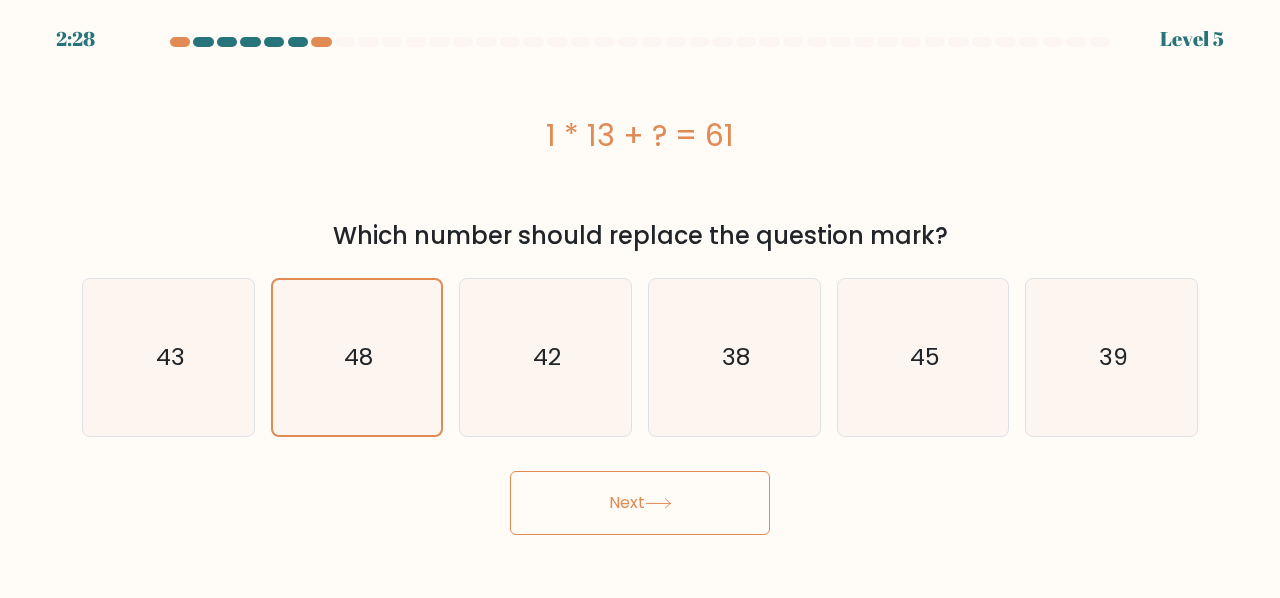 click 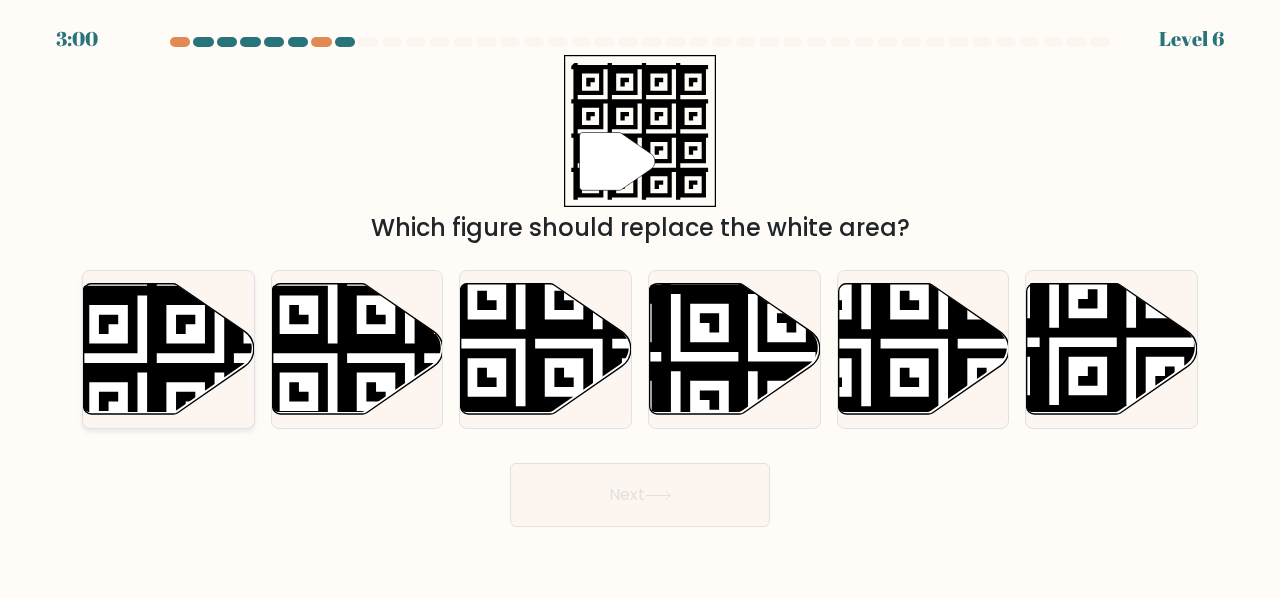 click 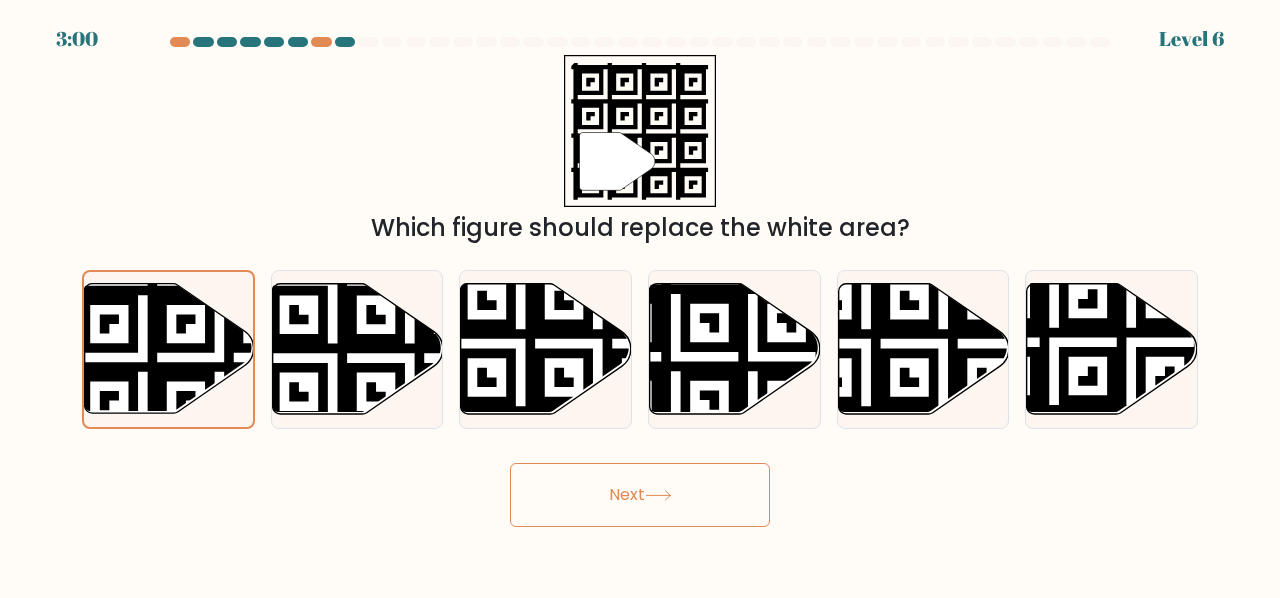 click on "Next" at bounding box center (640, 495) 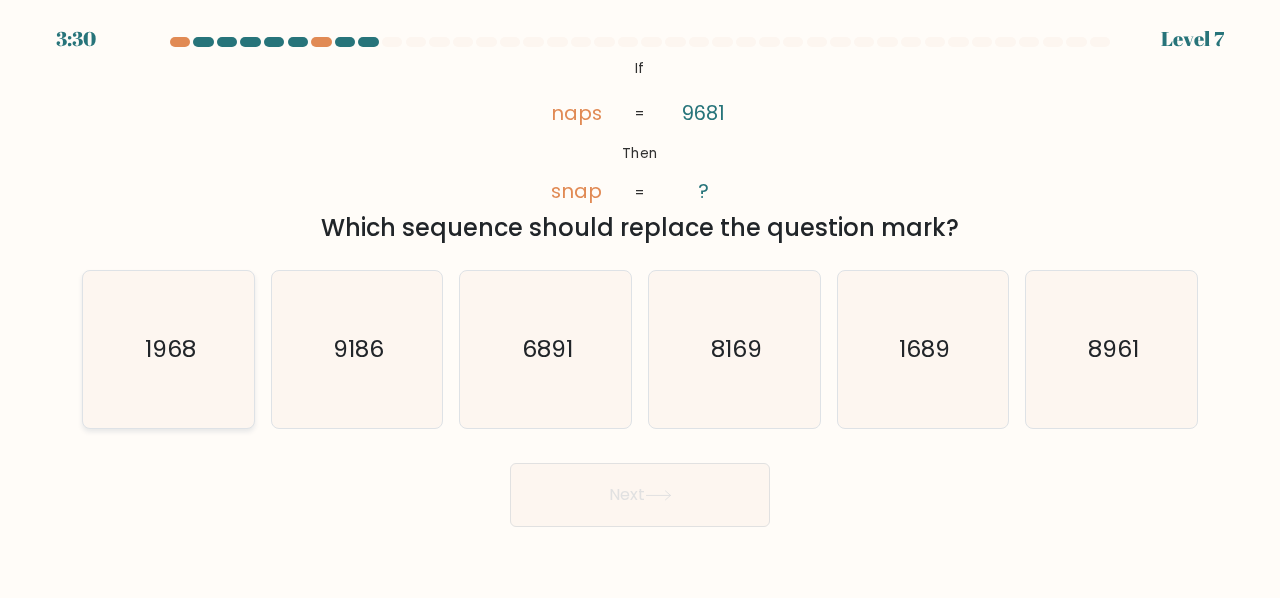 click on "1968" 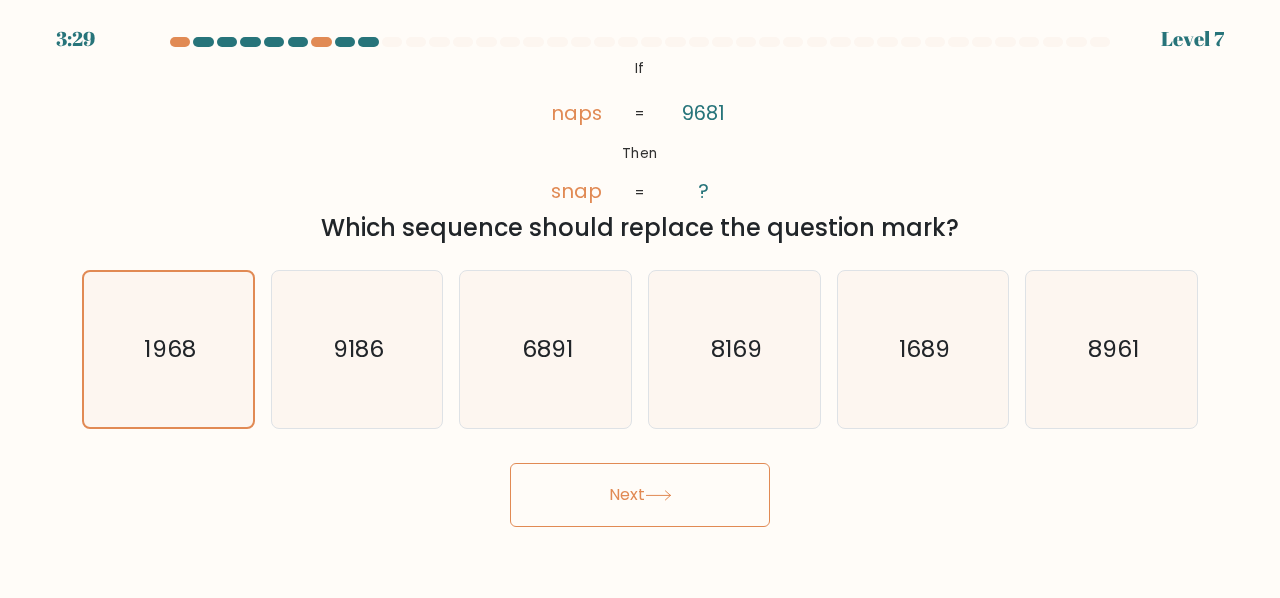 click on "Next" at bounding box center [640, 495] 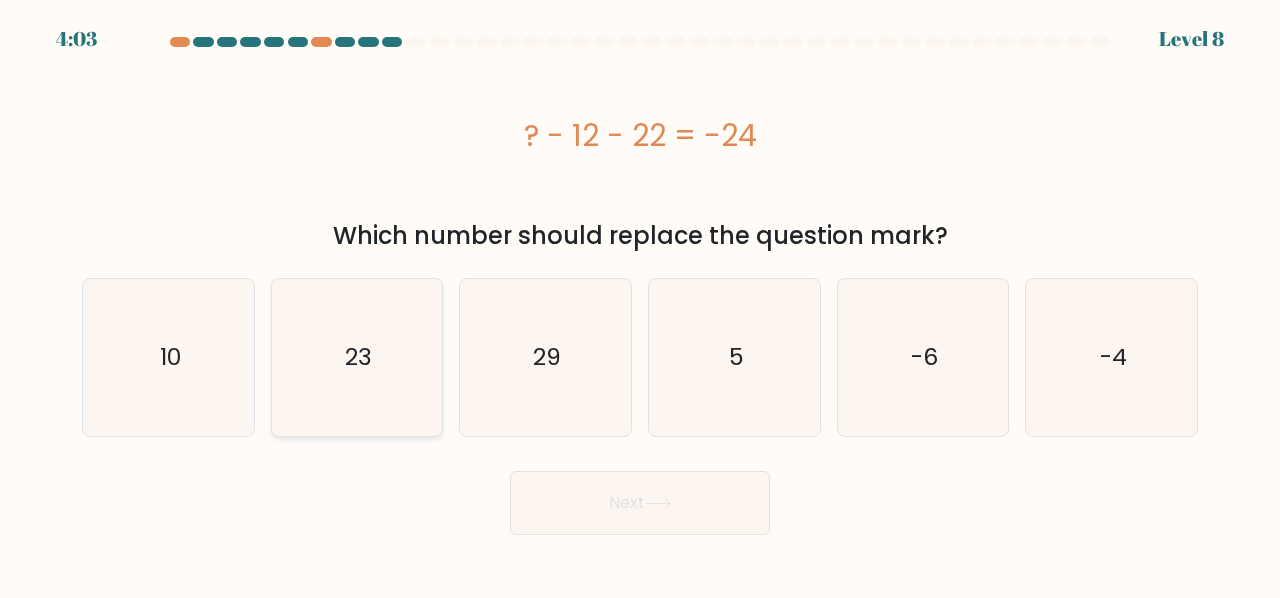 drag, startPoint x: 178, startPoint y: 345, endPoint x: 372, endPoint y: 387, distance: 198.49434 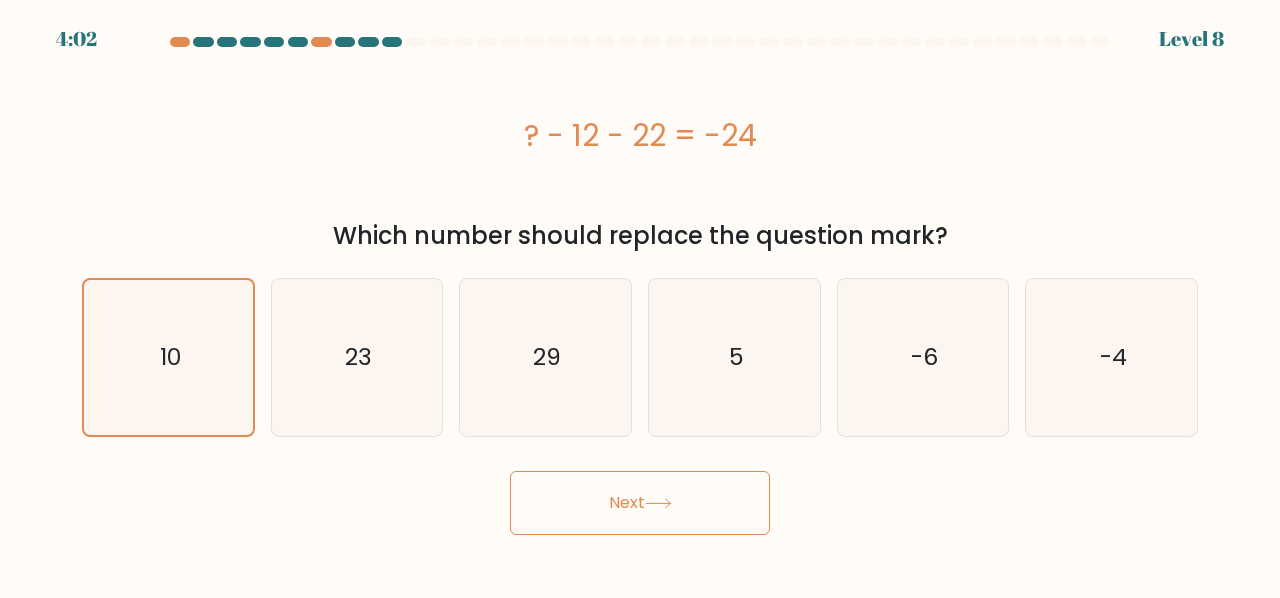 click on "Next" at bounding box center (640, 503) 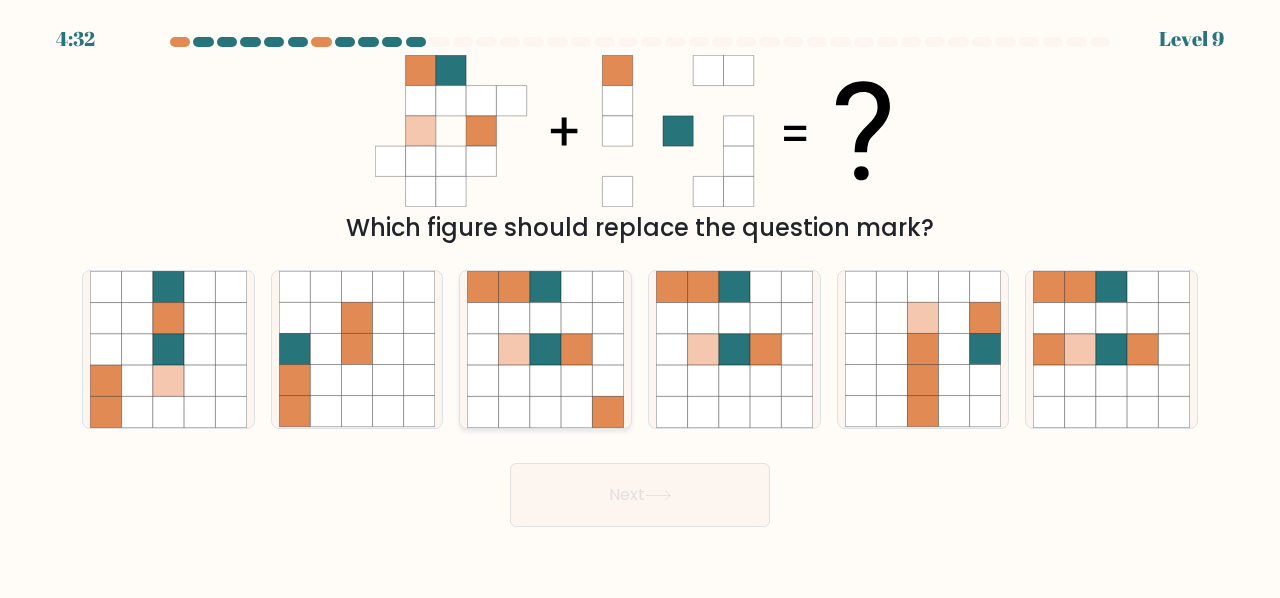click 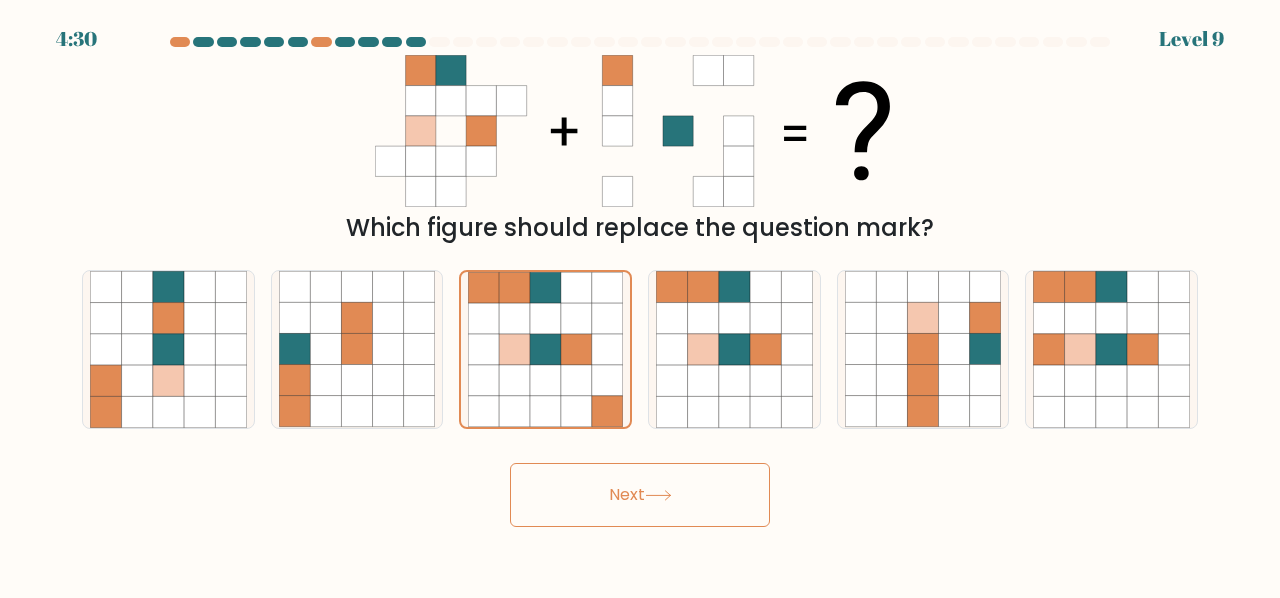 click 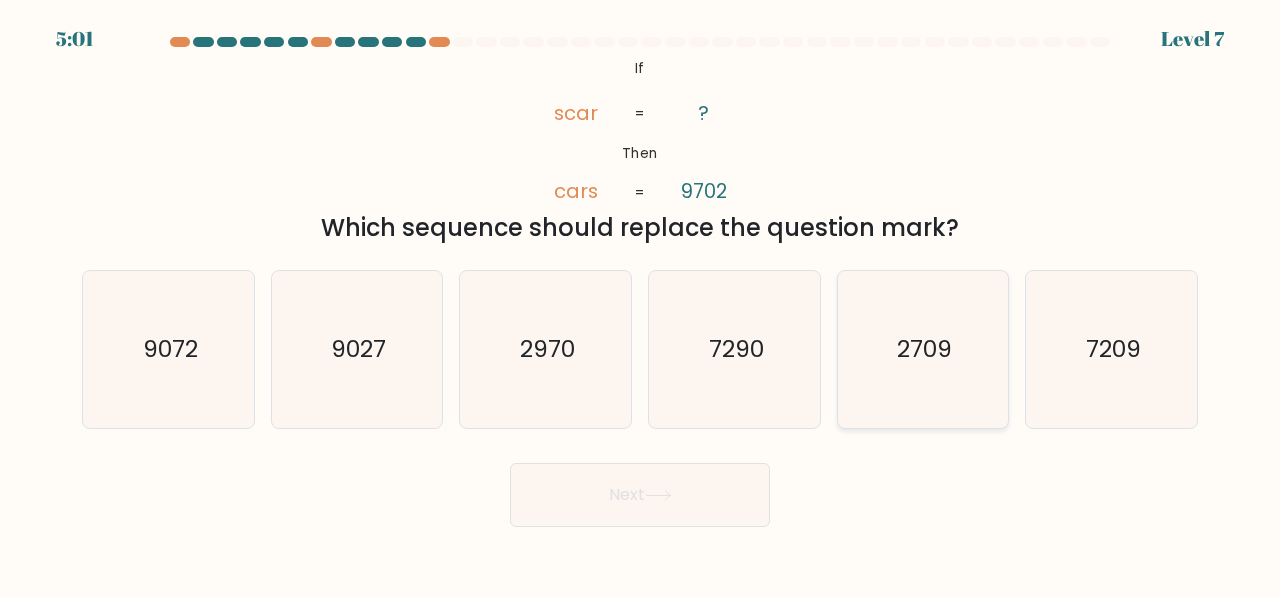 click on "2709" 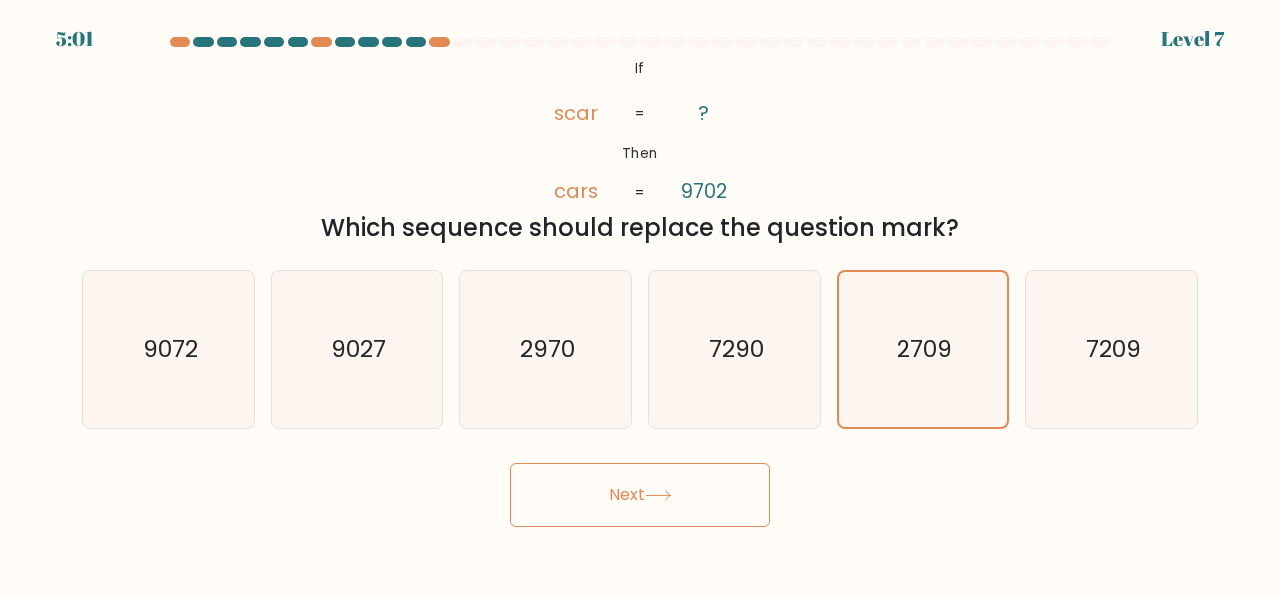 click on "Next" at bounding box center (640, 495) 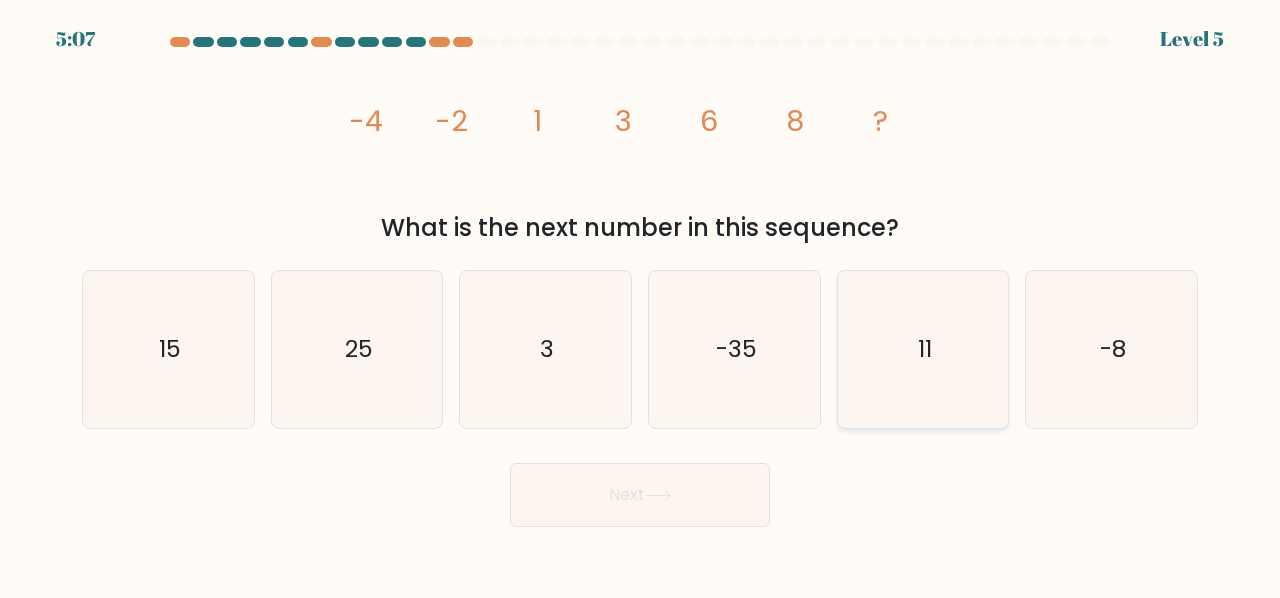 click on "11" 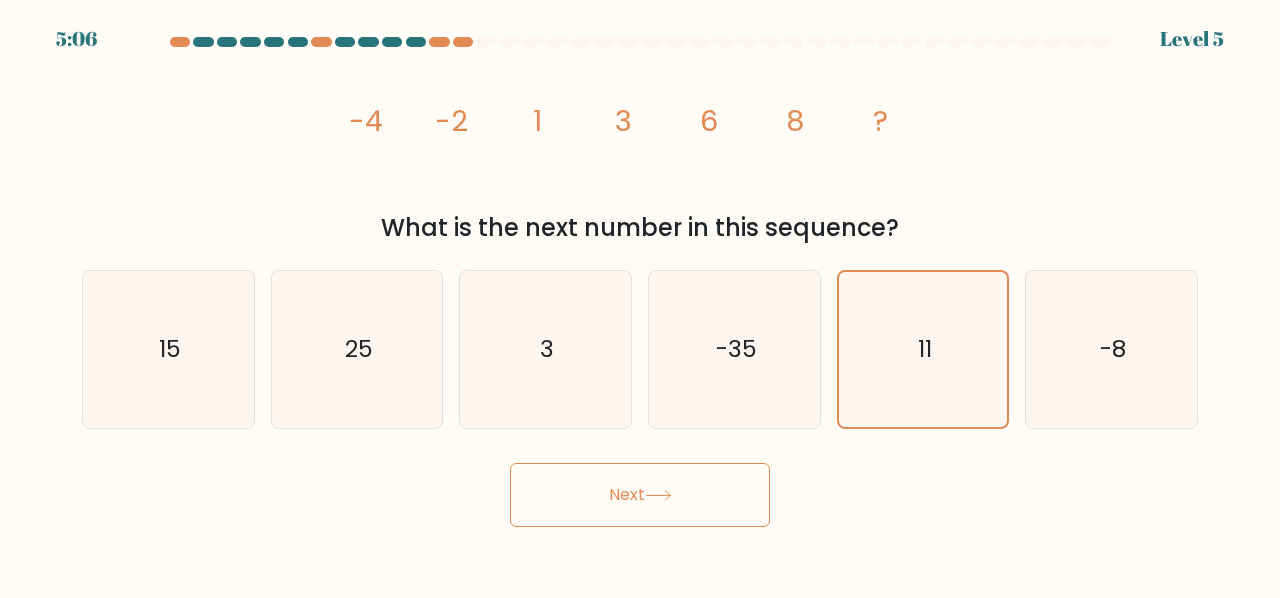 click 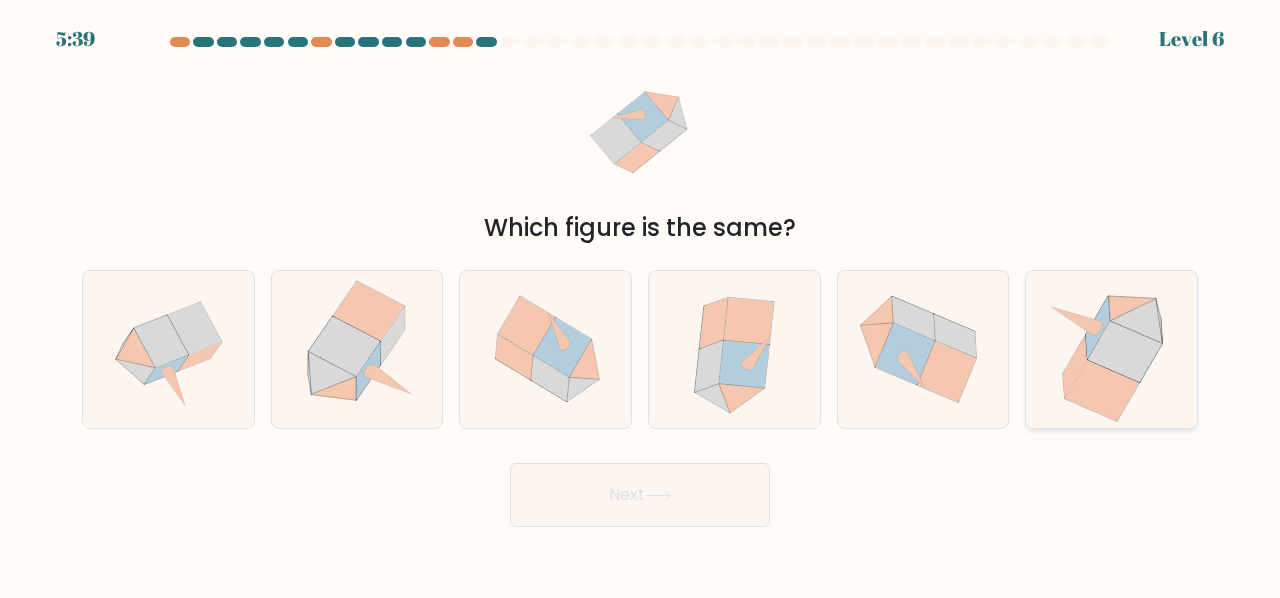 click 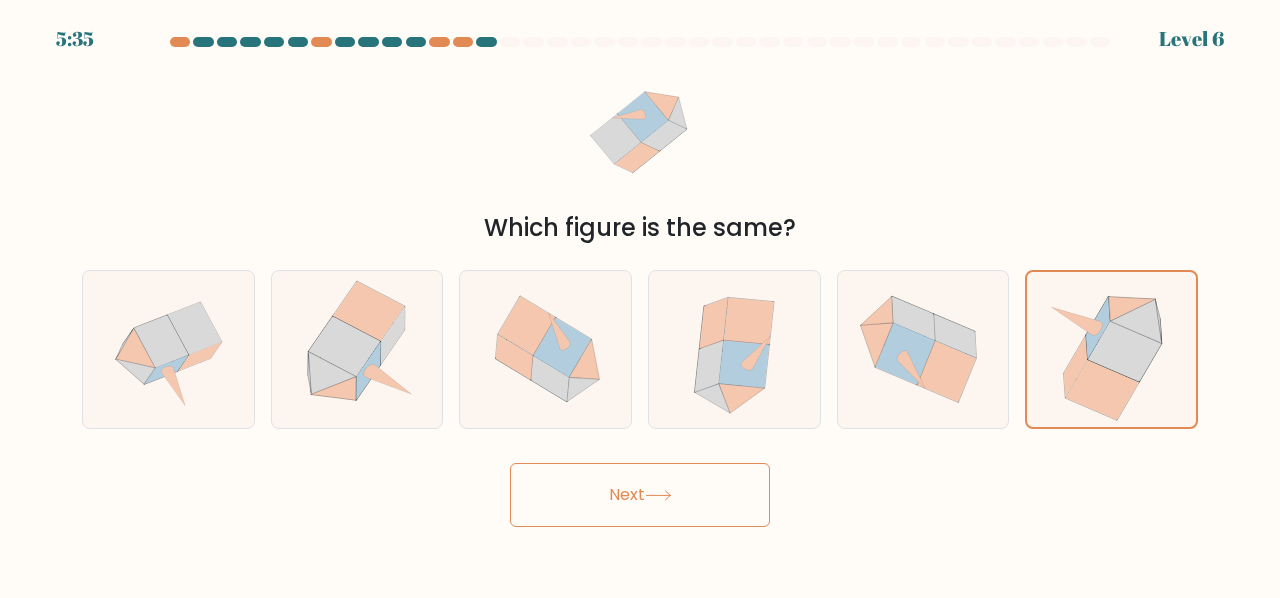 click on "Next" at bounding box center [640, 495] 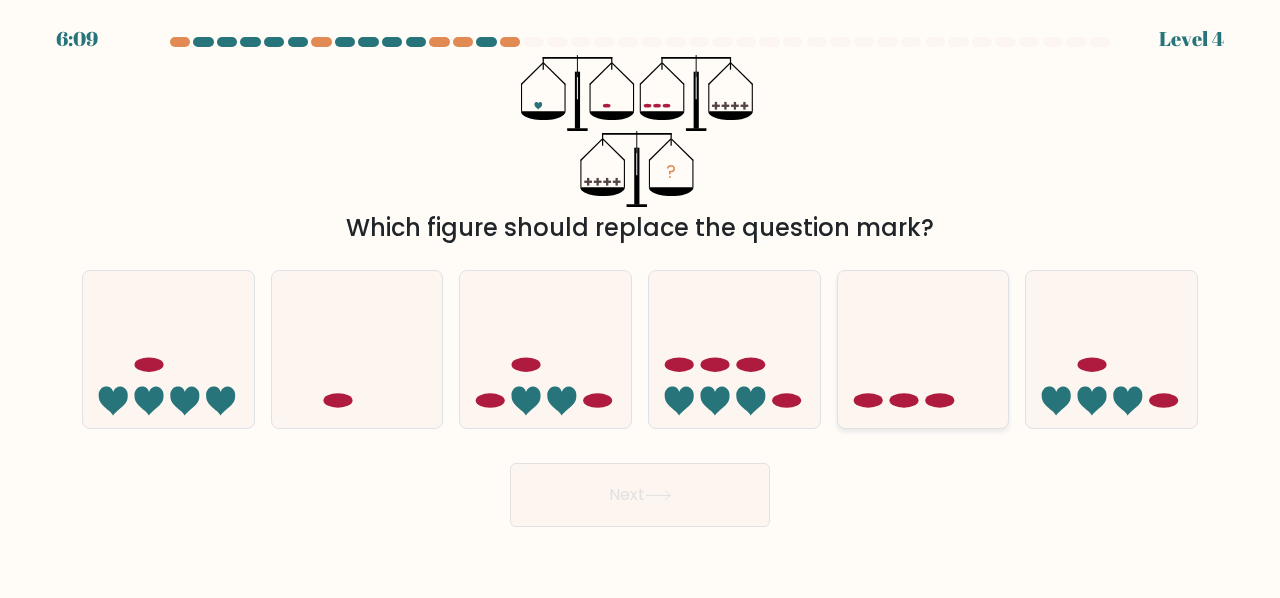 click 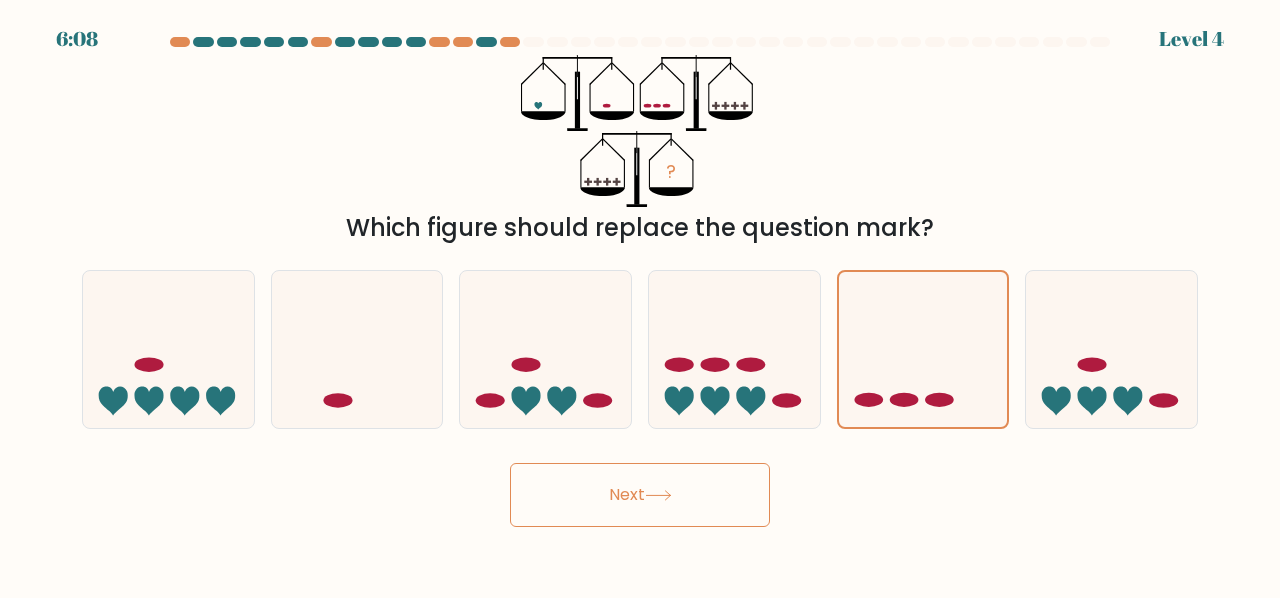 click on "Next" at bounding box center [640, 495] 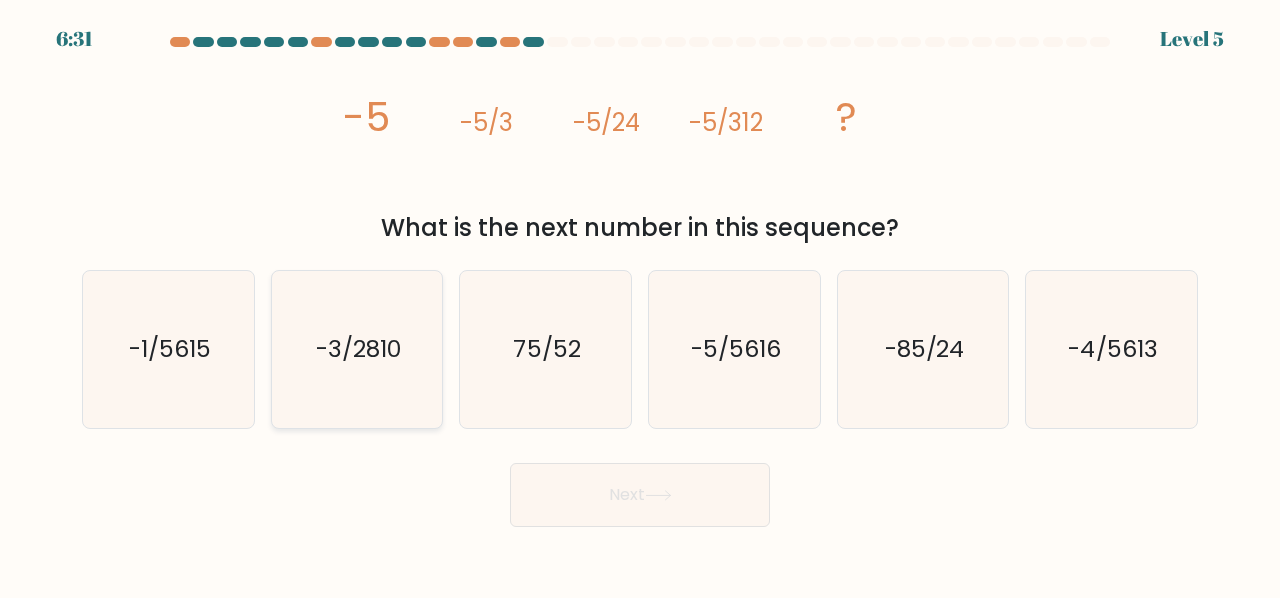 click on "-3/2810" 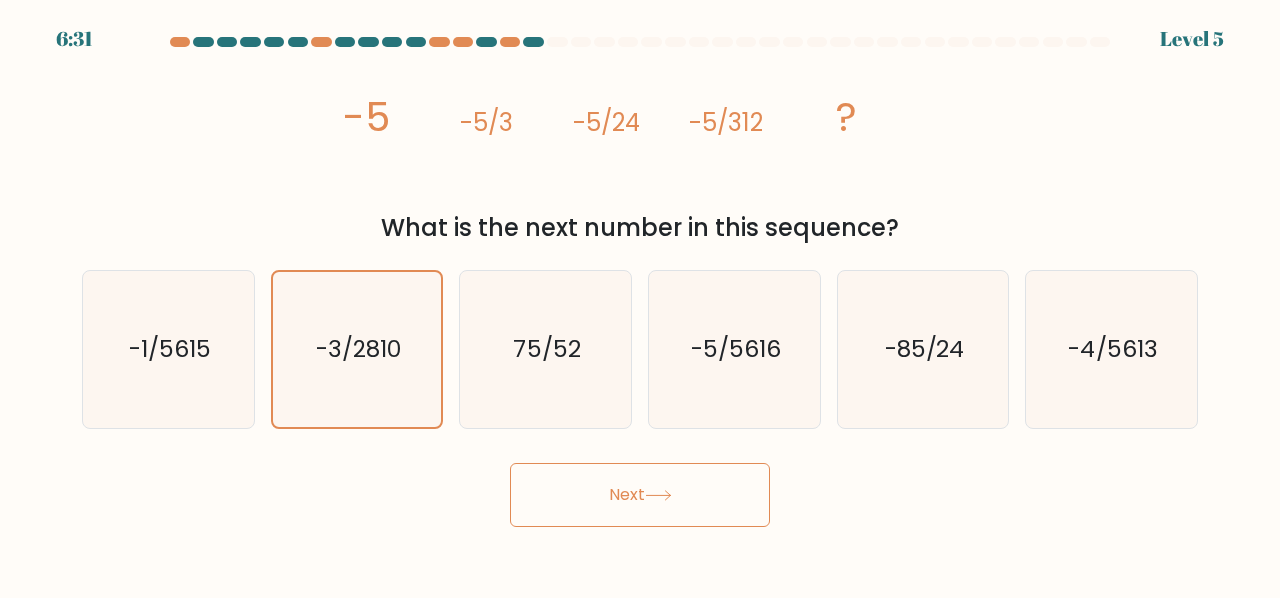 click on "Next" at bounding box center [640, 495] 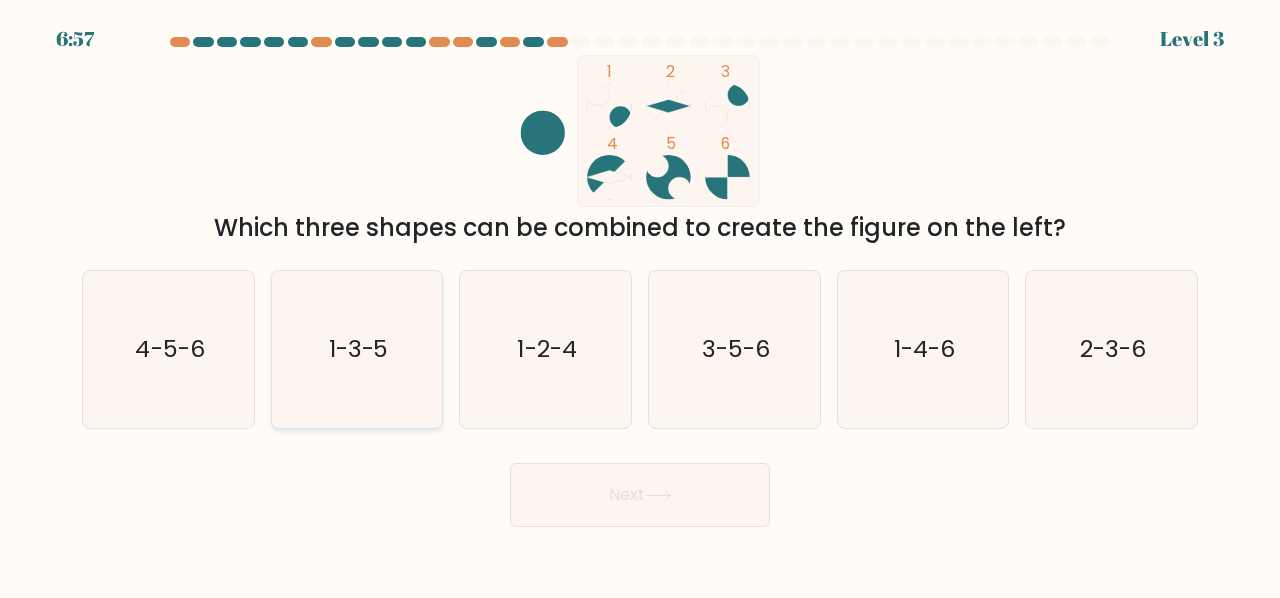 click on "1-3-5" 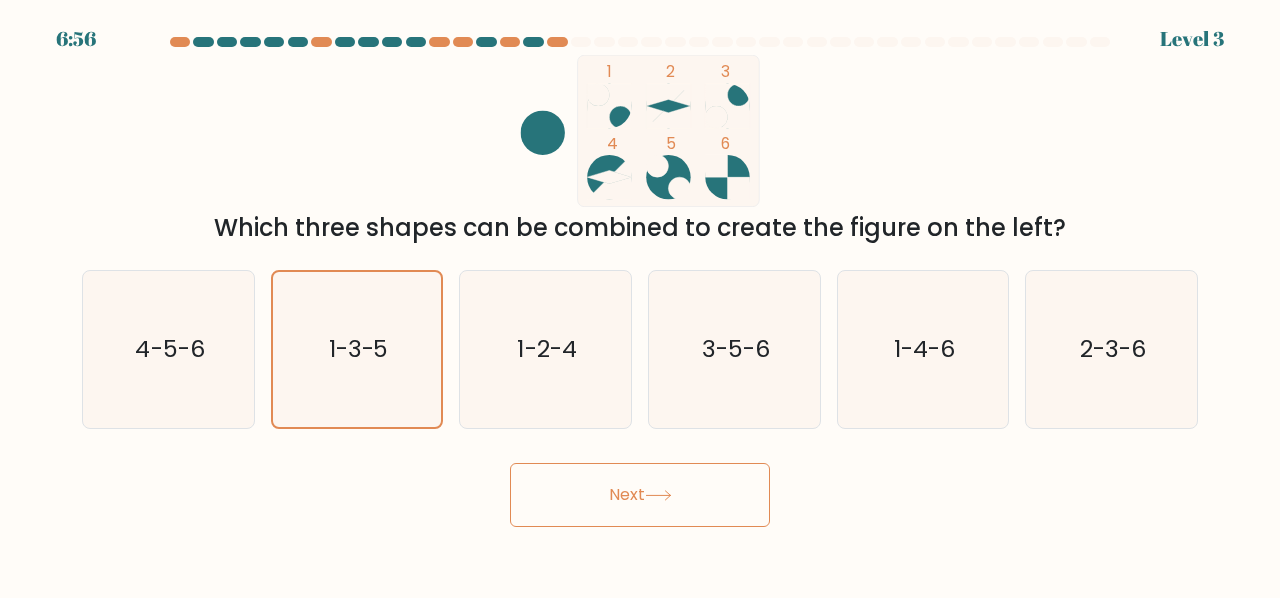 click on "Next" at bounding box center (640, 495) 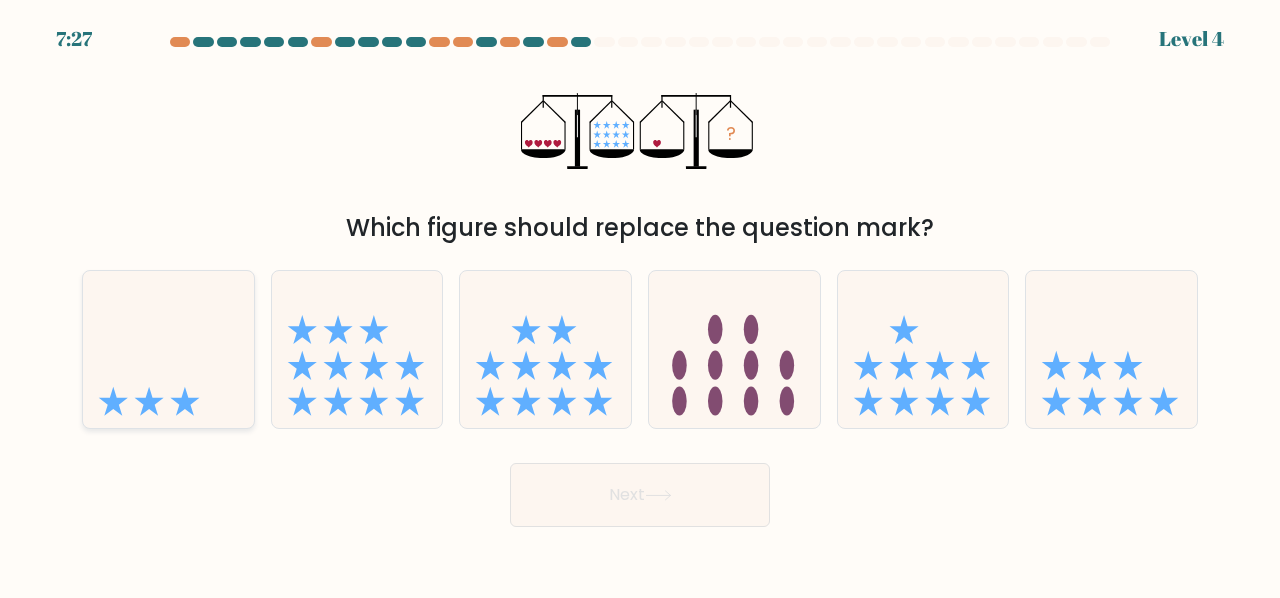 click 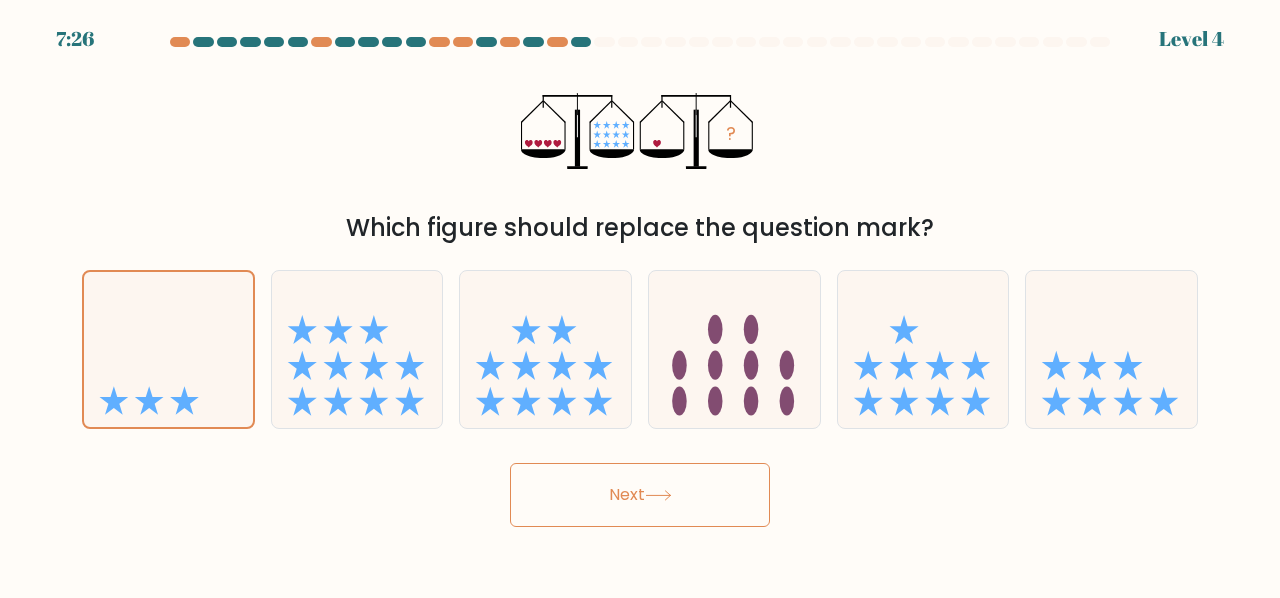 click on "Next" at bounding box center (640, 495) 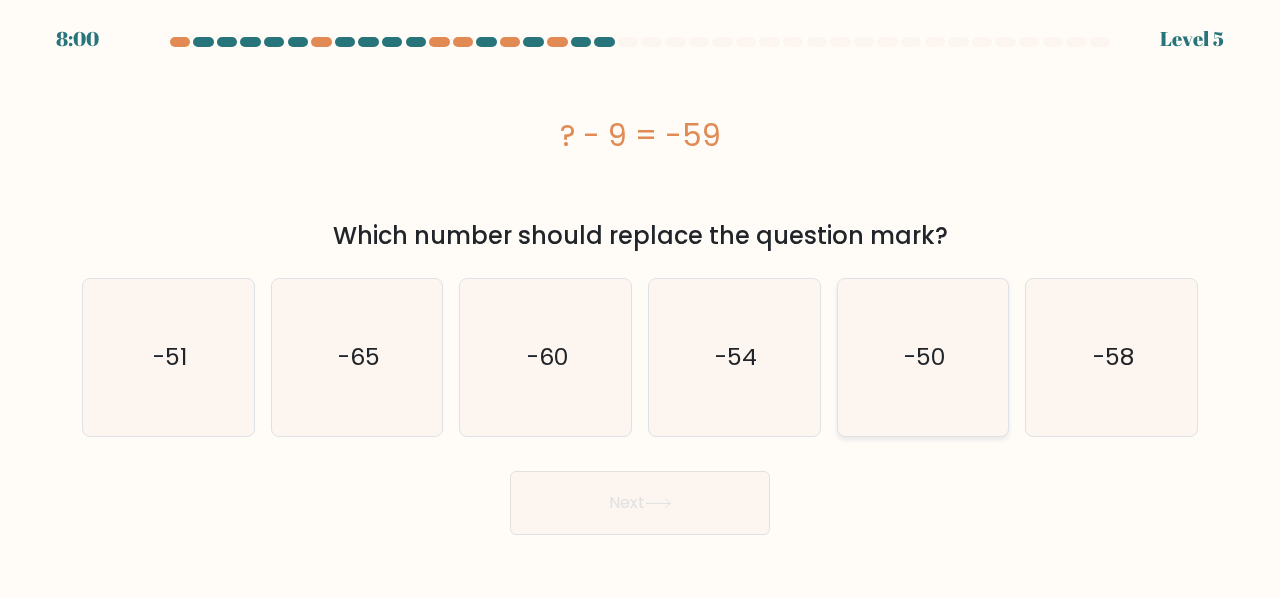 click on "-50" 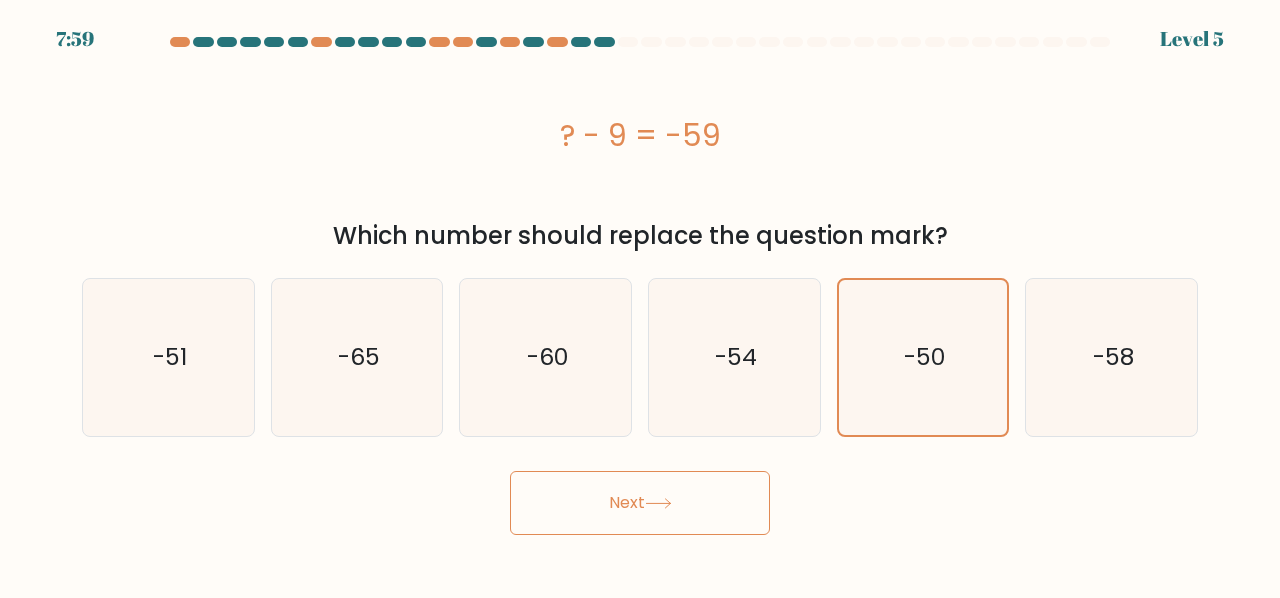 click on "Next" at bounding box center (640, 503) 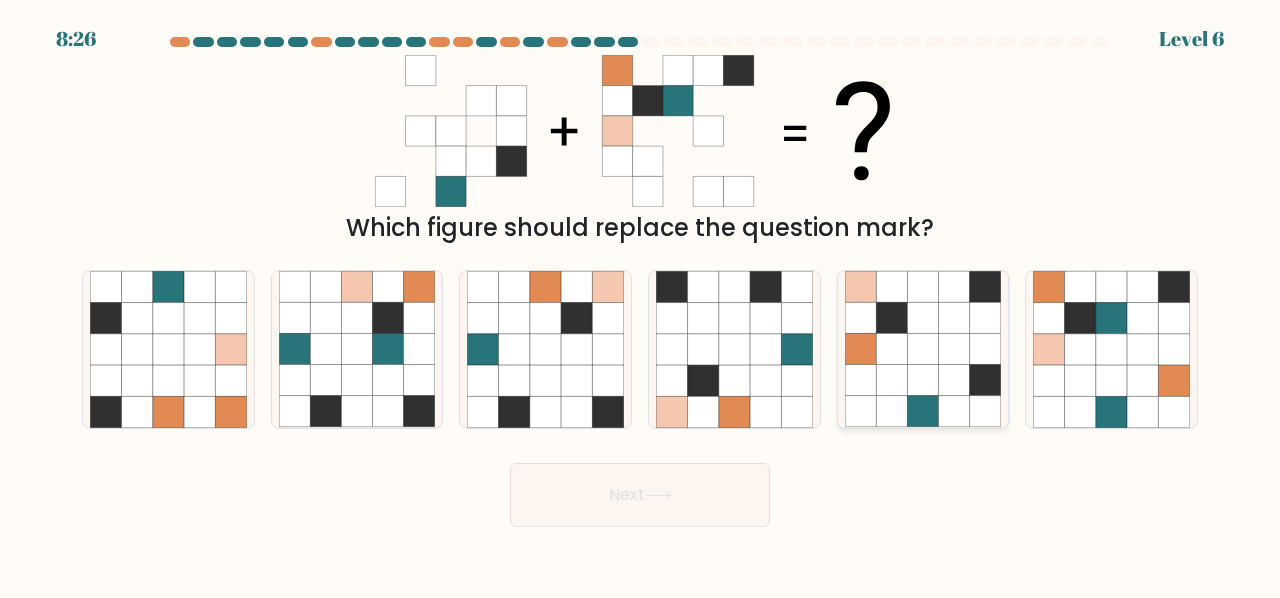 click 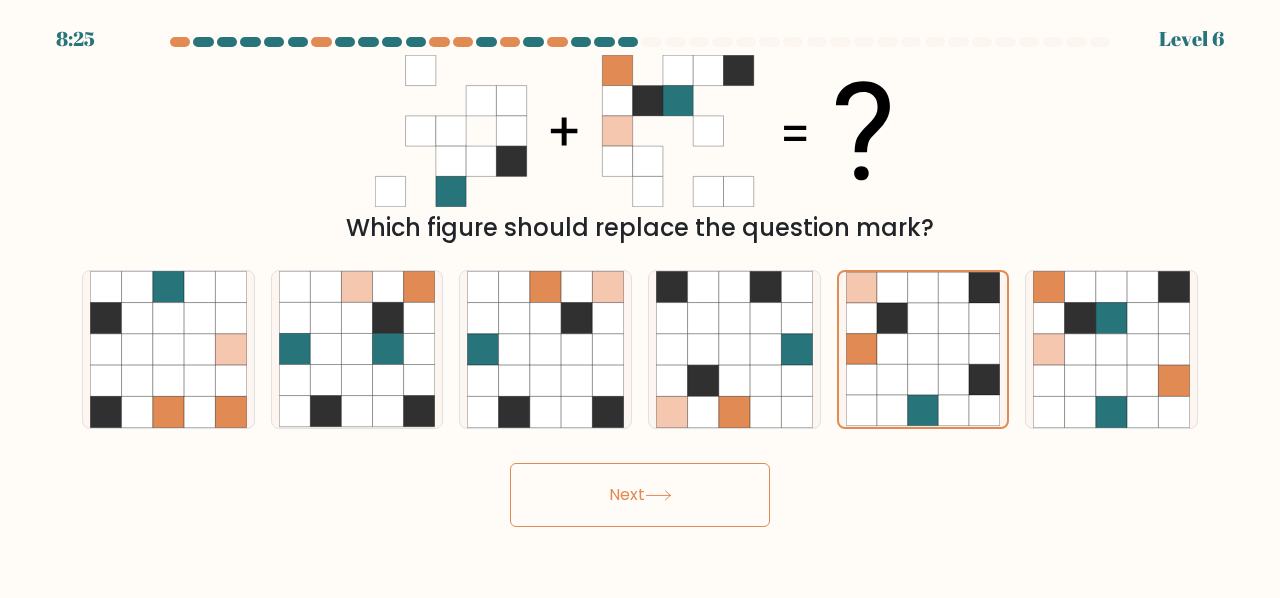 click on "Next" at bounding box center [640, 495] 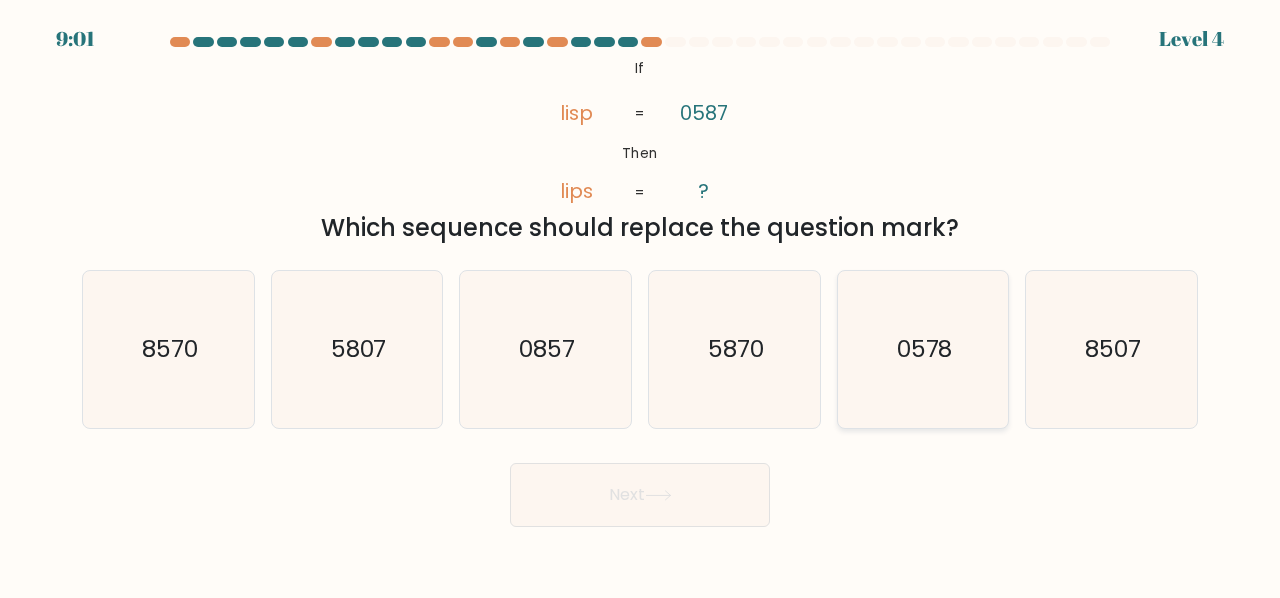 click on "0578" 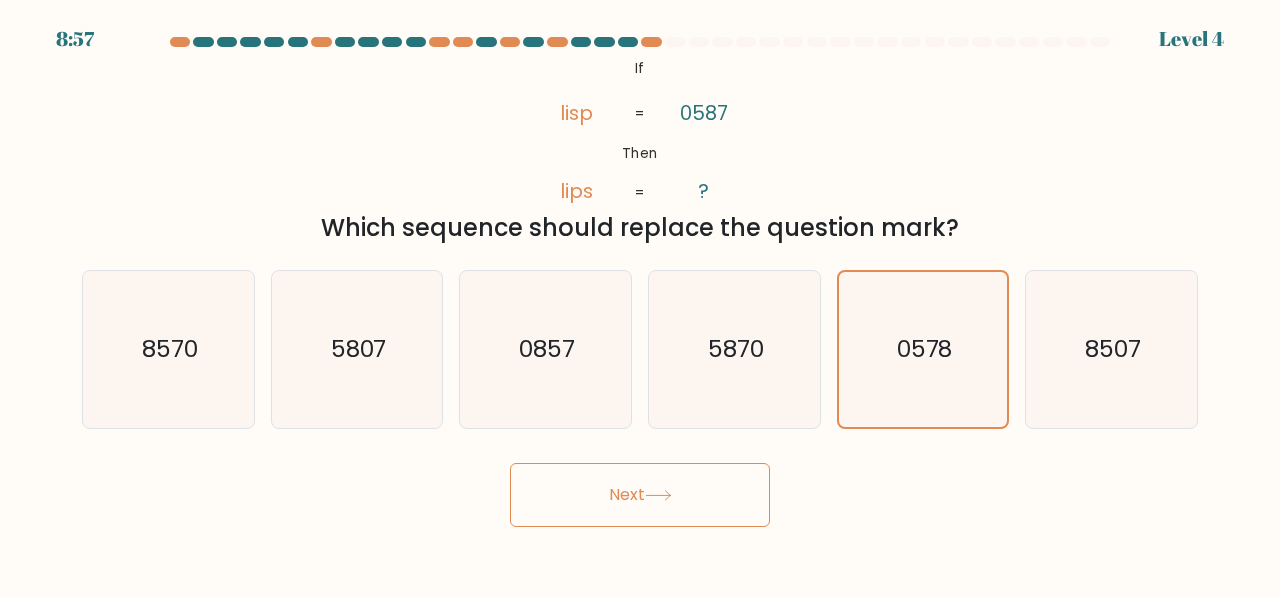 click on "Next" at bounding box center [640, 495] 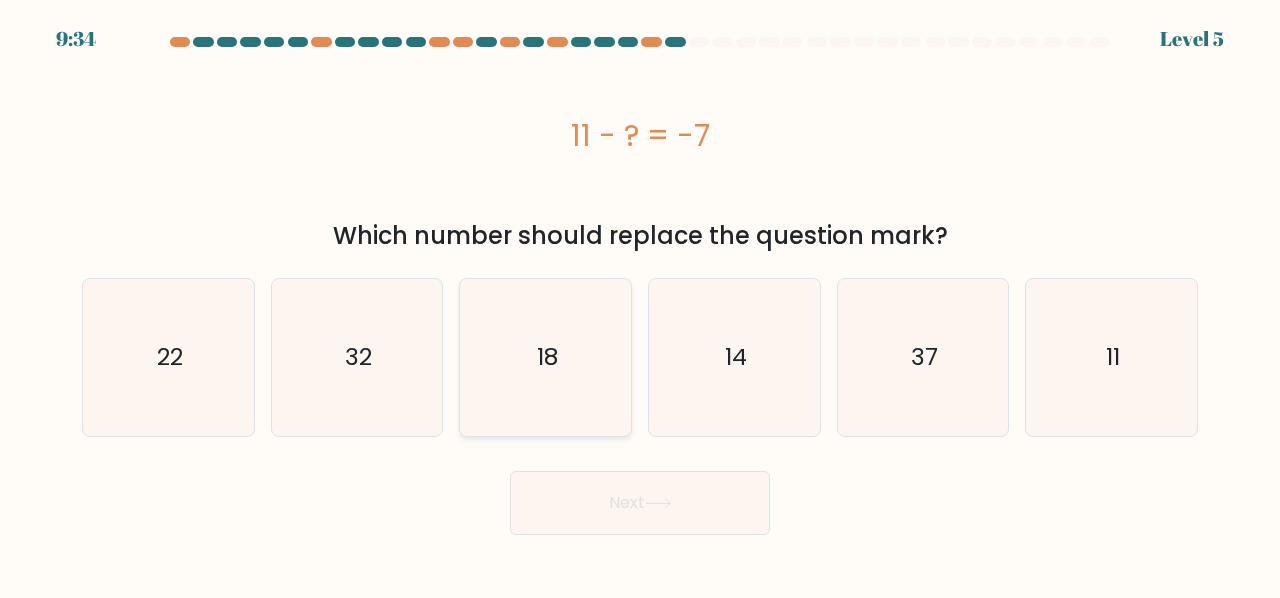 click on "18" 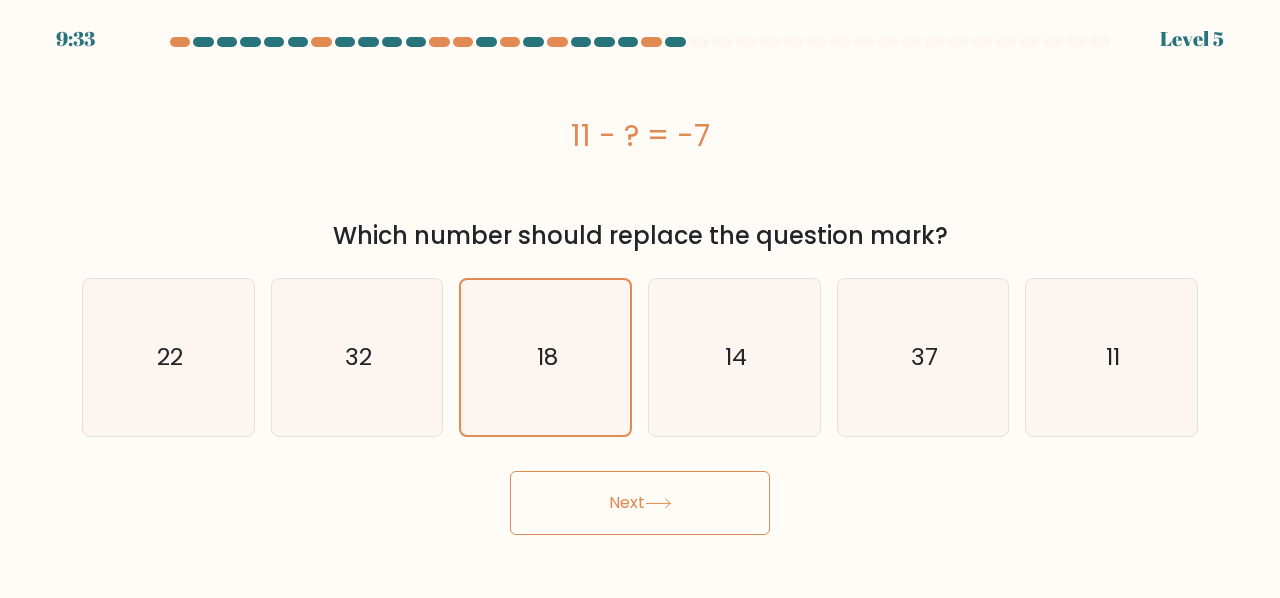 click on "9:33
Level 5
a." at bounding box center (640, 342) 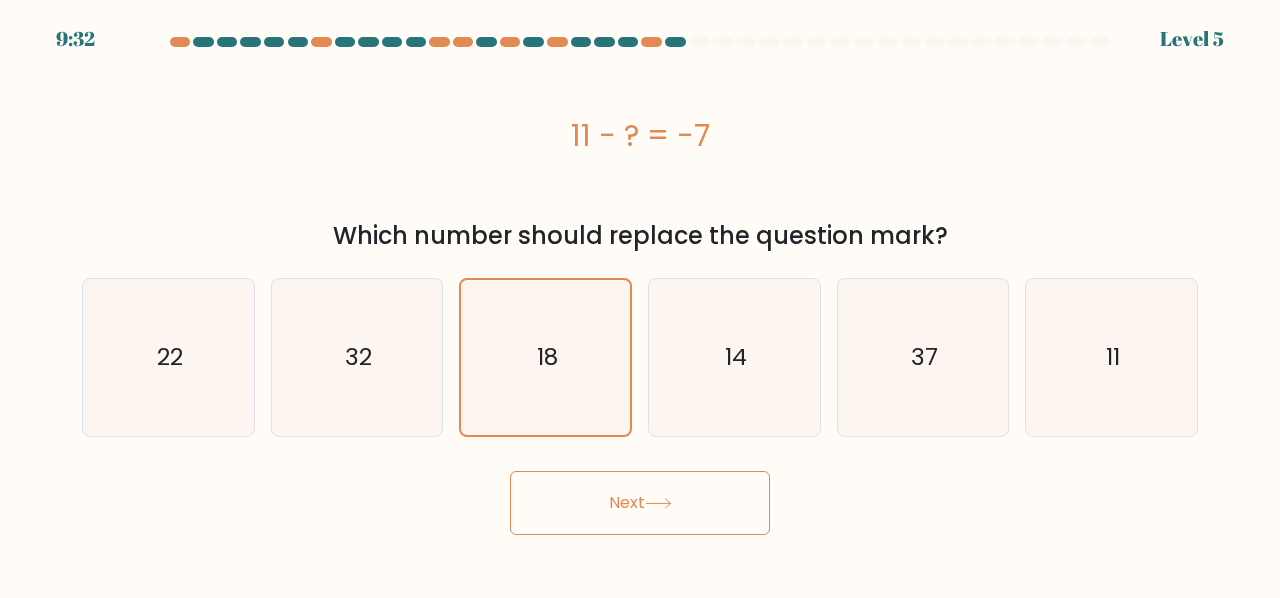 click on "Next" at bounding box center (640, 503) 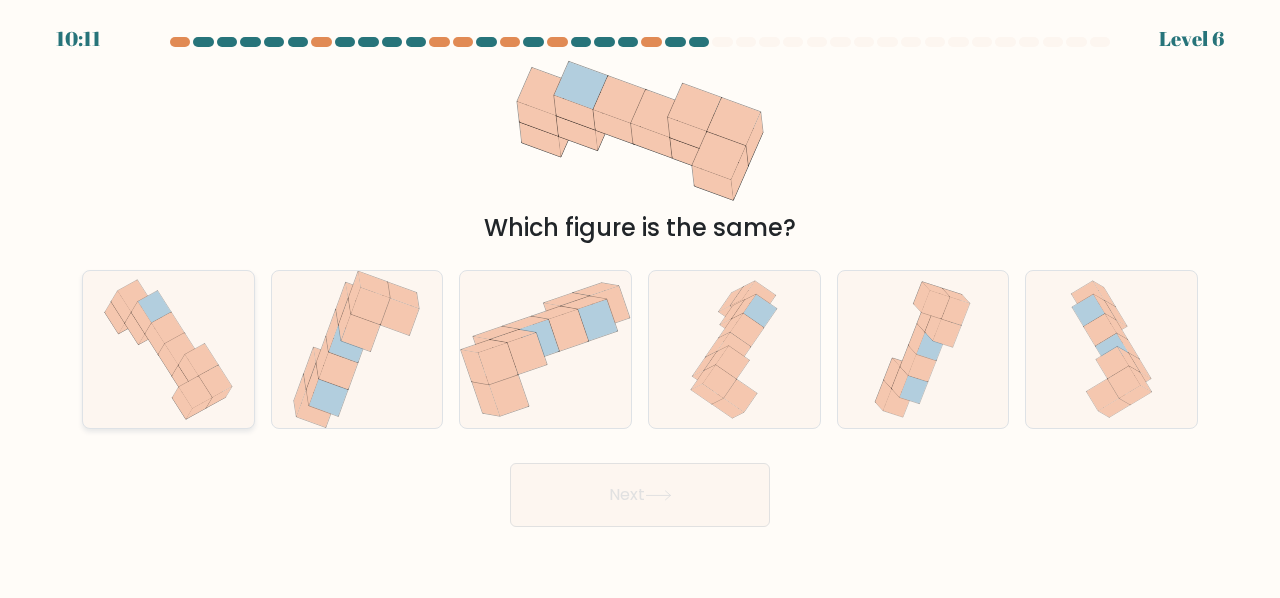 click 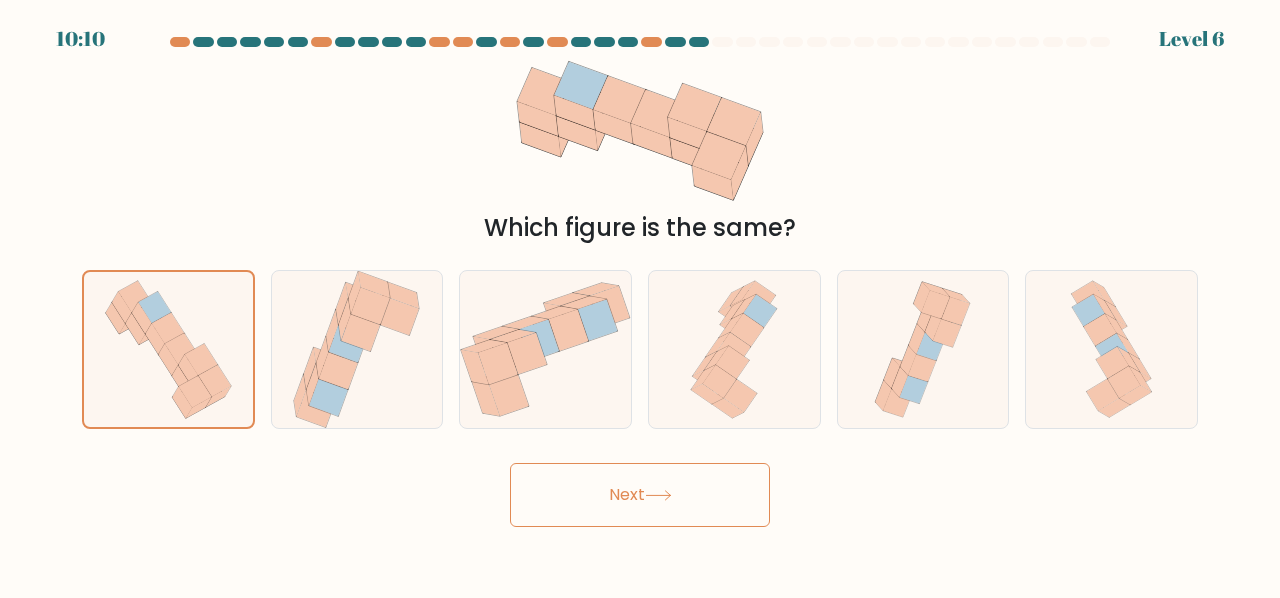click on "Next" at bounding box center (640, 495) 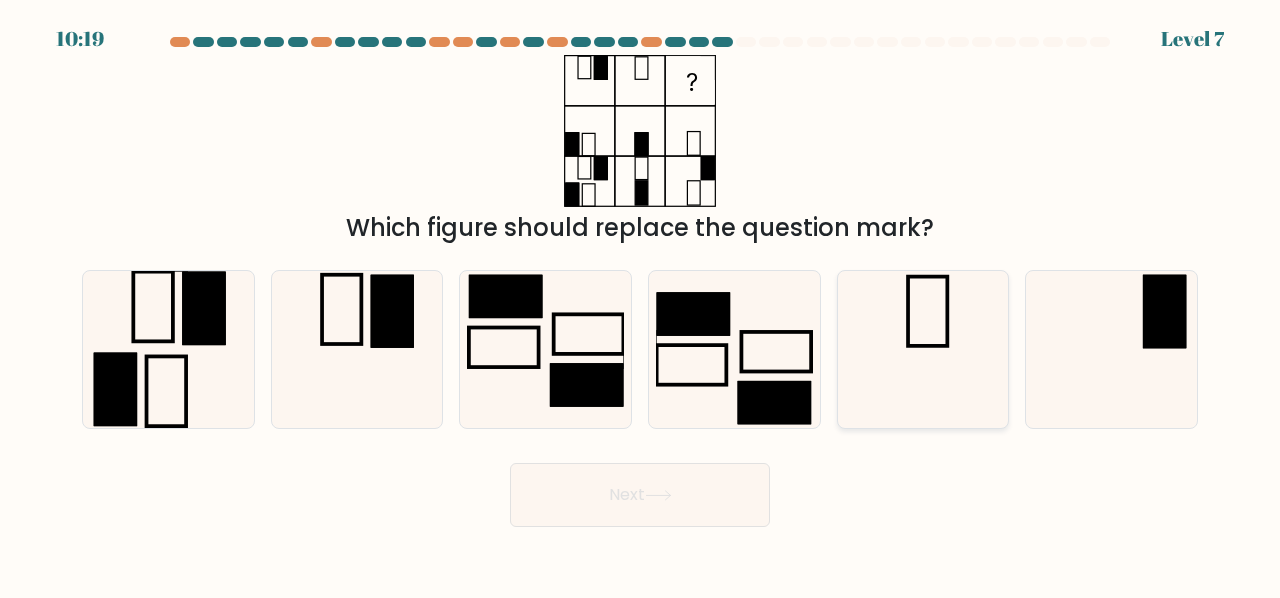 click 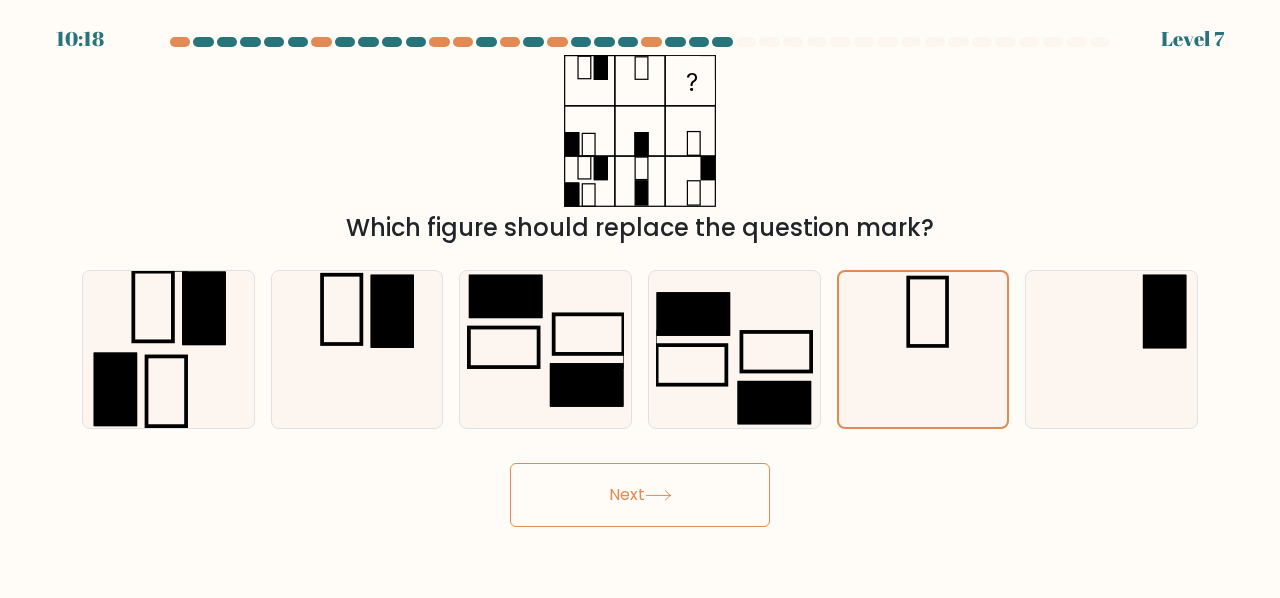 click on "Next" at bounding box center [640, 495] 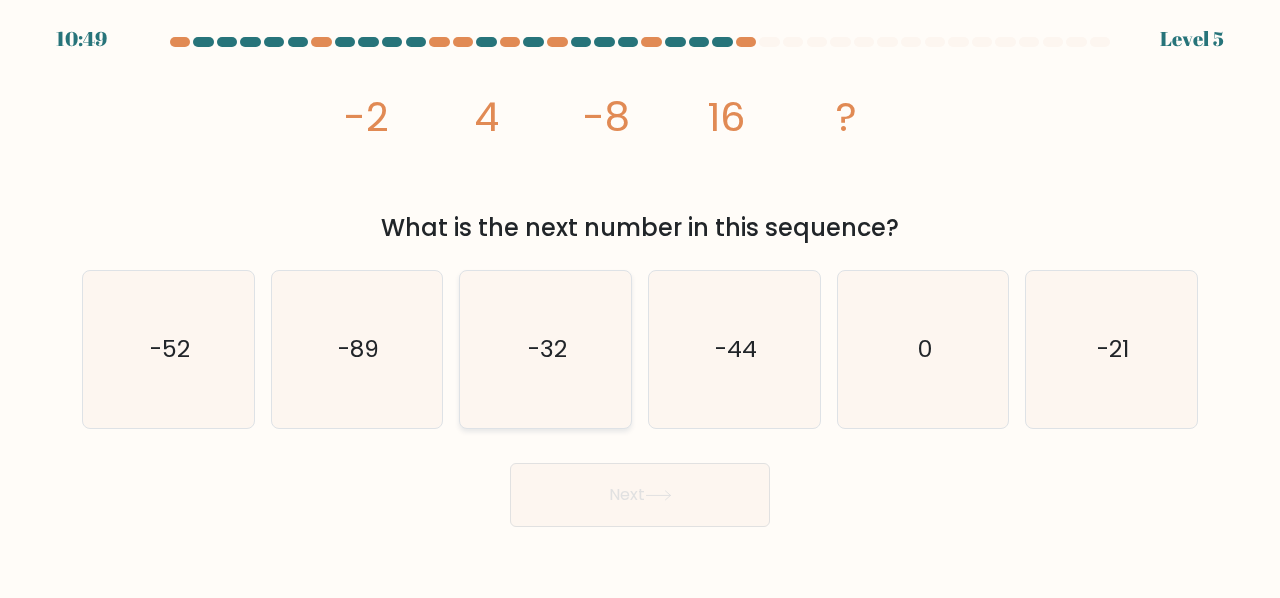 click on "-32" 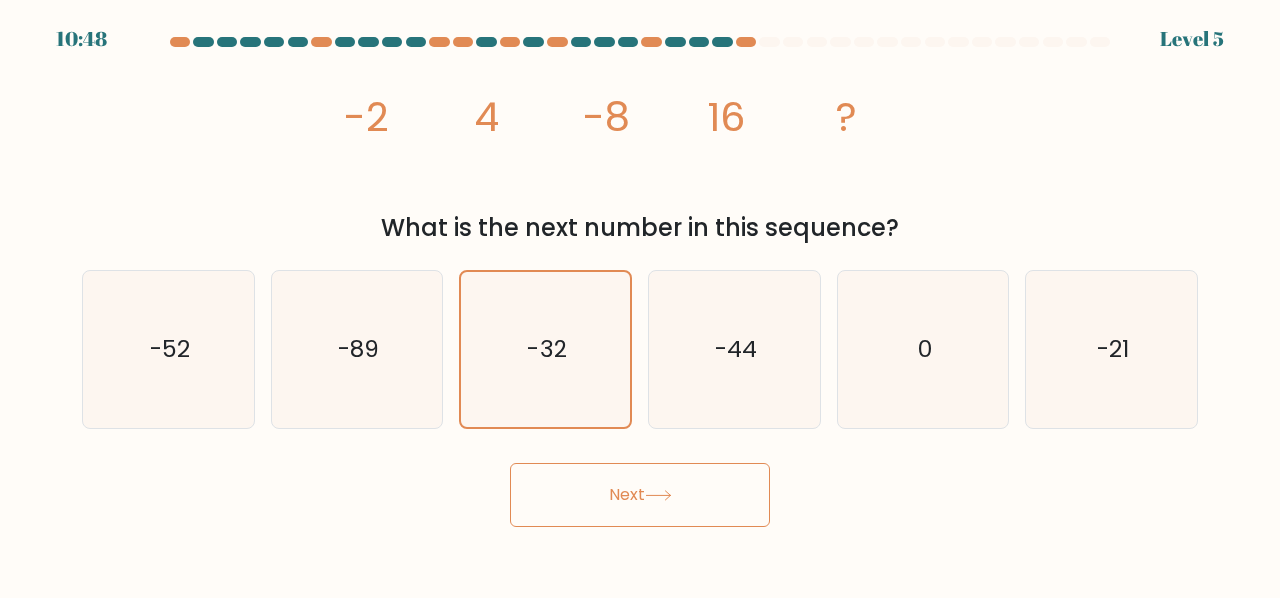 click on "Next" at bounding box center [640, 495] 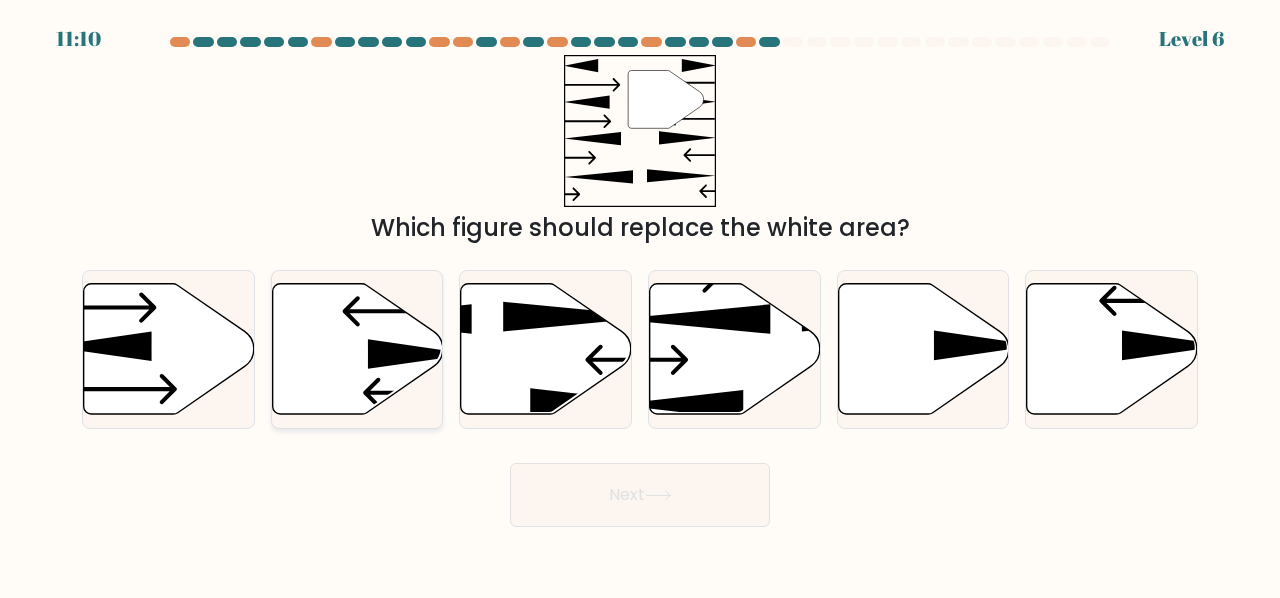 click 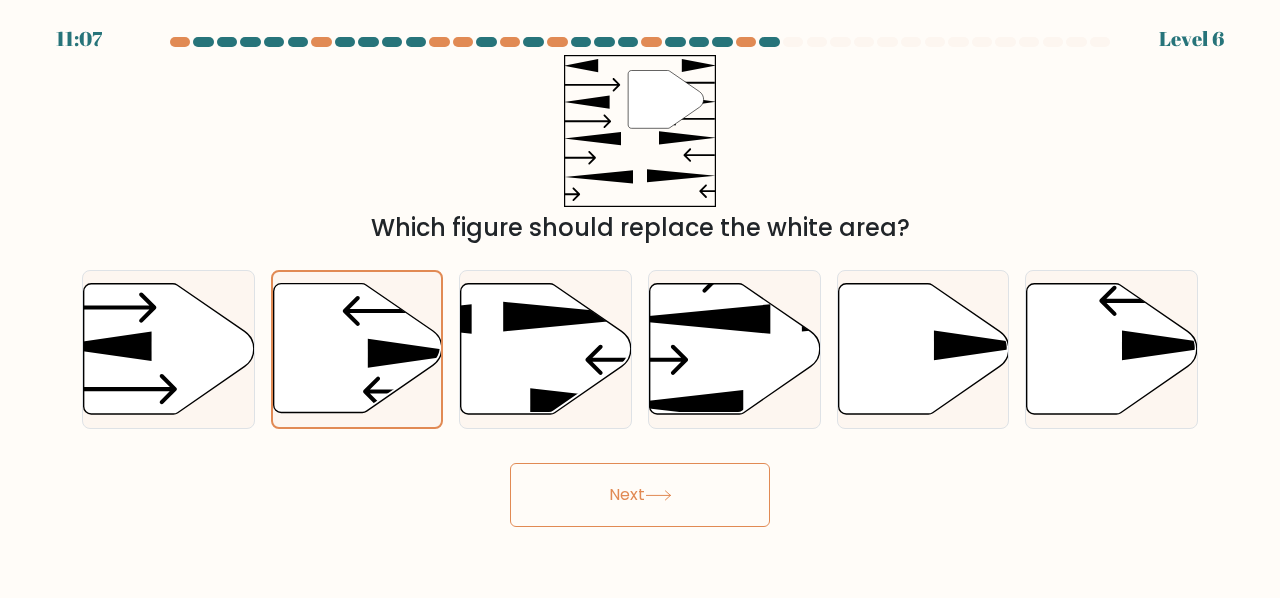 click on "Next" at bounding box center (640, 495) 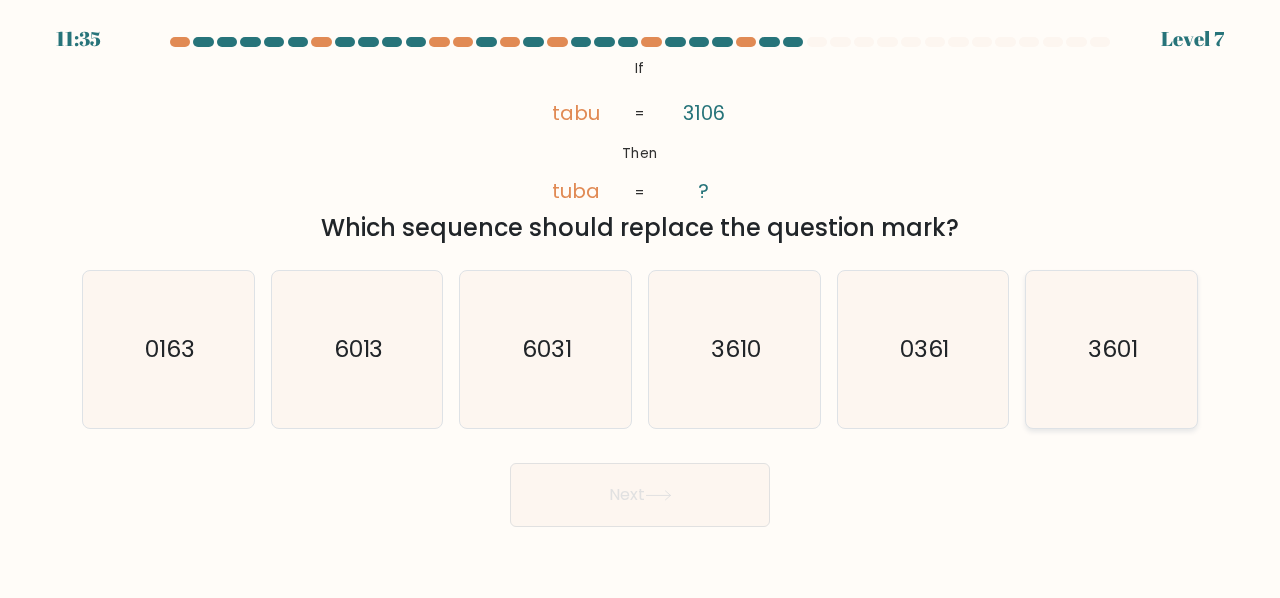 click on "3601" 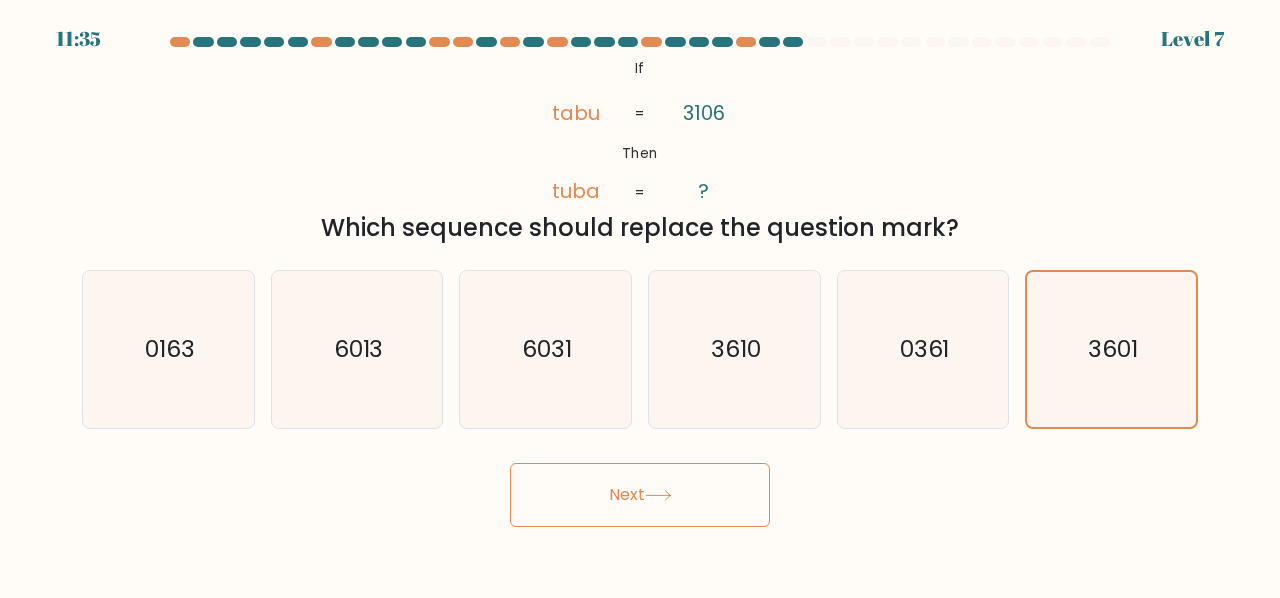 click 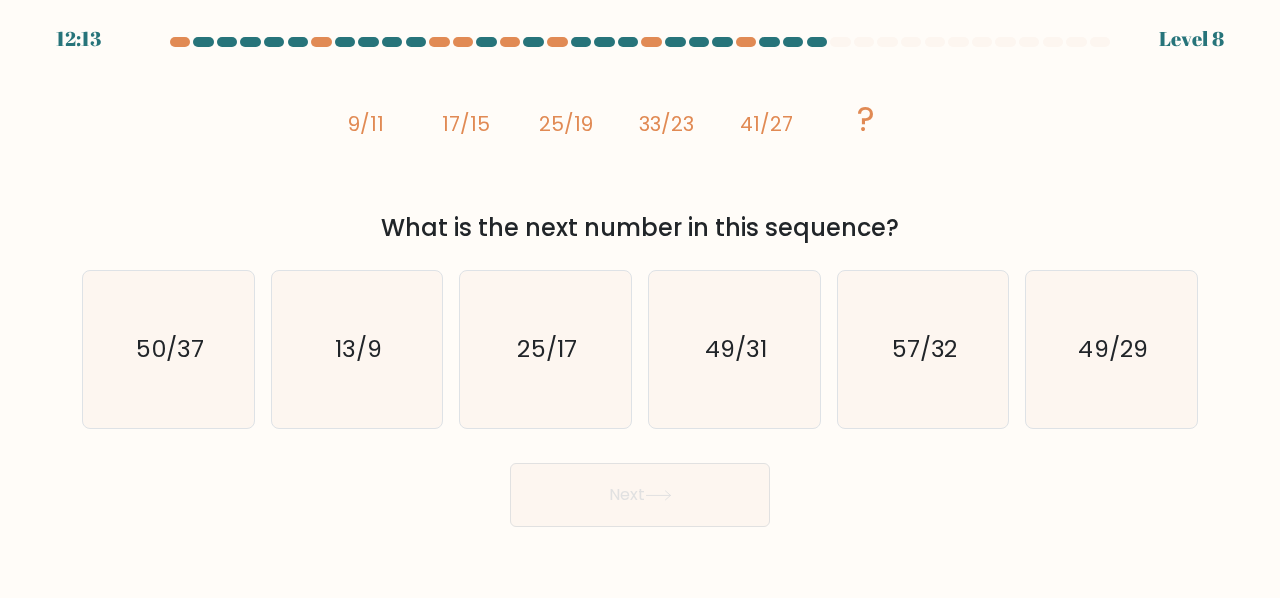 drag, startPoint x: 569, startPoint y: 336, endPoint x: 637, endPoint y: 441, distance: 125.09596 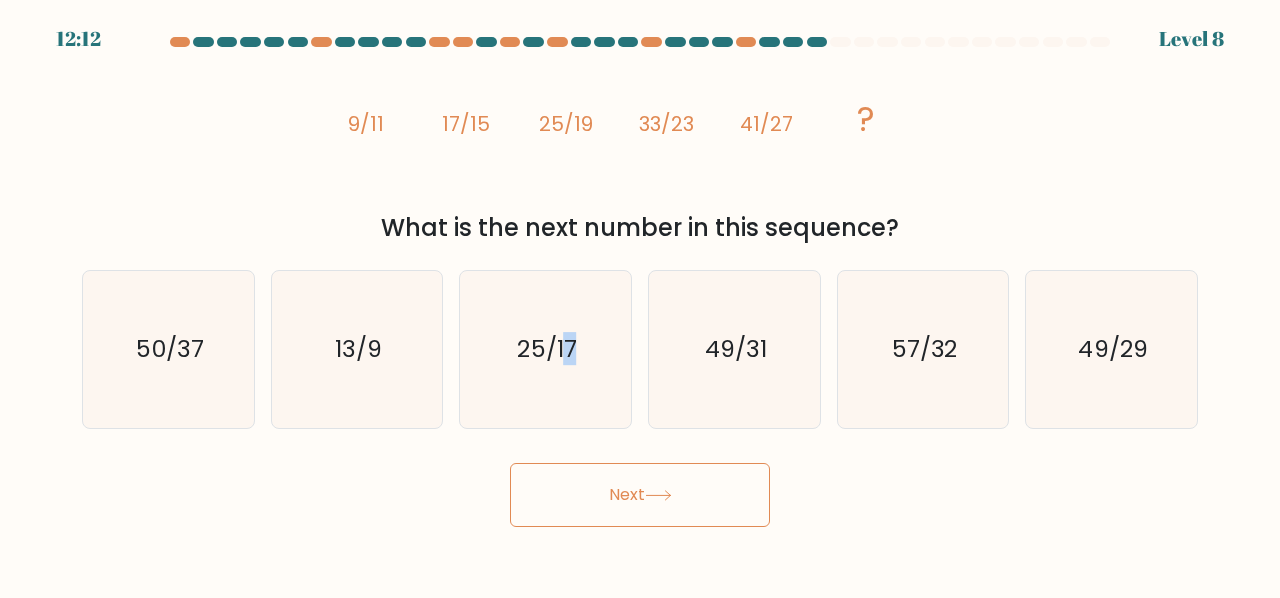 click on "Next" at bounding box center [640, 495] 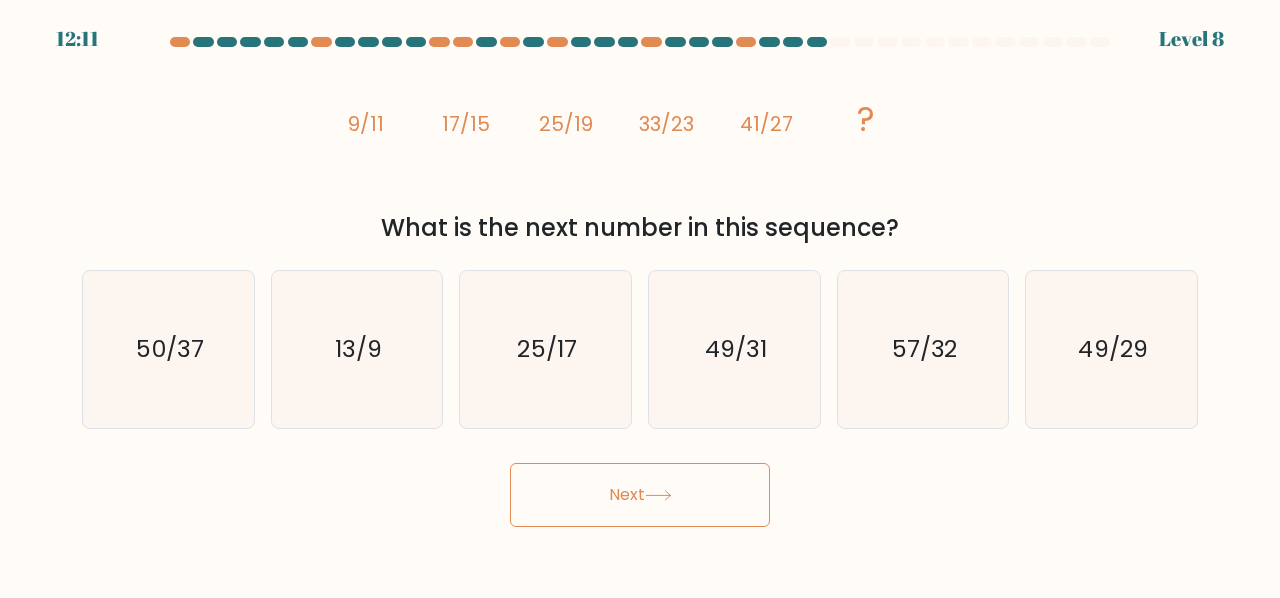 click at bounding box center [640, 282] 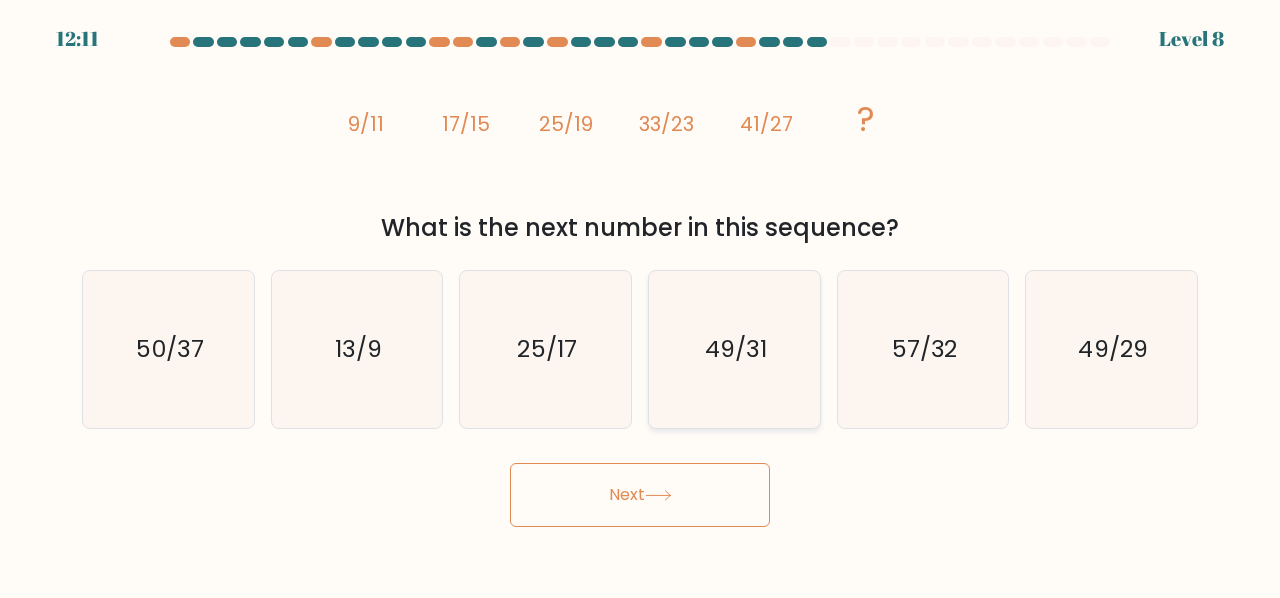 click on "49/31" 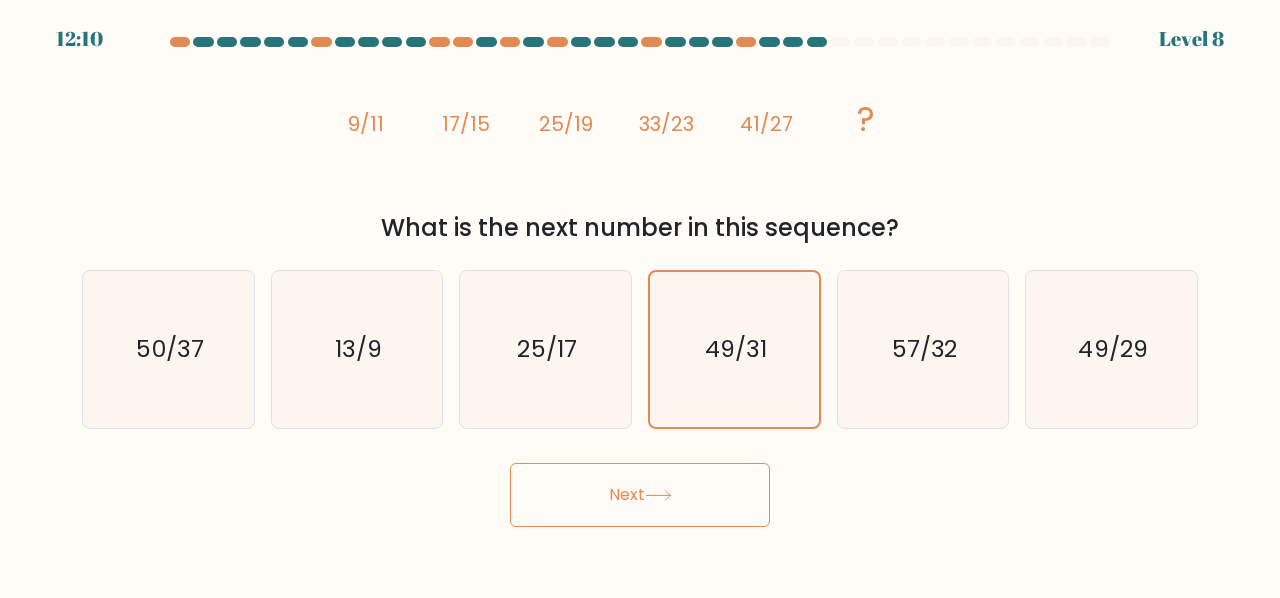 click 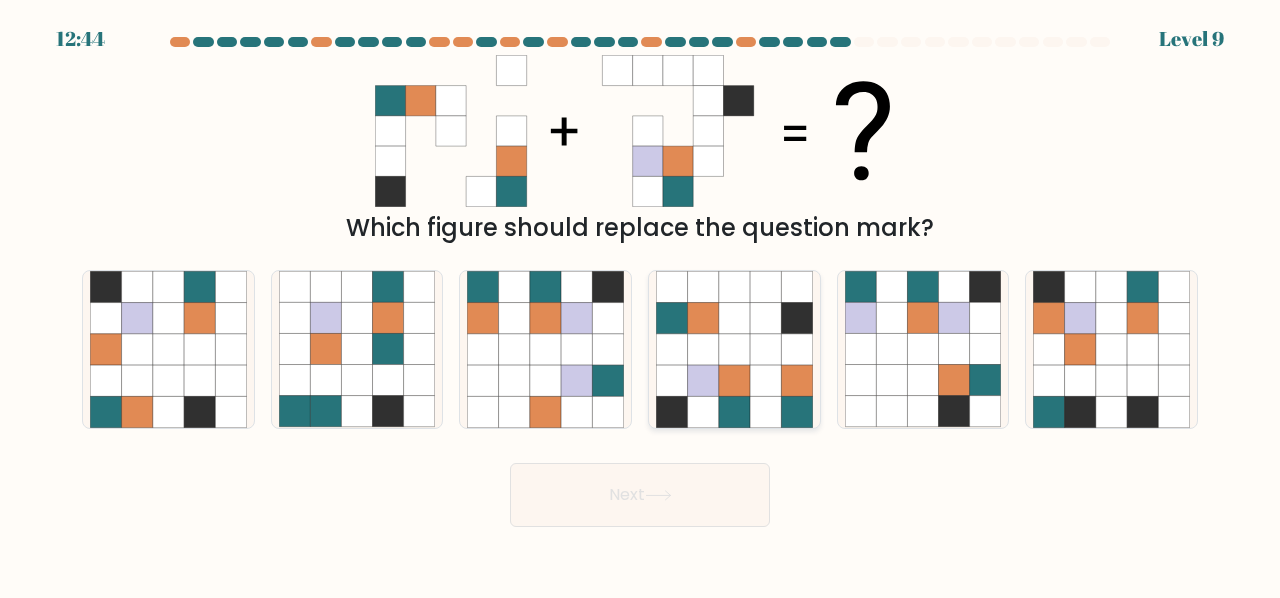click 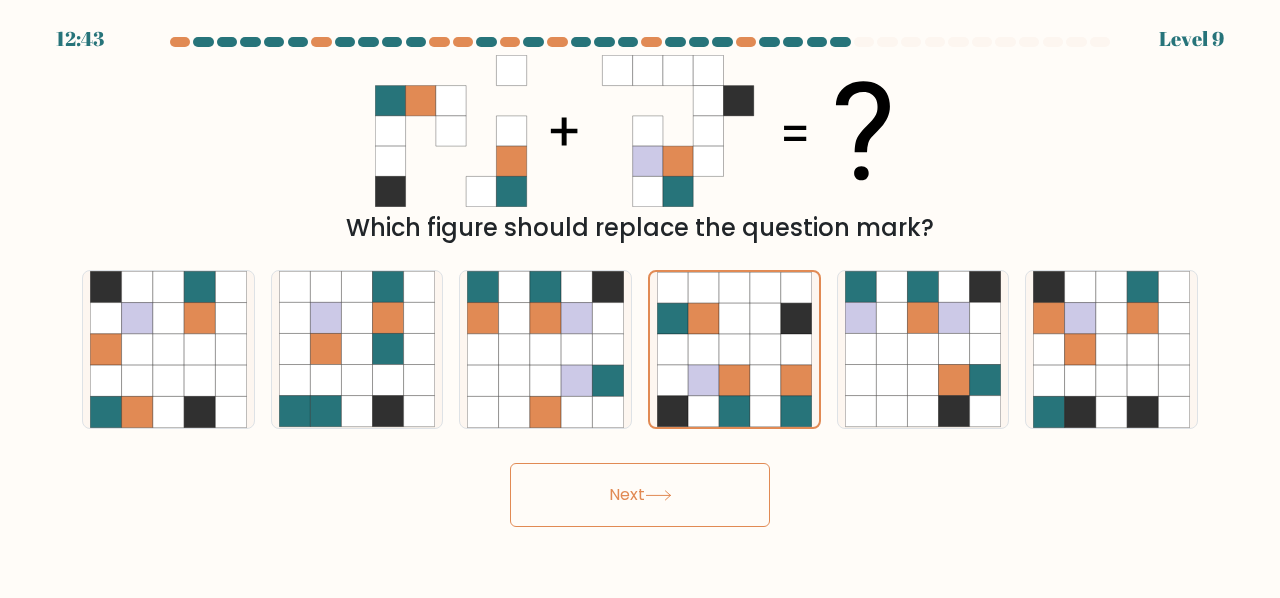 click on "Next" at bounding box center (640, 495) 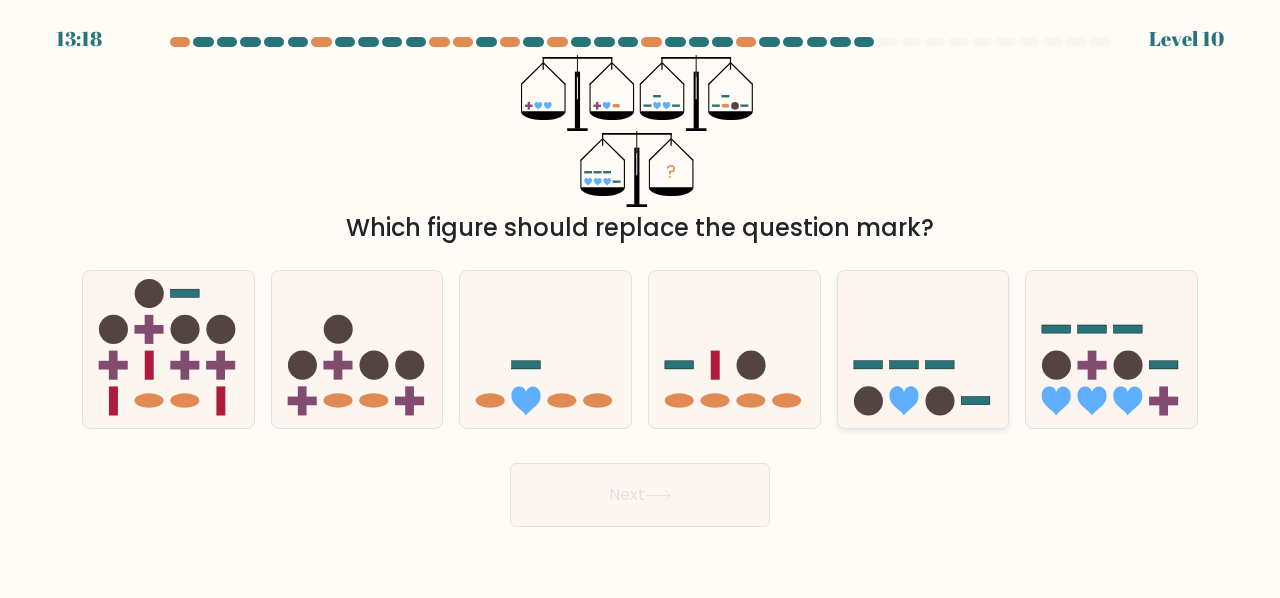 click 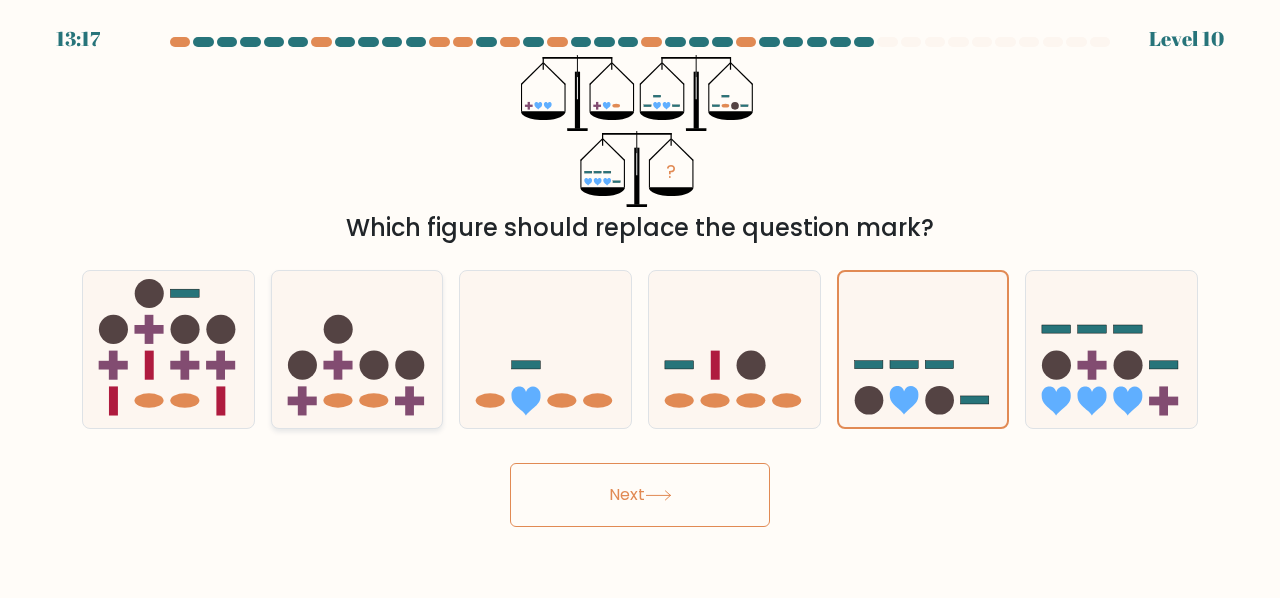 click 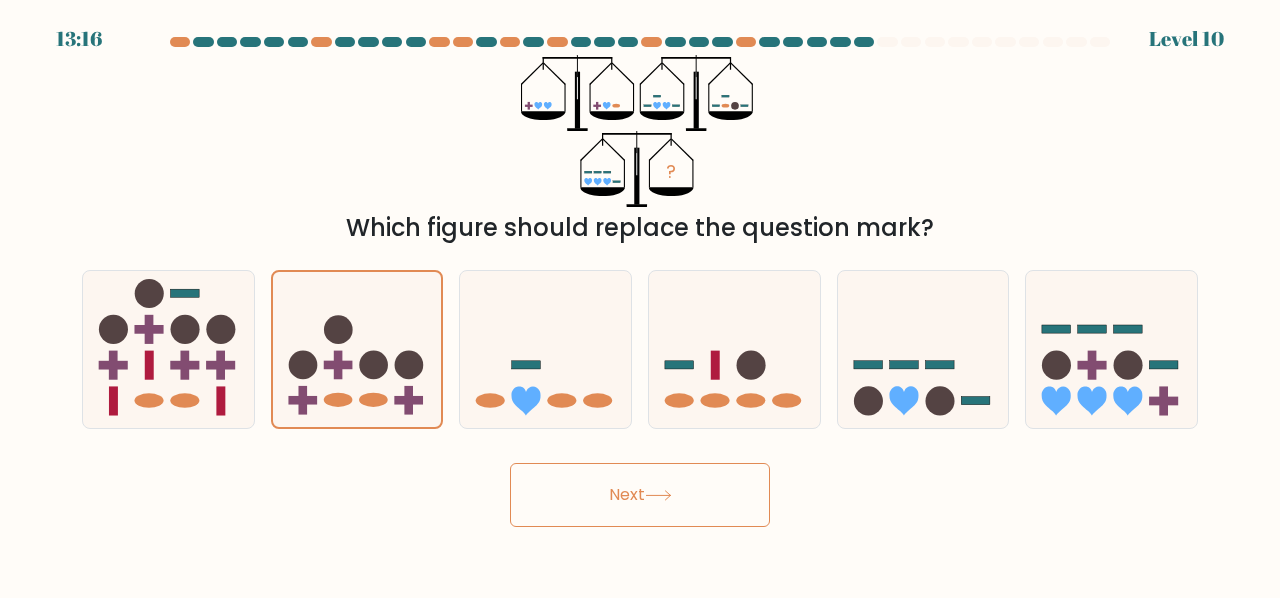 click on "Next" at bounding box center [640, 495] 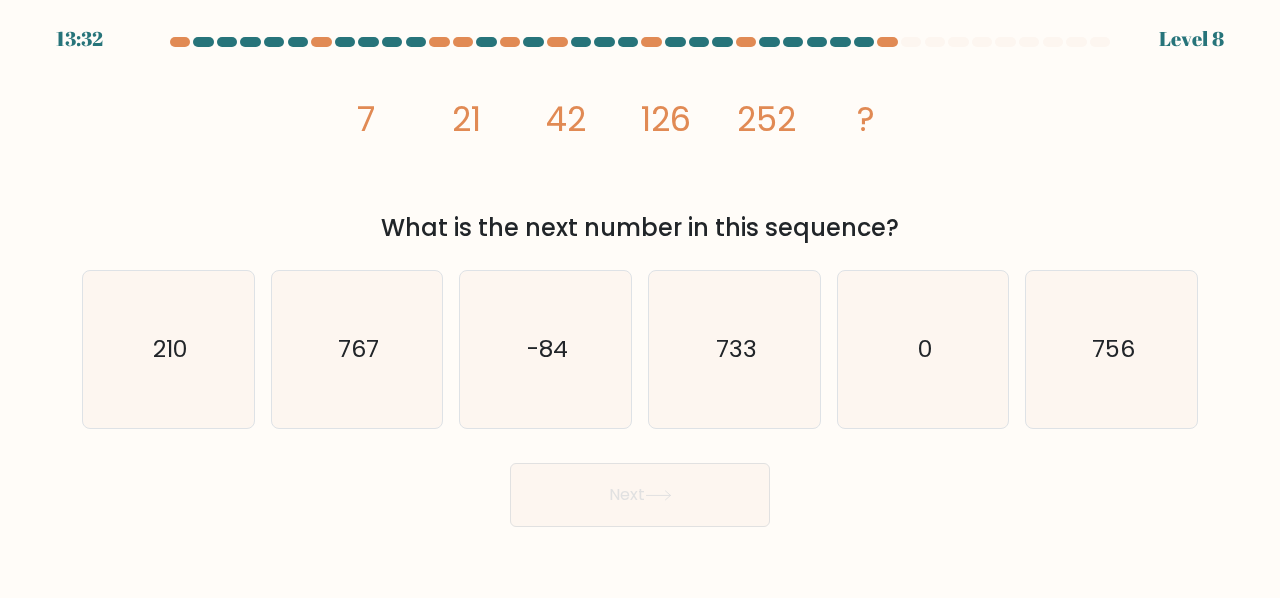 click on "21" 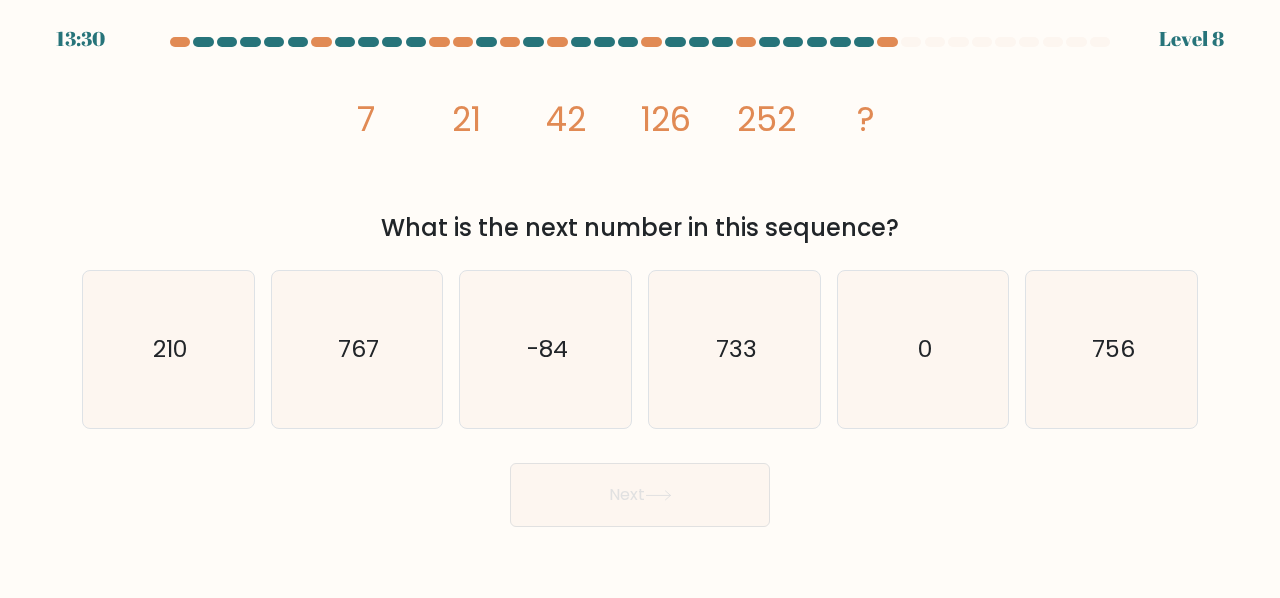 drag, startPoint x: 477, startPoint y: 122, endPoint x: 526, endPoint y: 113, distance: 49.819675 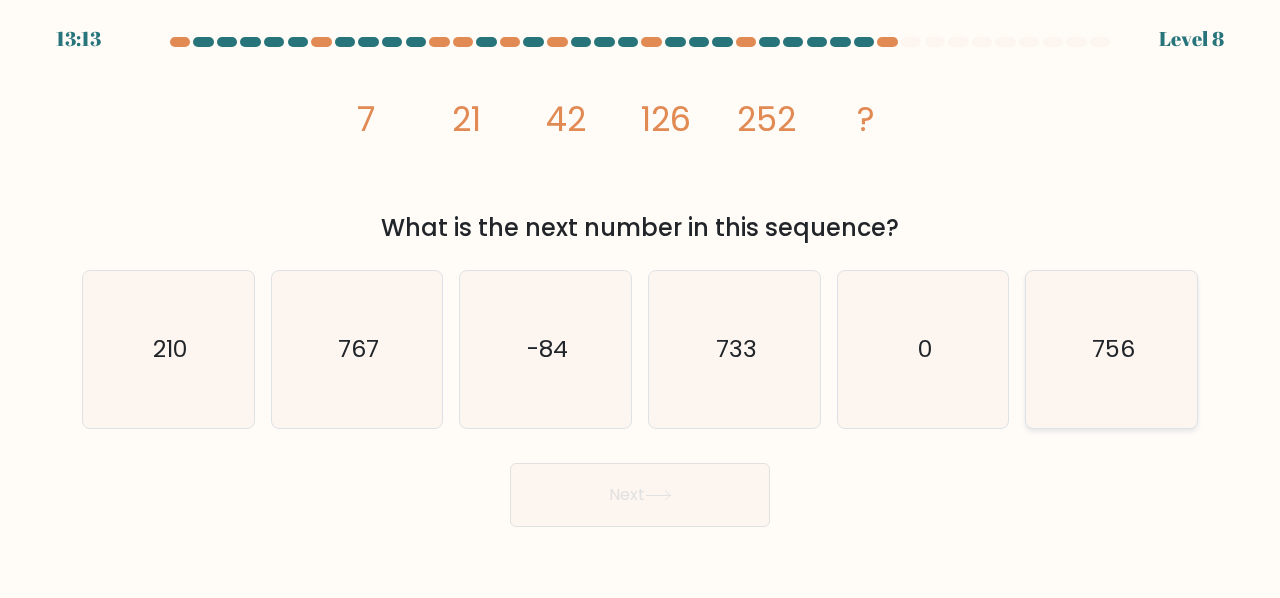 click on "756" 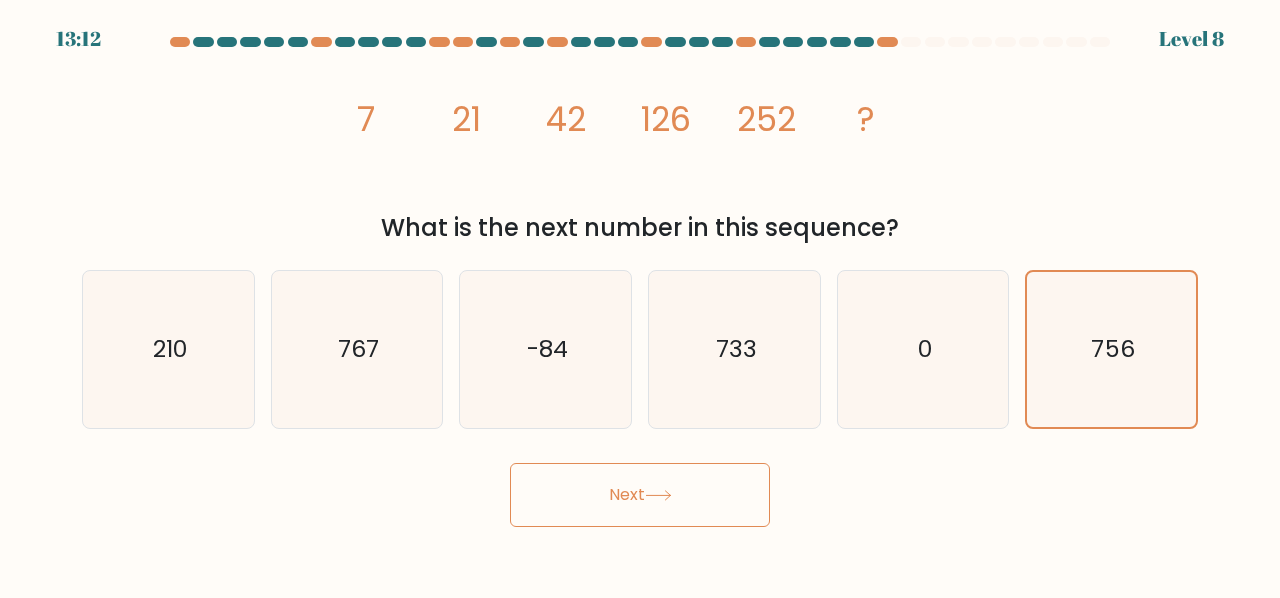 click on "Next" at bounding box center (640, 495) 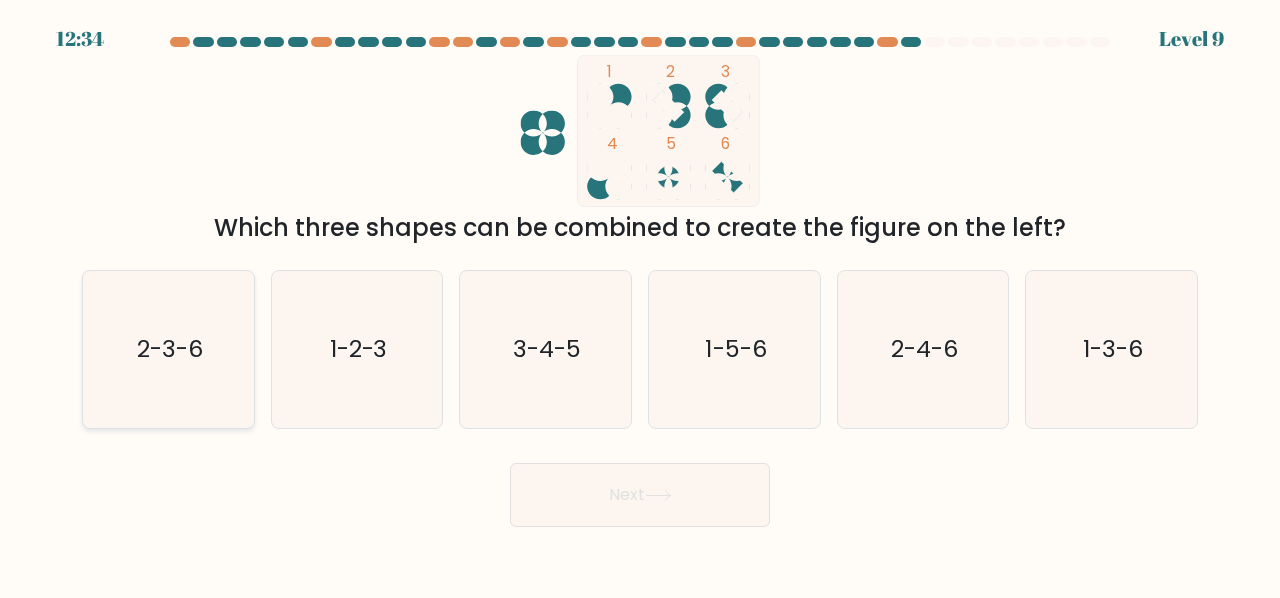 click on "2-3-6" 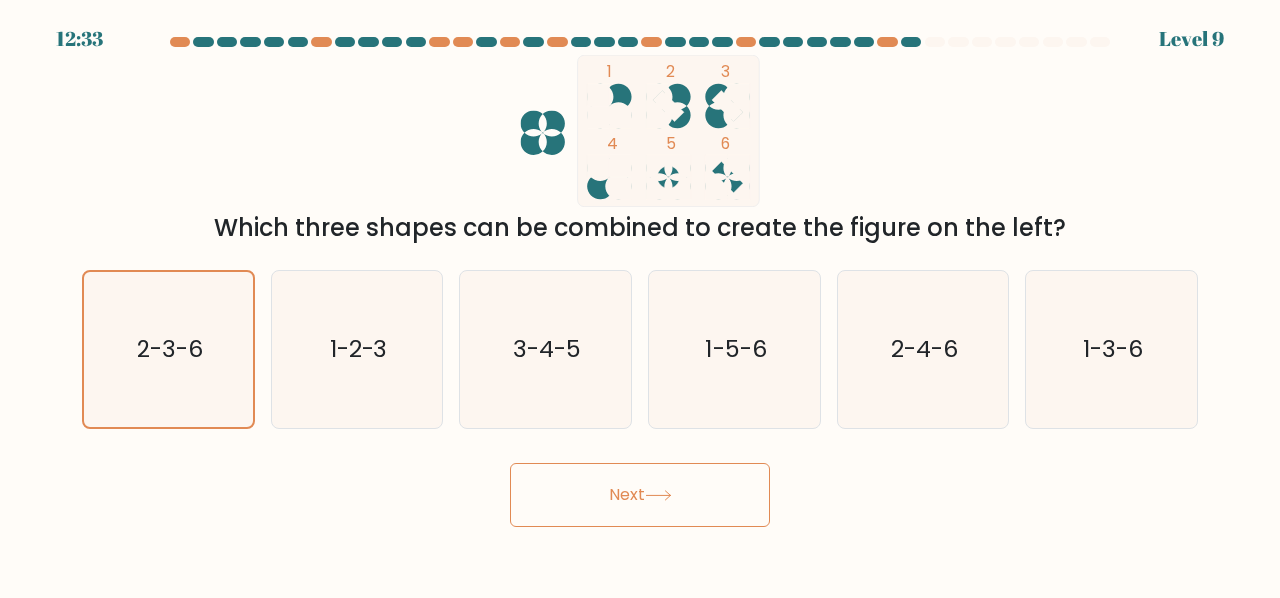 click on "Next" at bounding box center (640, 495) 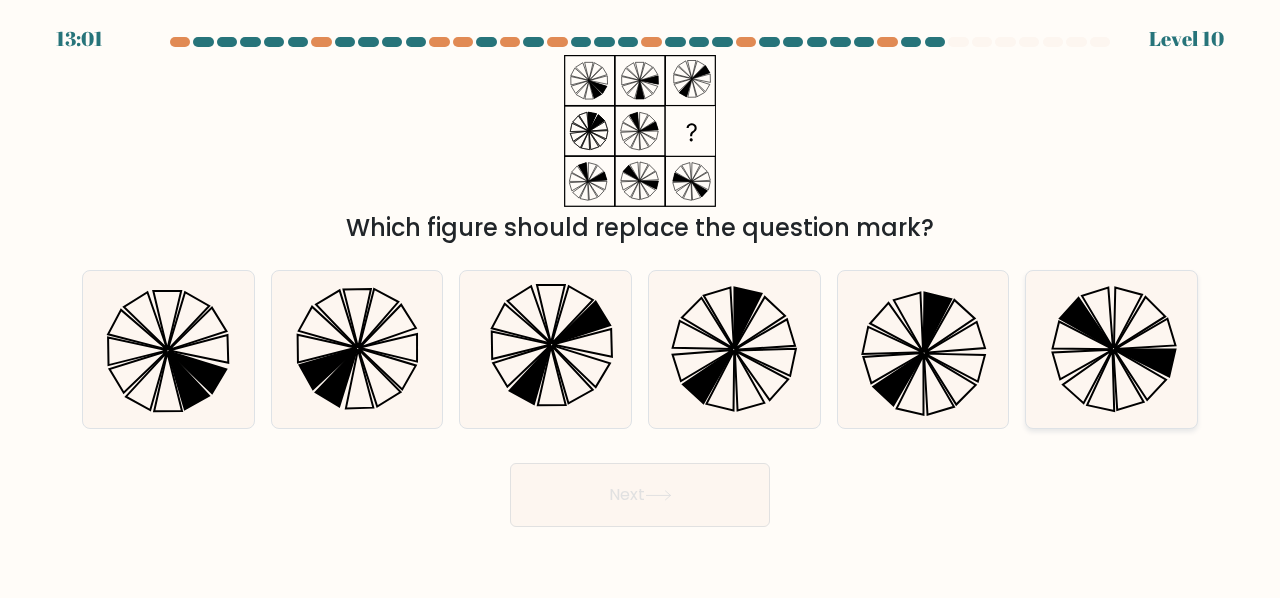 click 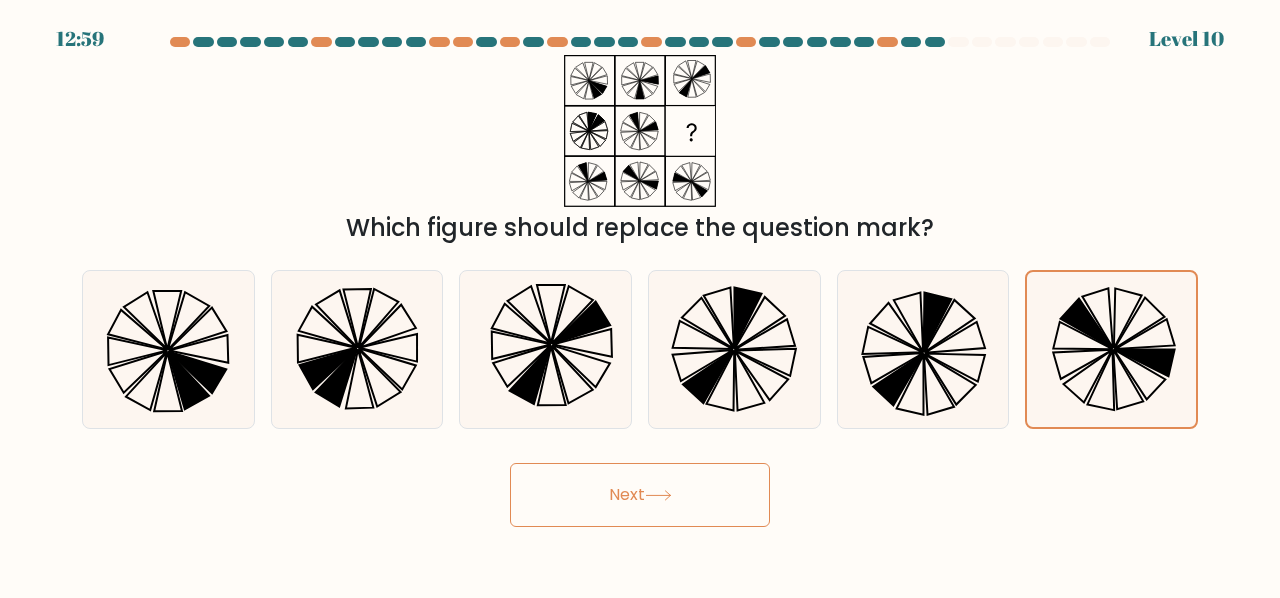 click on "Next" at bounding box center [640, 495] 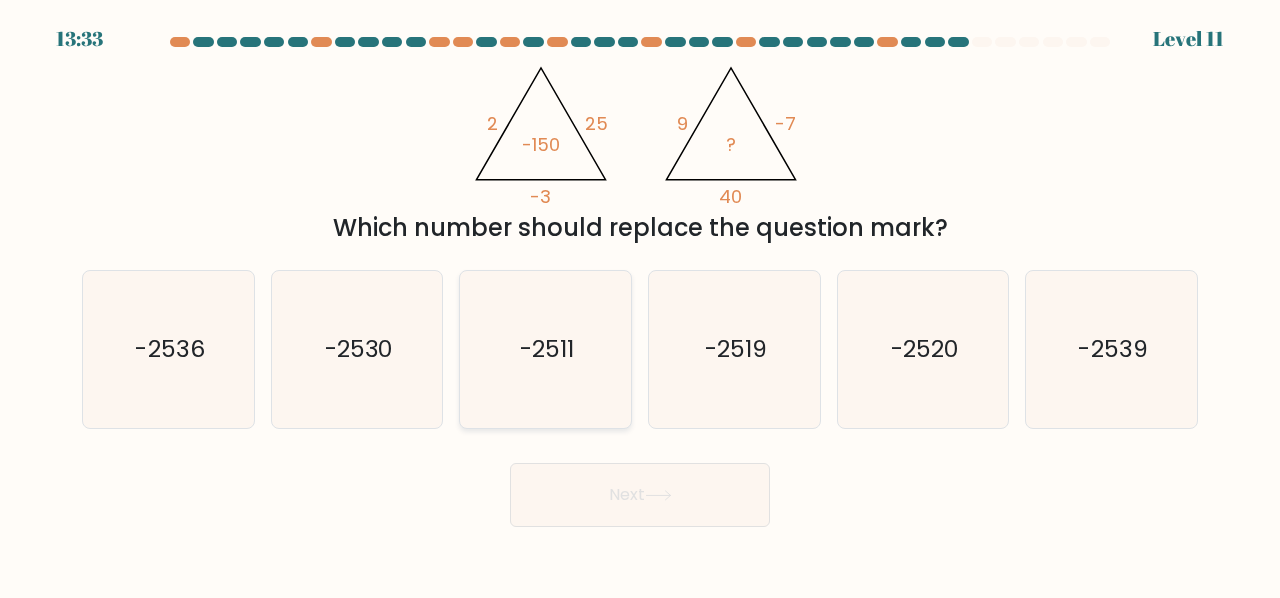 click on "-2511" 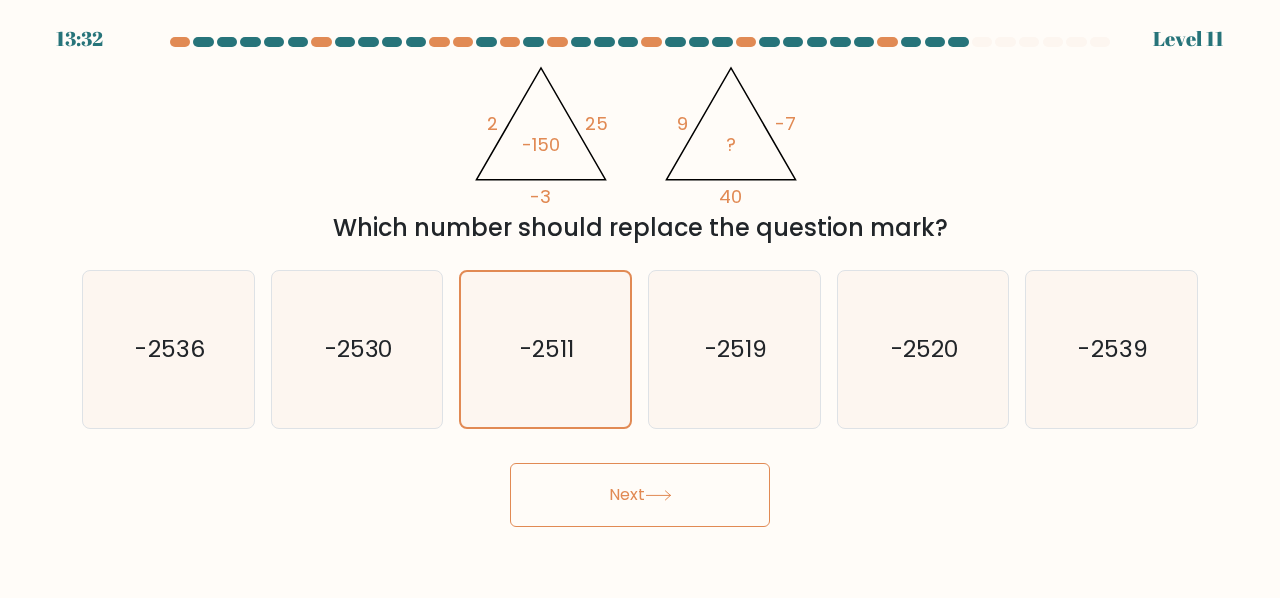 click on "Next" at bounding box center [640, 495] 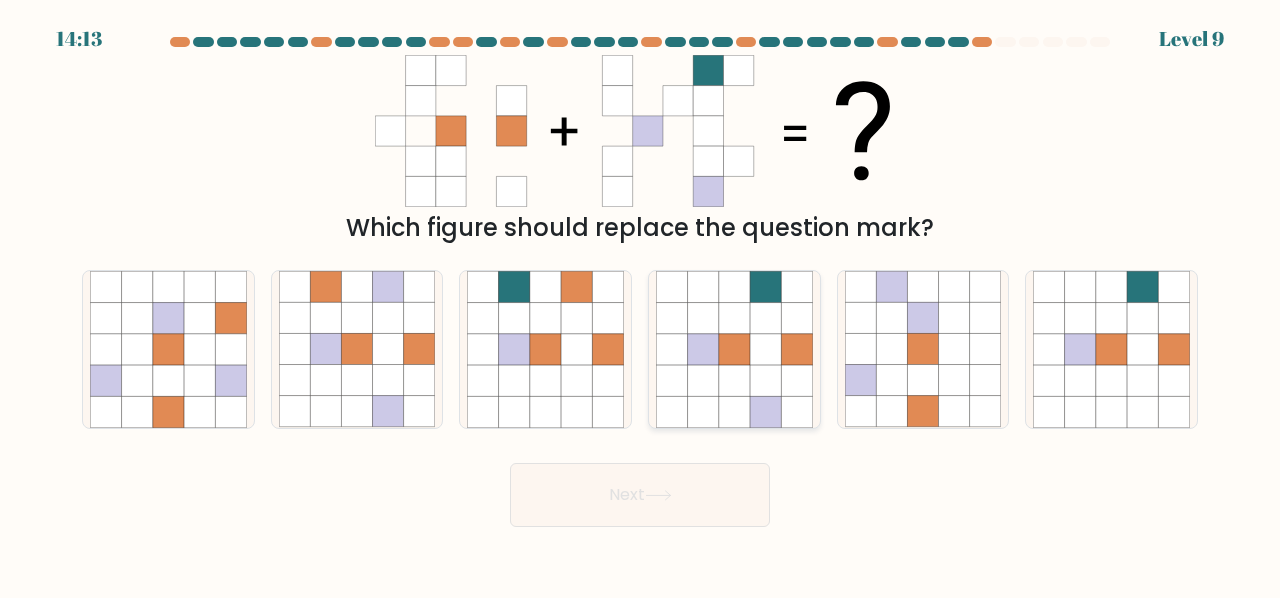 click 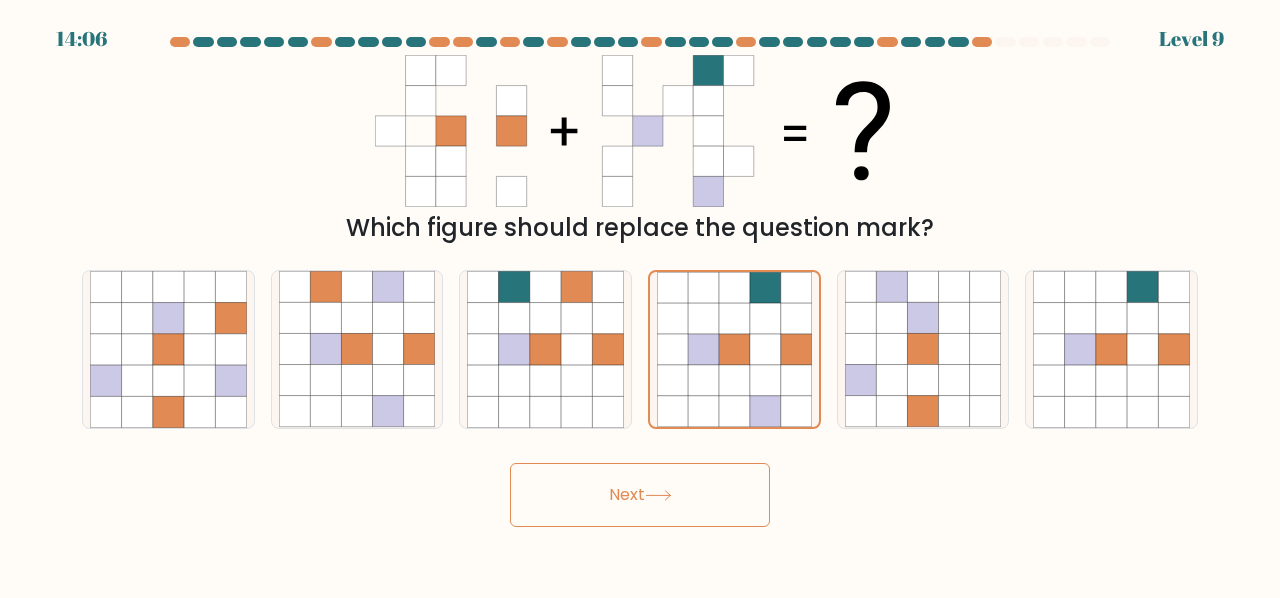click on "Next" at bounding box center [640, 495] 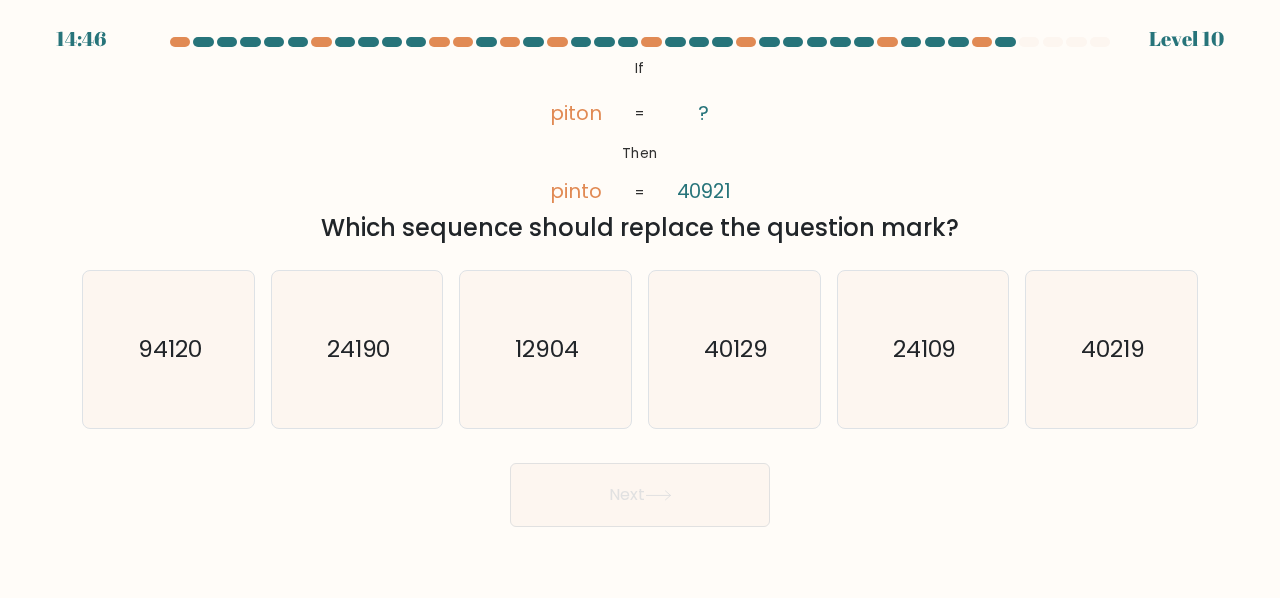 click on "pinto" 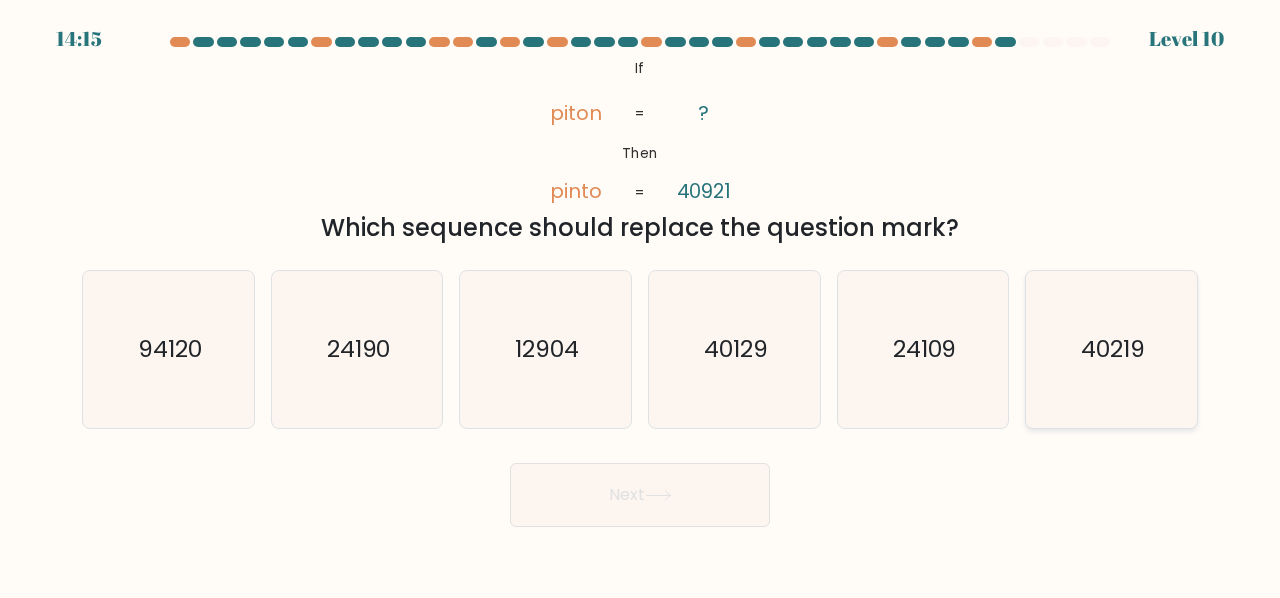 click on "40219" 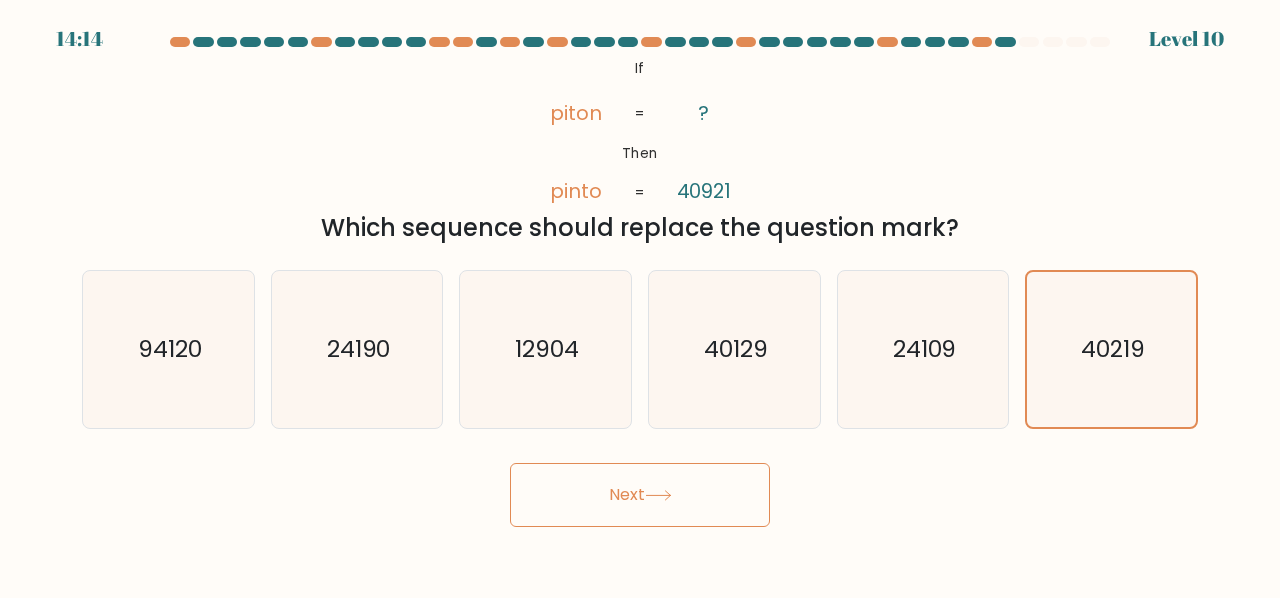 click on "Next" at bounding box center (640, 495) 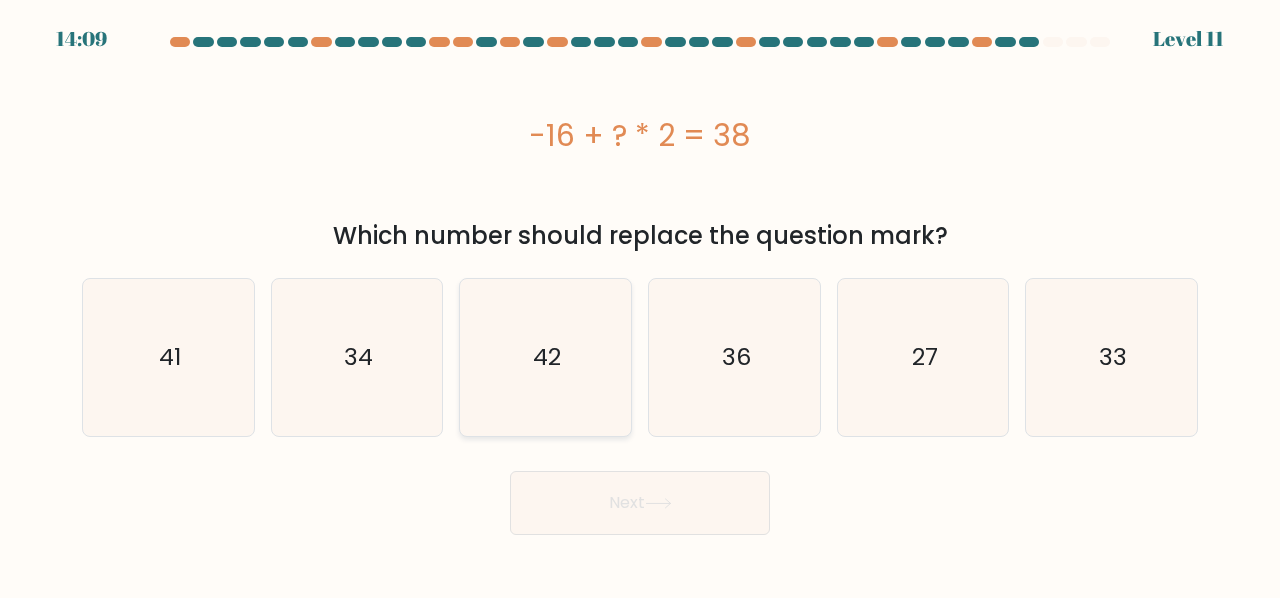click on "42" 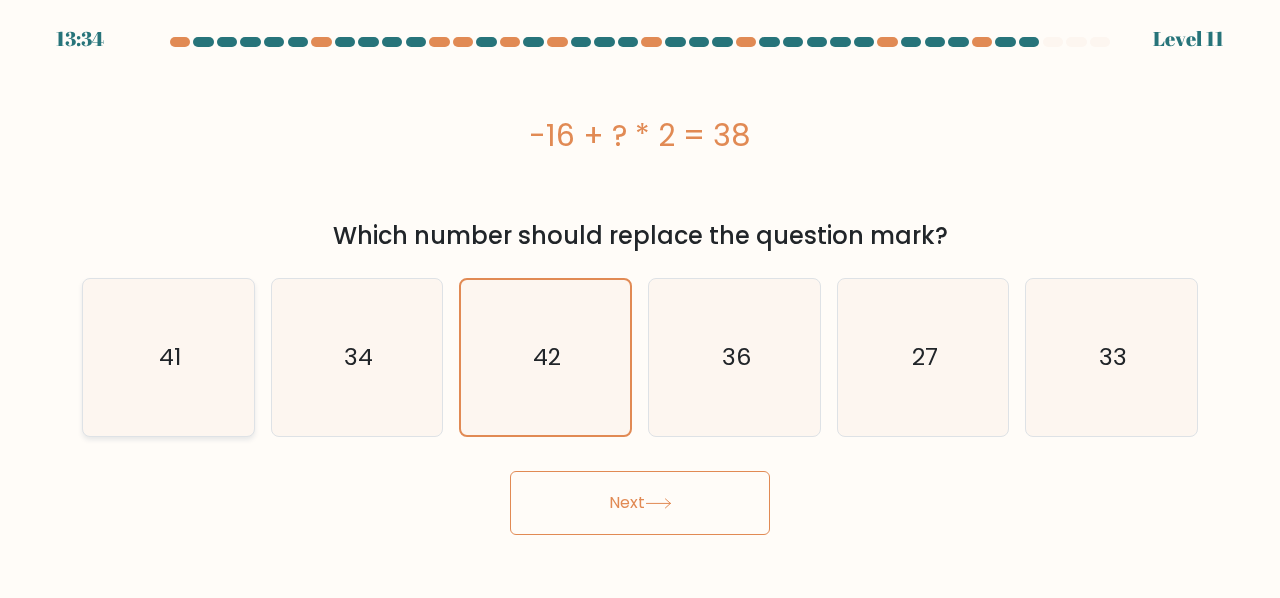 click on "41" 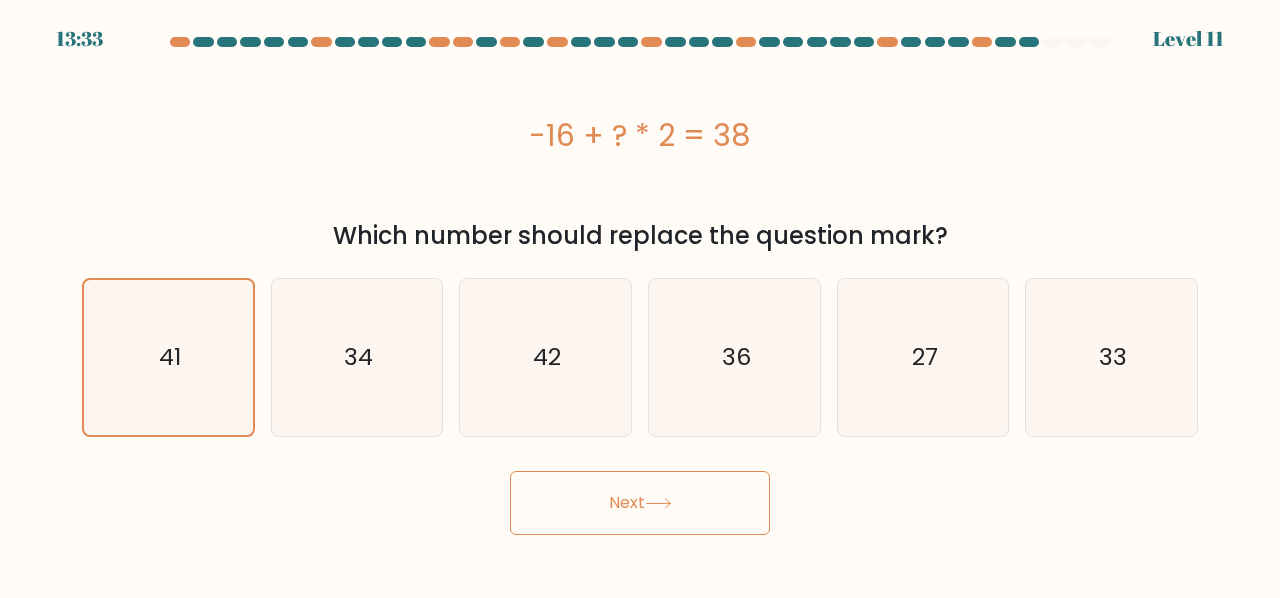 click on "Next" at bounding box center (640, 503) 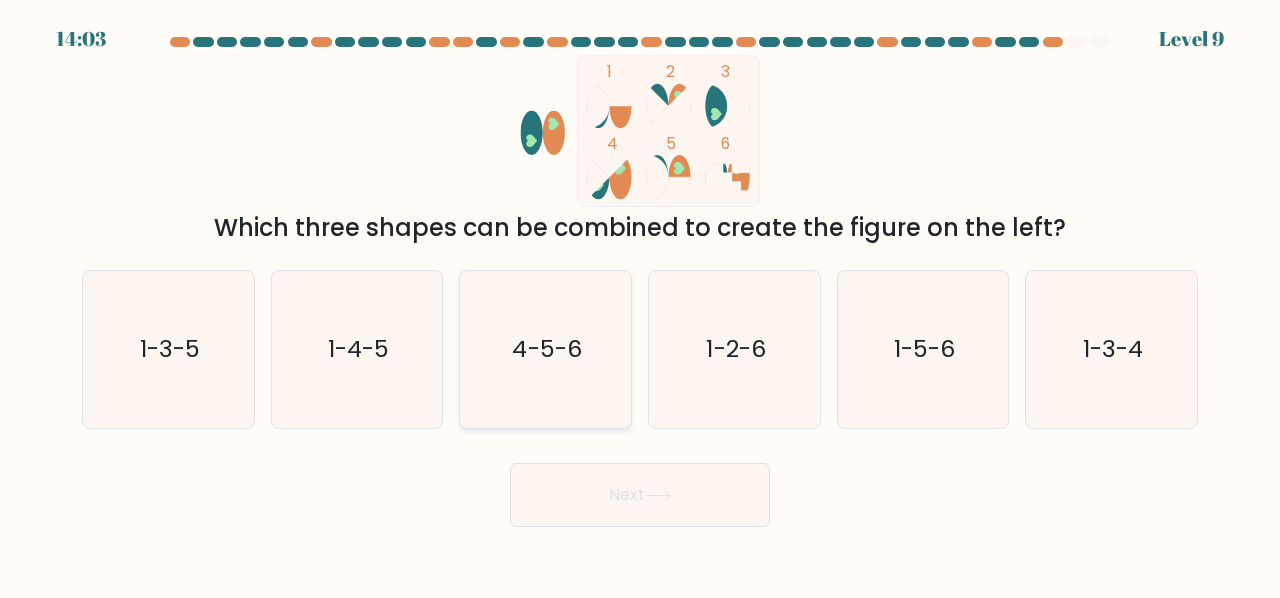 drag, startPoint x: 553, startPoint y: 362, endPoint x: 634, endPoint y: 481, distance: 143.95139 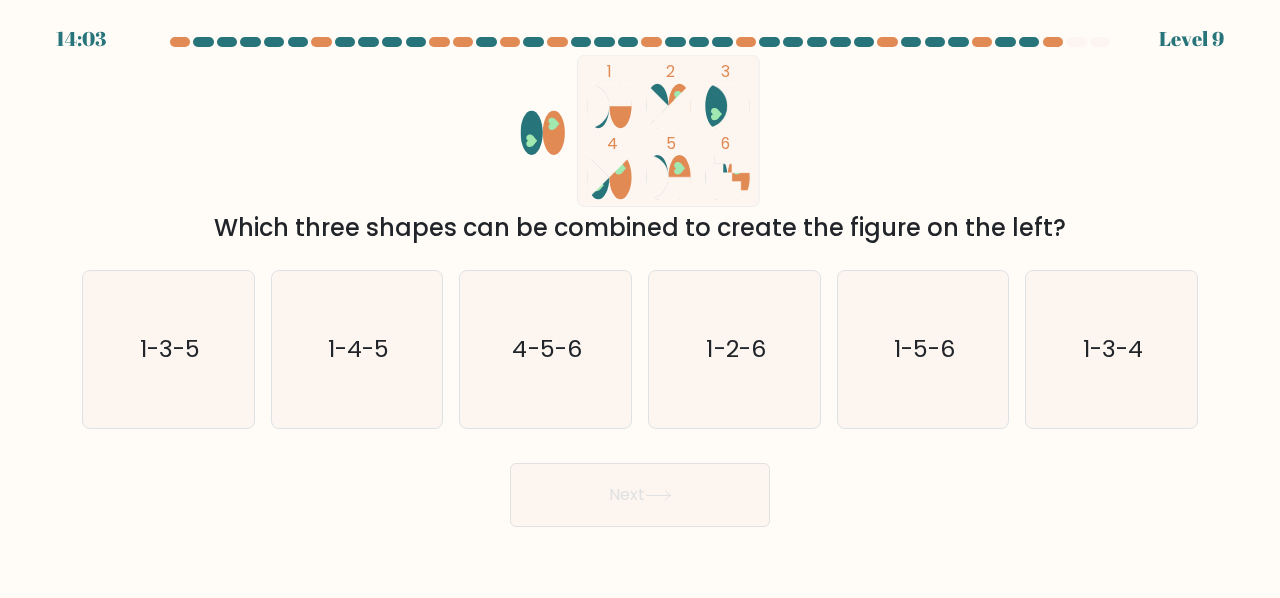 click on "4-5-6" 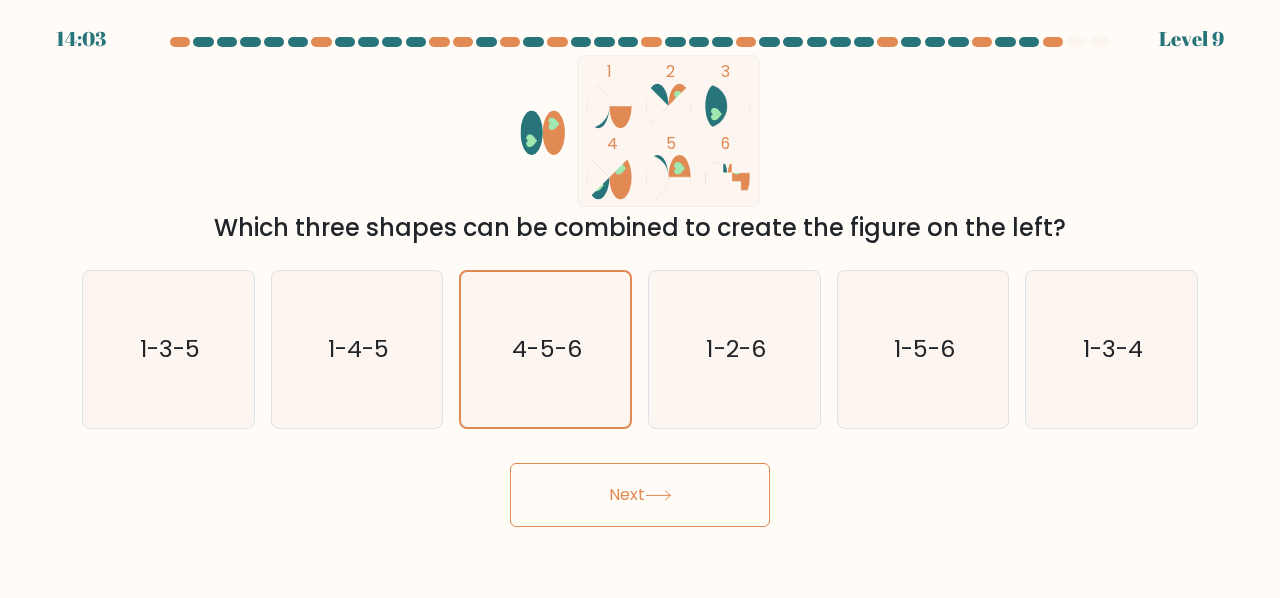 click on "Next" at bounding box center (640, 495) 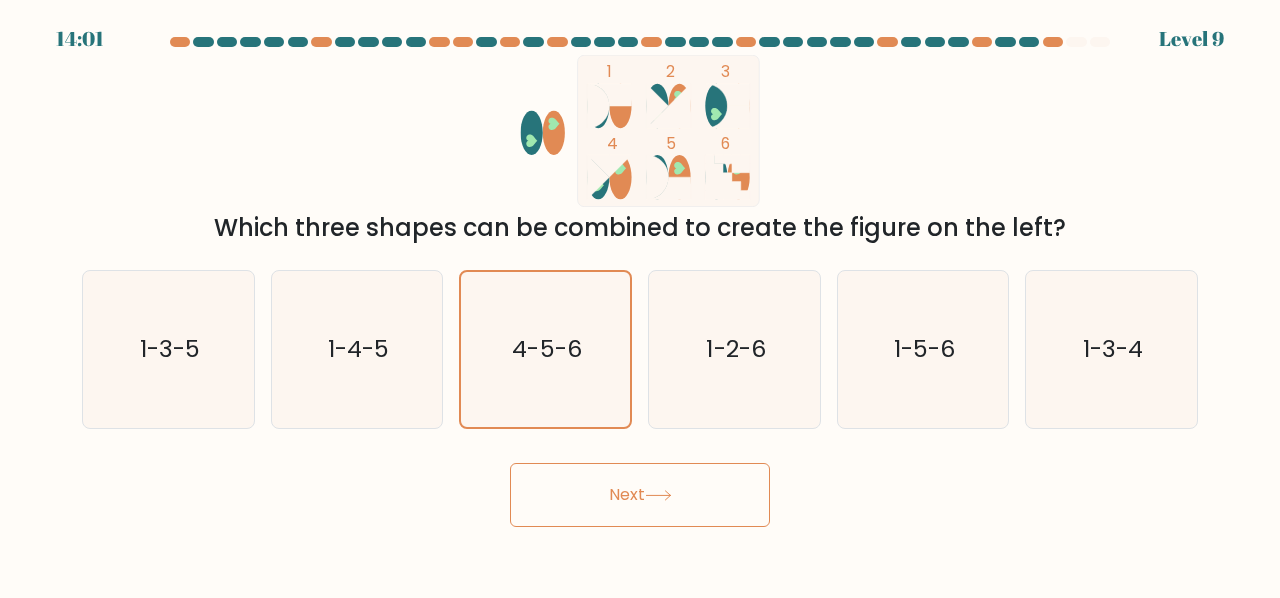 click on "Next" at bounding box center [640, 495] 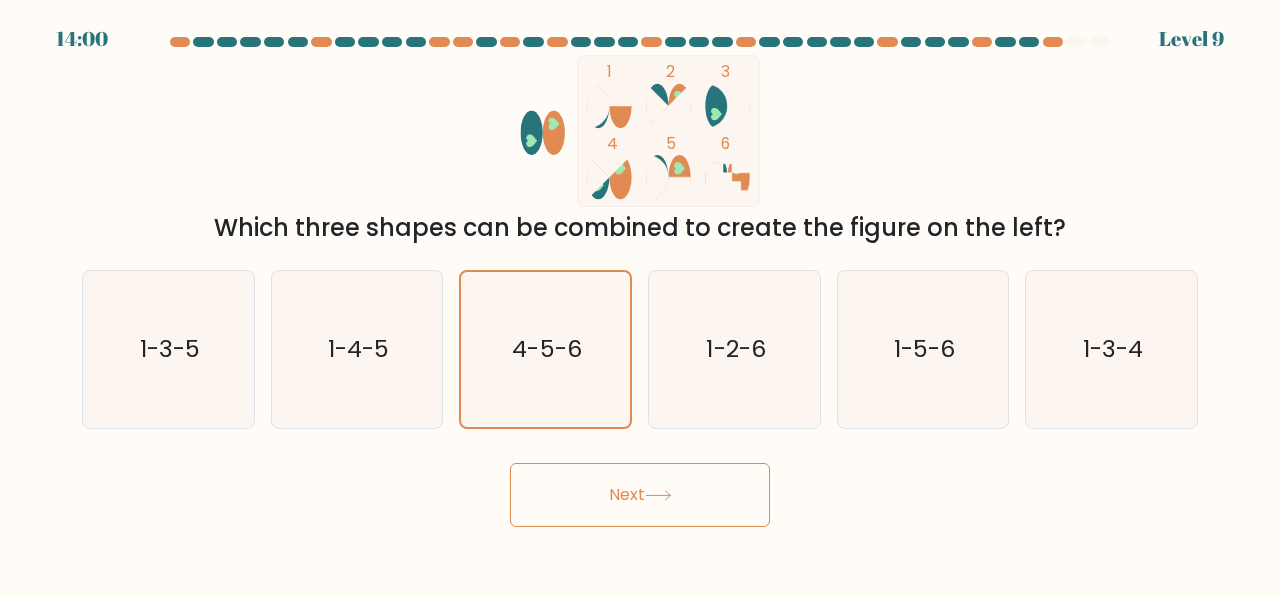 click 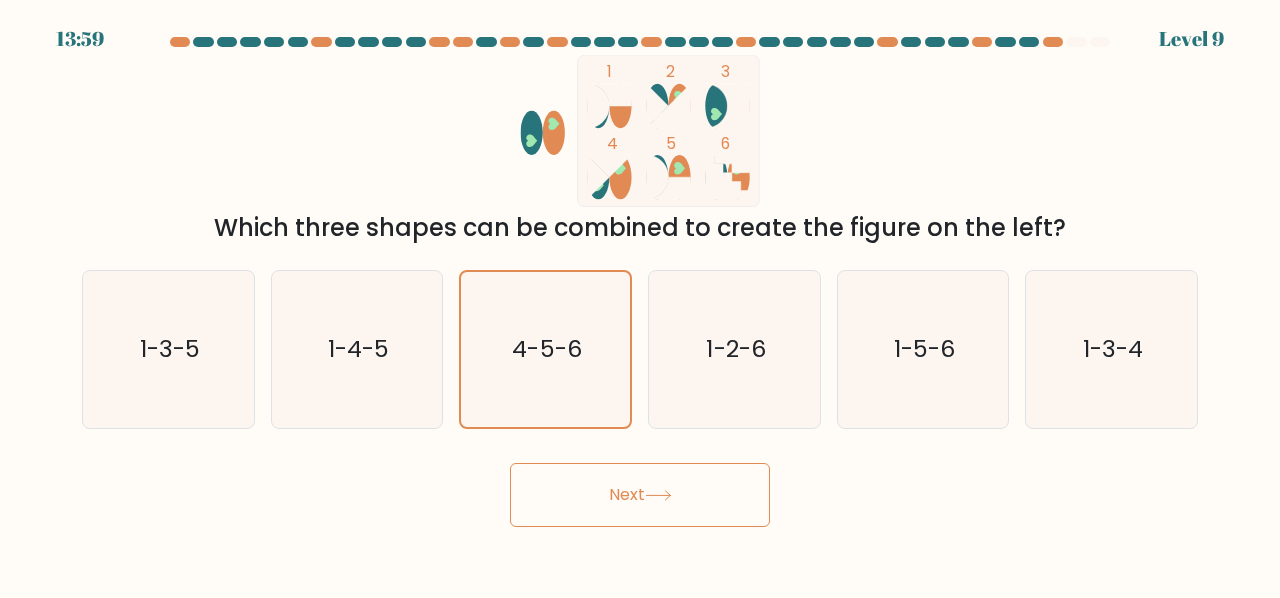 click on "Next" at bounding box center [640, 495] 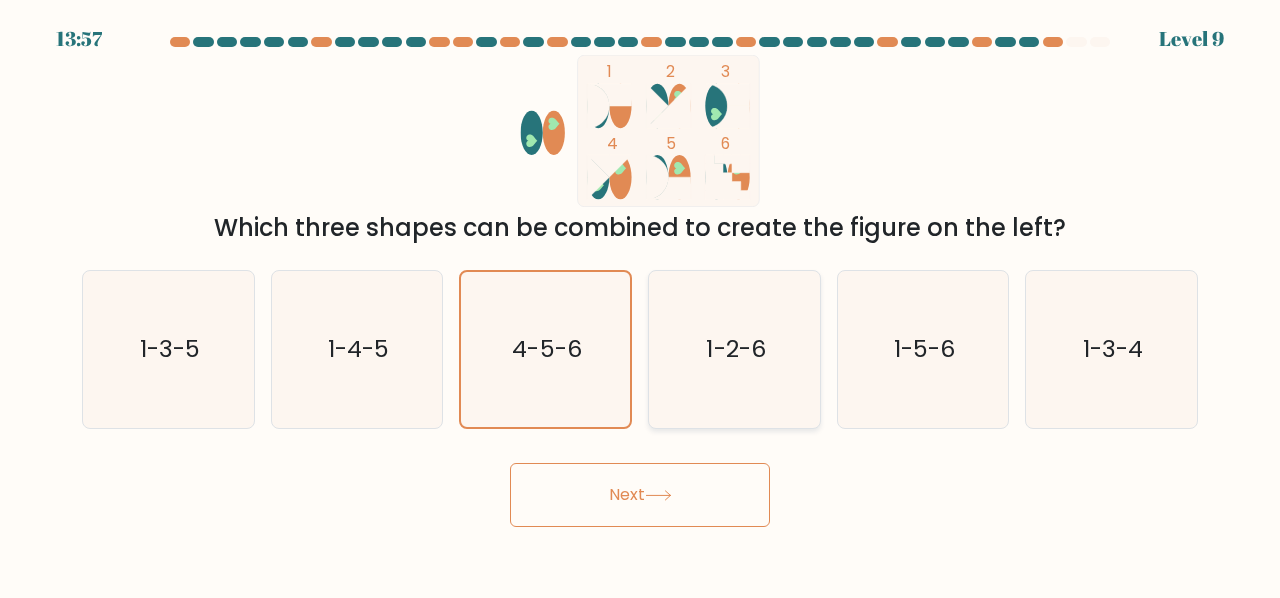 type 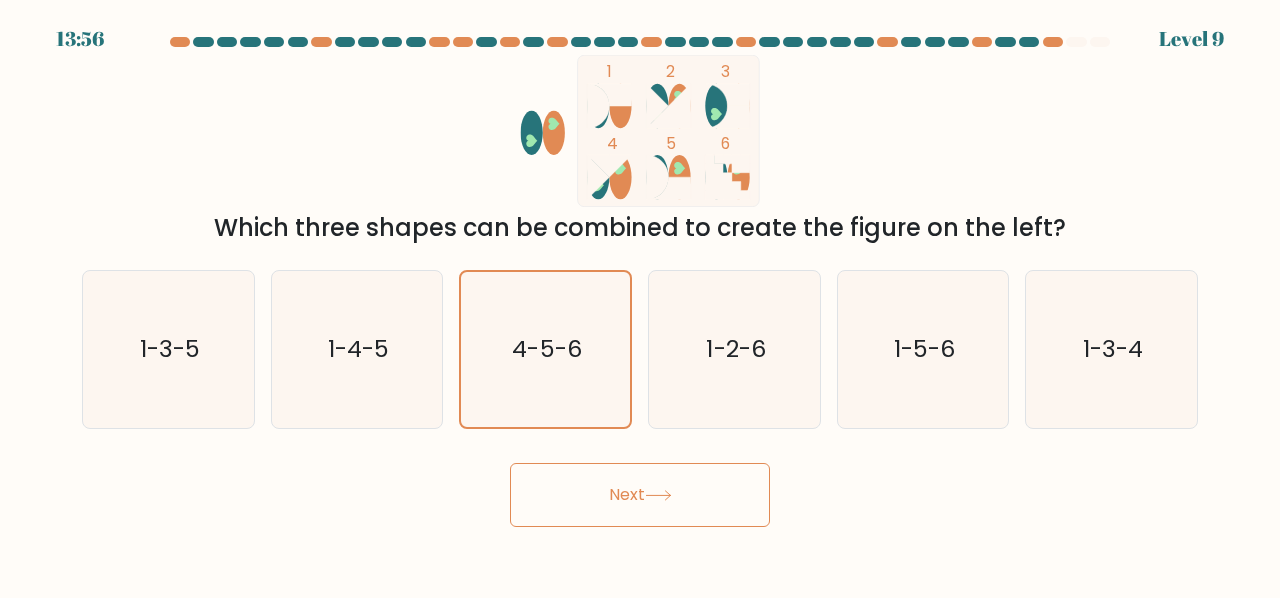 click on "Next" at bounding box center (640, 495) 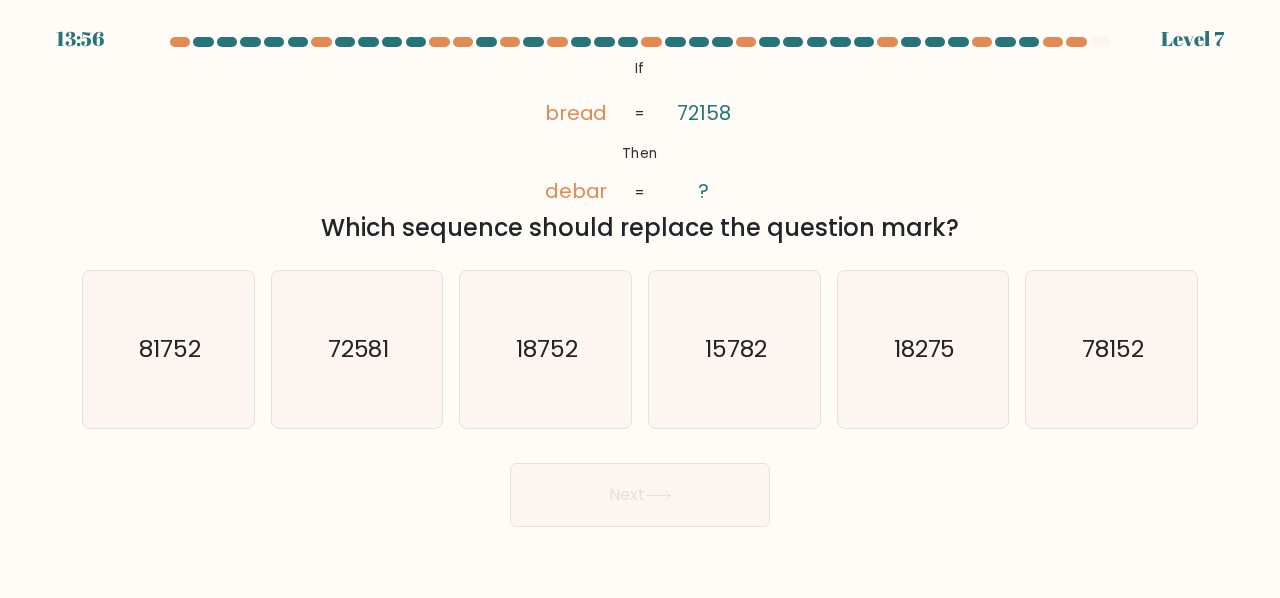 click 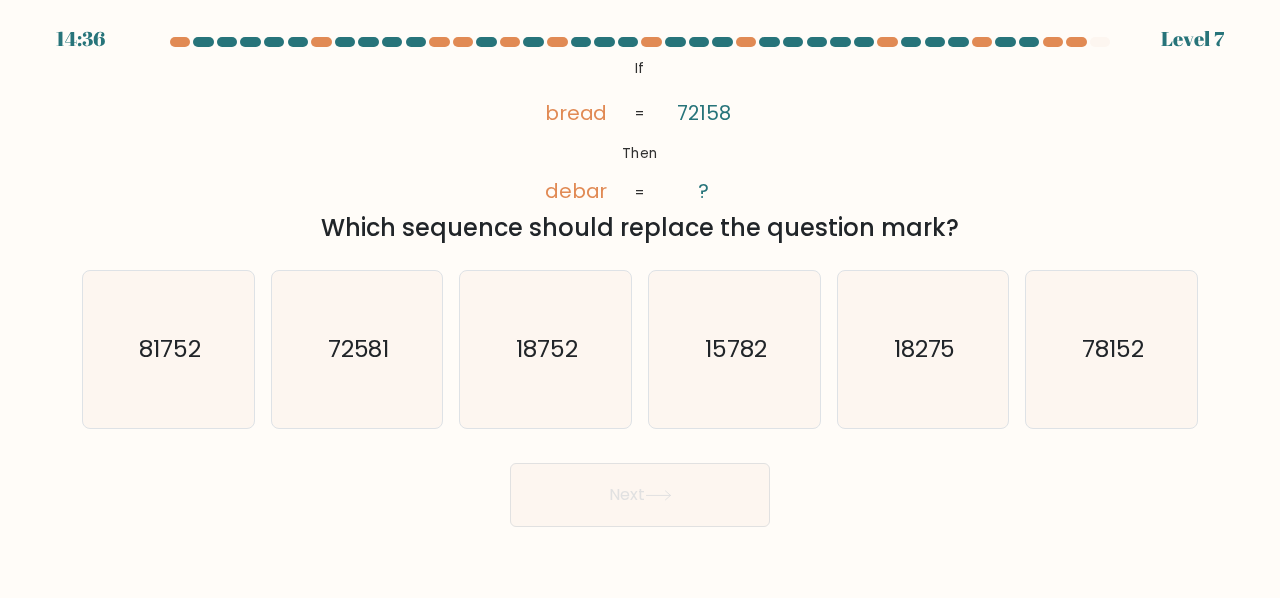click on "bread" 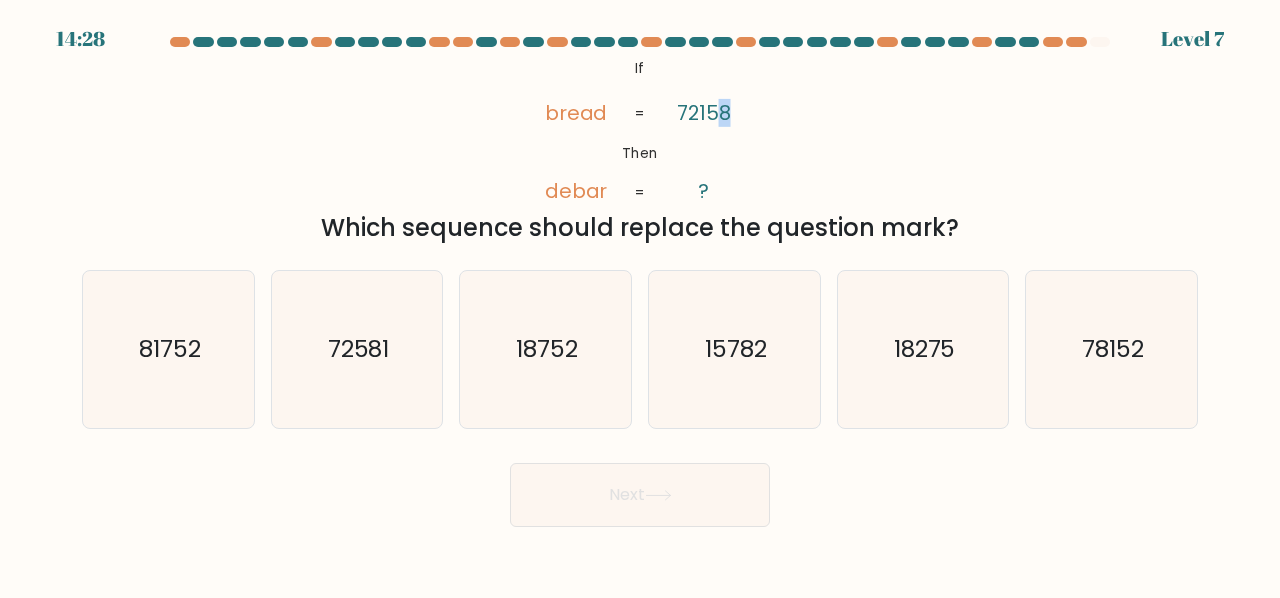 drag, startPoint x: 720, startPoint y: 113, endPoint x: 735, endPoint y: 115, distance: 15.132746 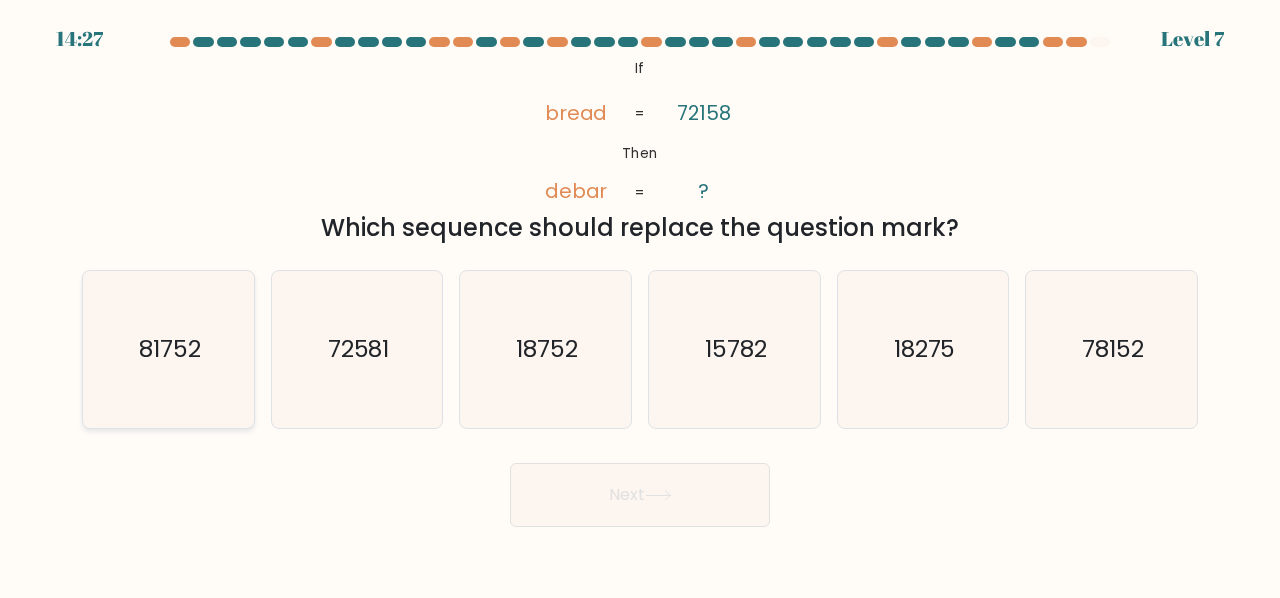 click on "81752" 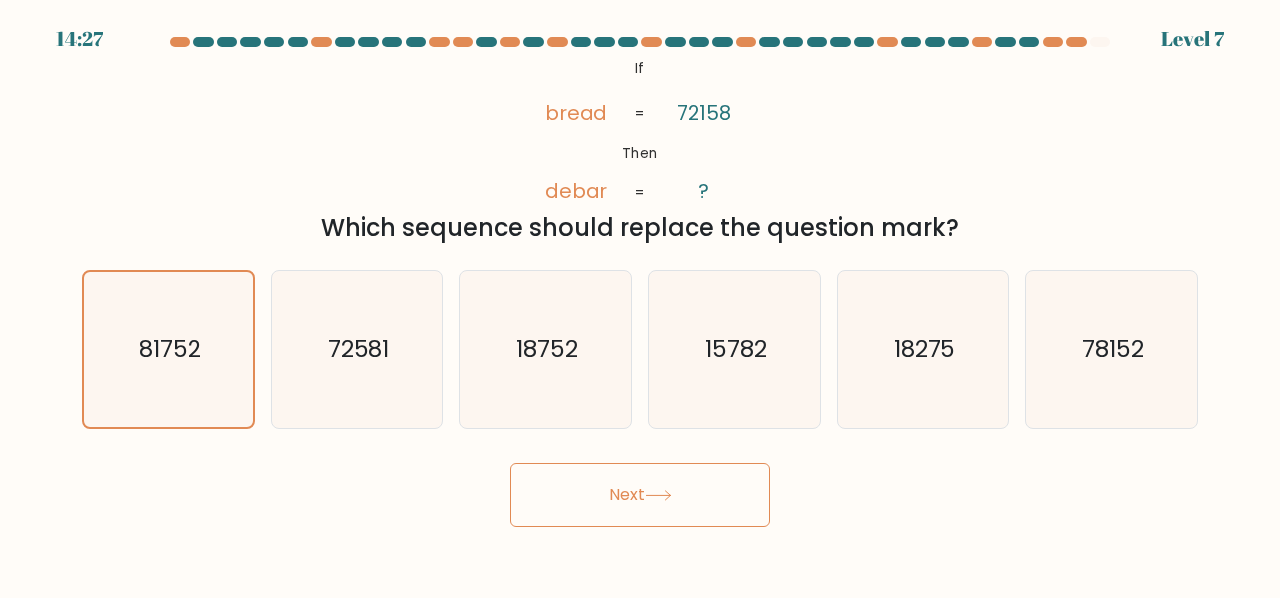 click on "Next" at bounding box center (640, 495) 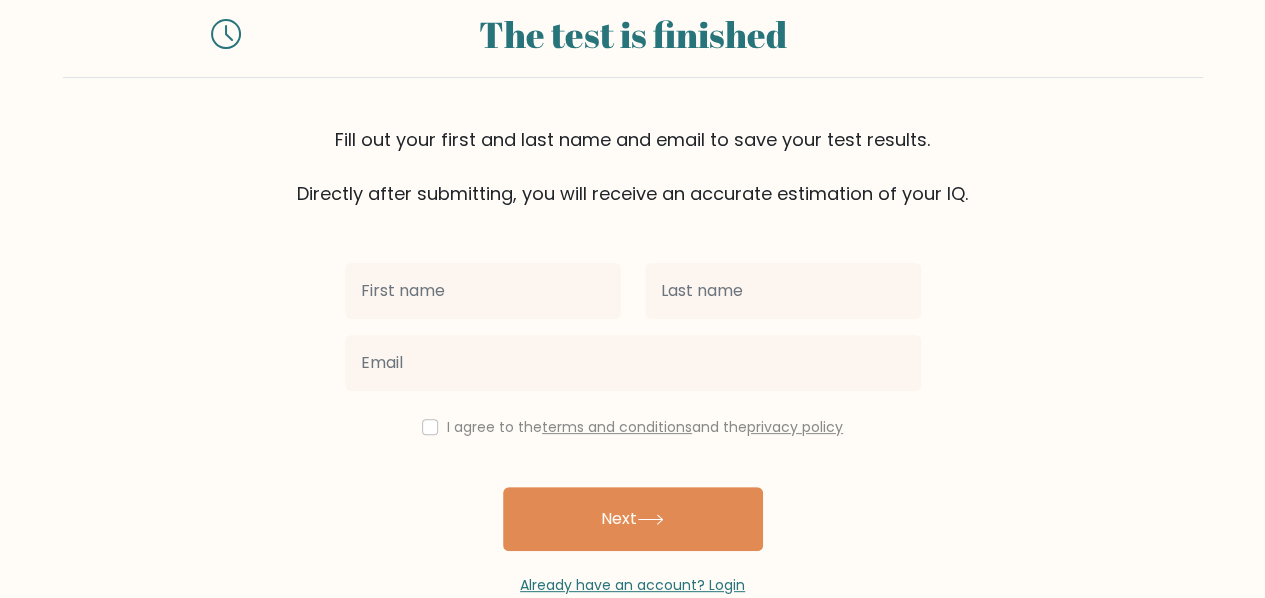 scroll, scrollTop: 102, scrollLeft: 0, axis: vertical 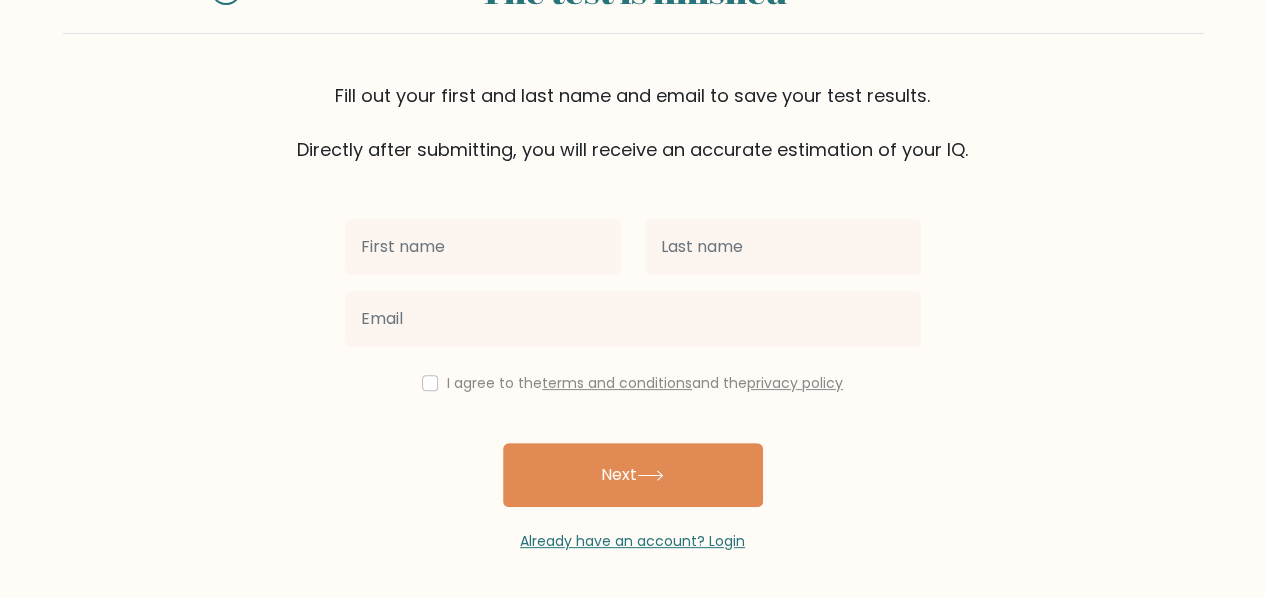 click at bounding box center (483, 247) 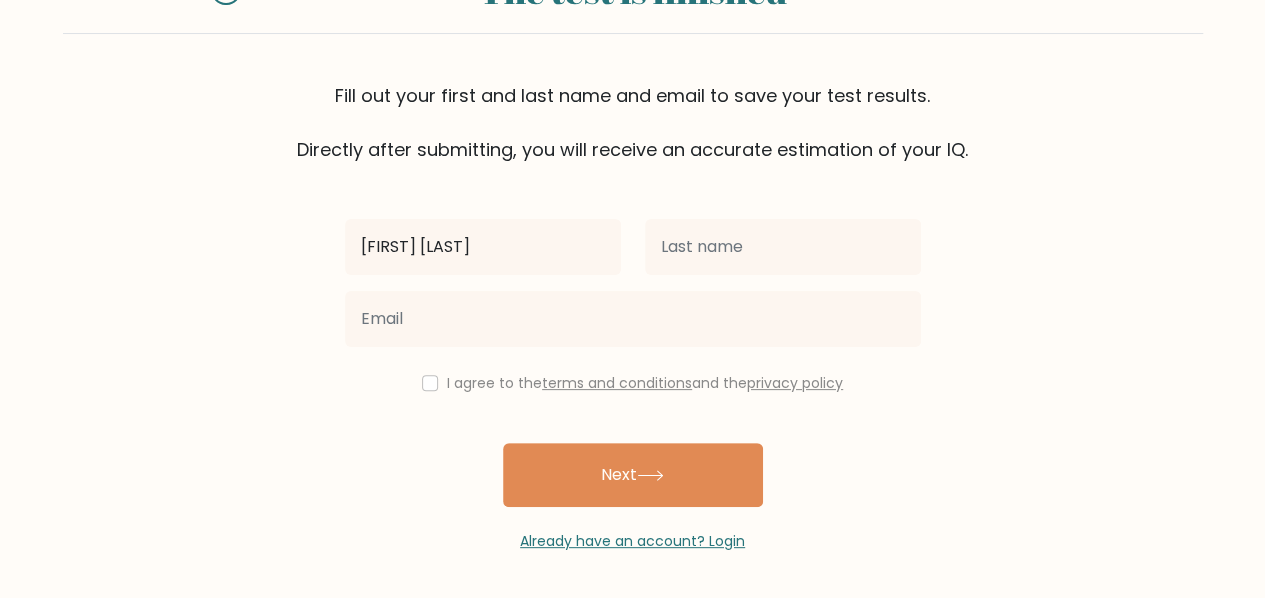 type on "[FIRST] [LAST]" 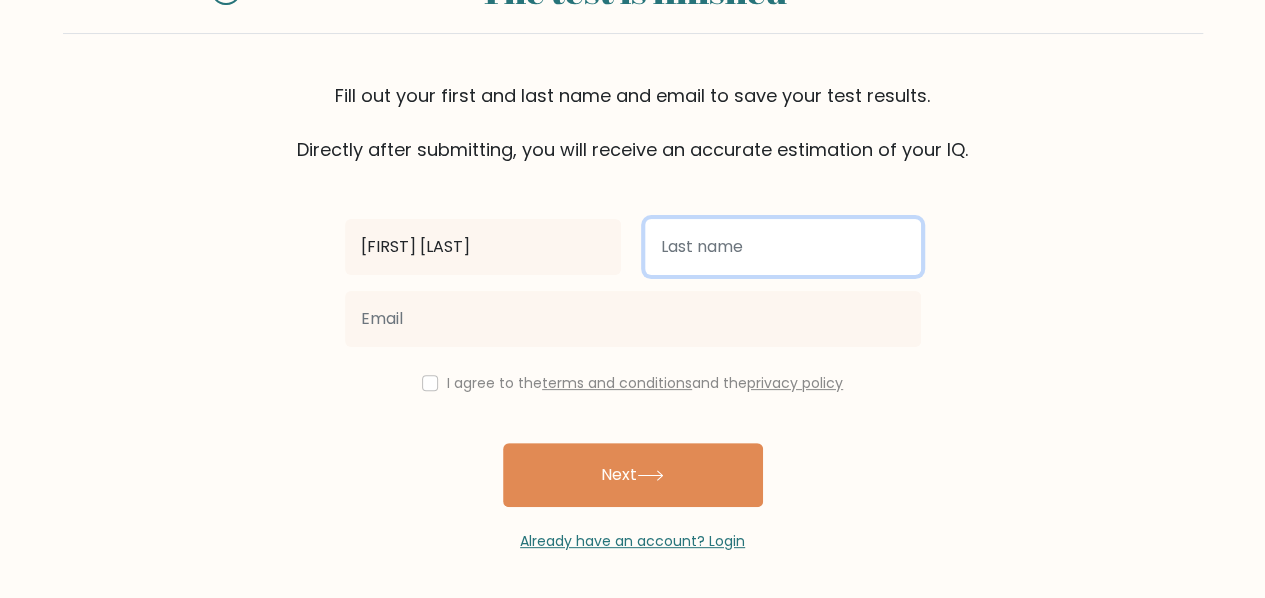 click at bounding box center [783, 247] 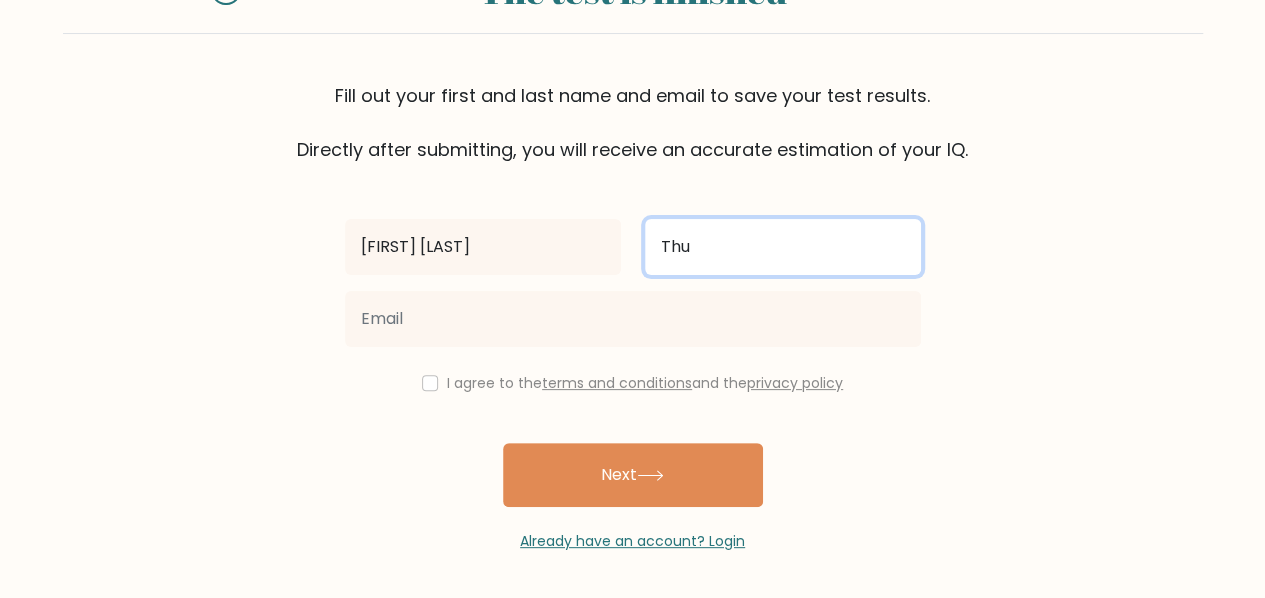 type on "Thu" 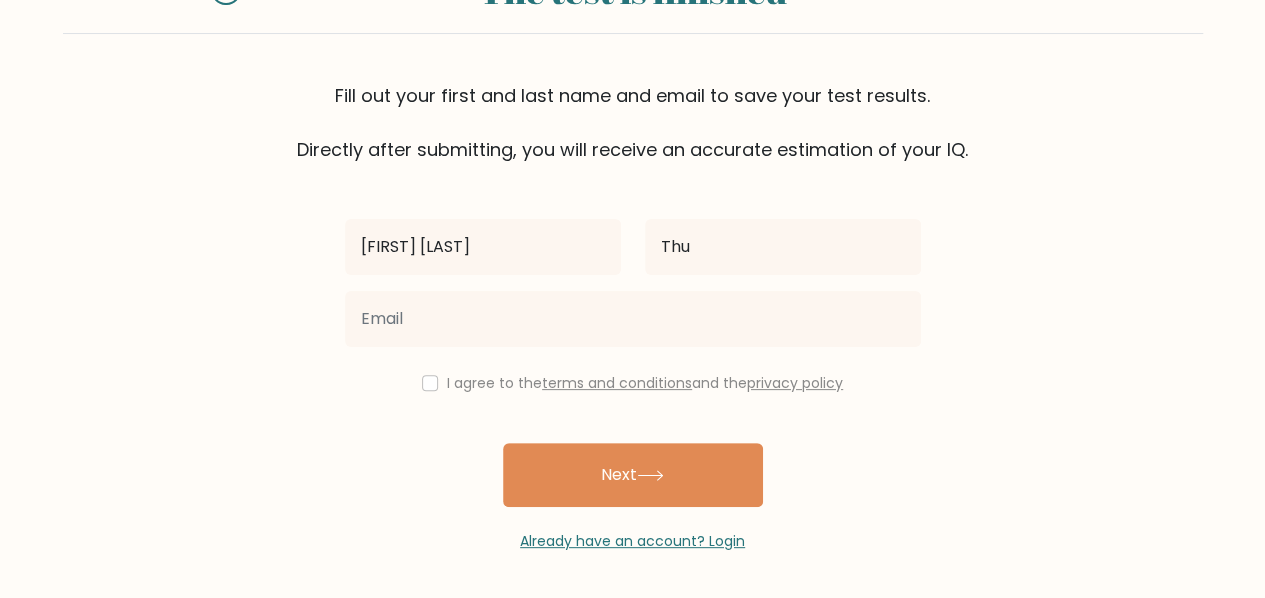 click at bounding box center [633, 319] 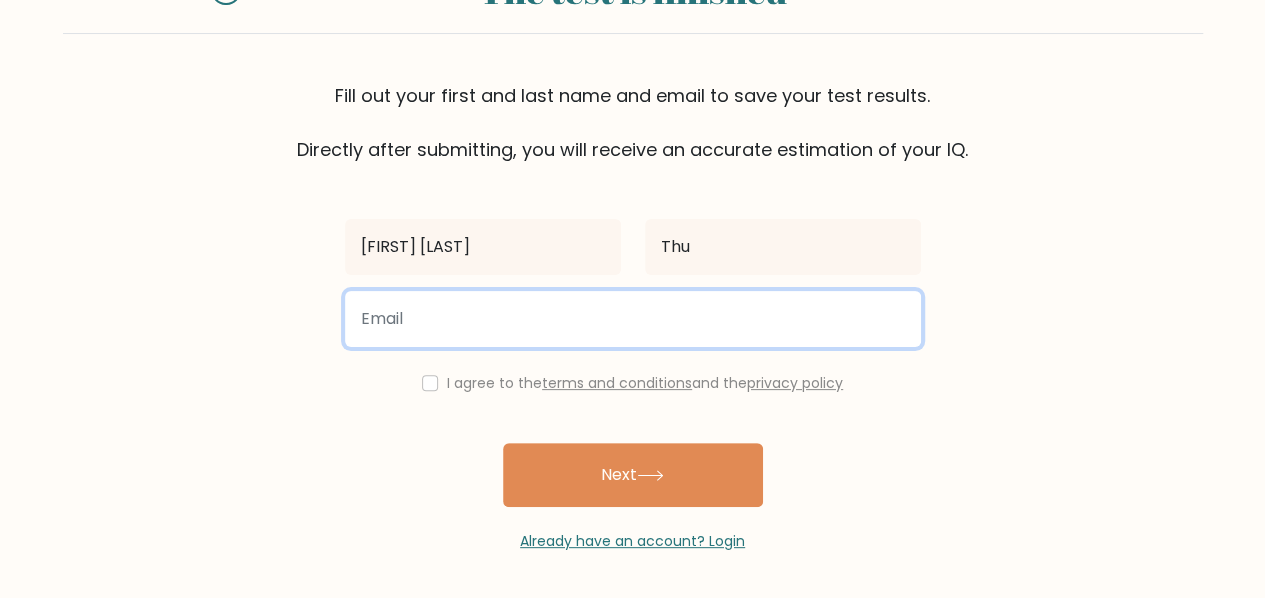click at bounding box center (633, 319) 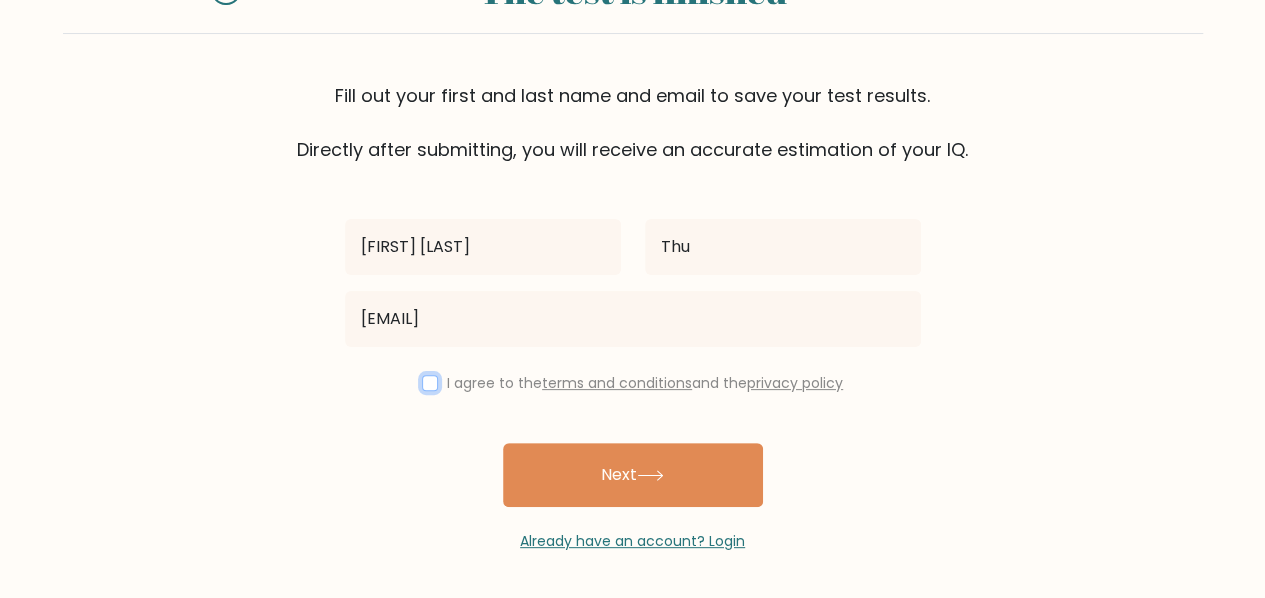 click at bounding box center (430, 383) 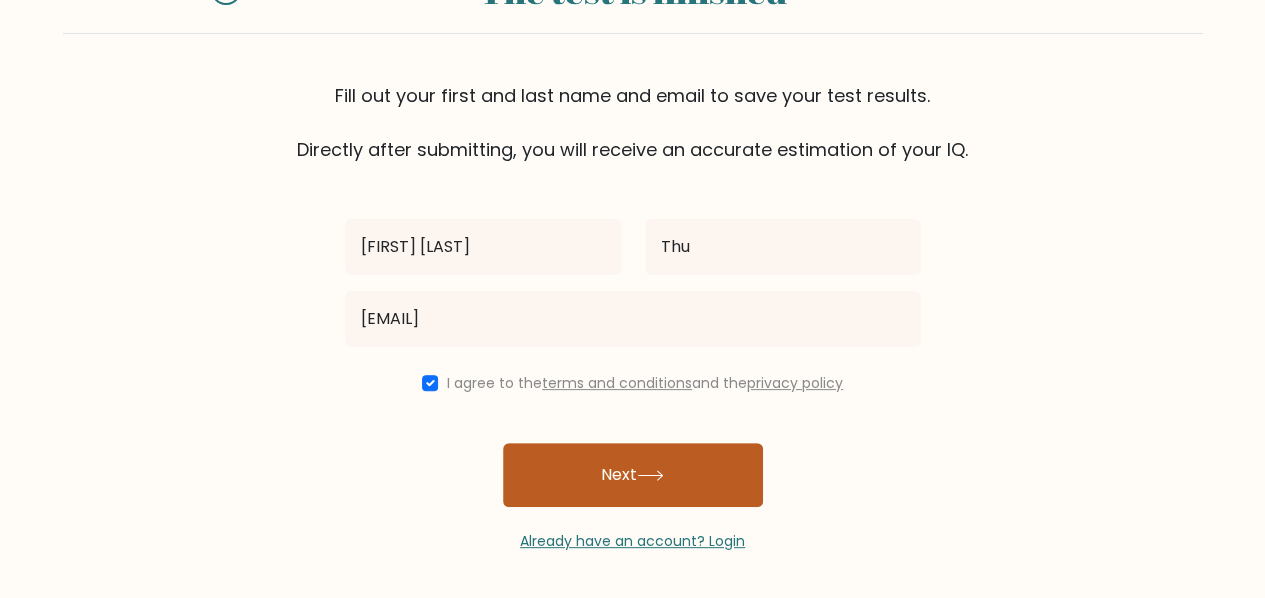 click on "Next" at bounding box center (633, 475) 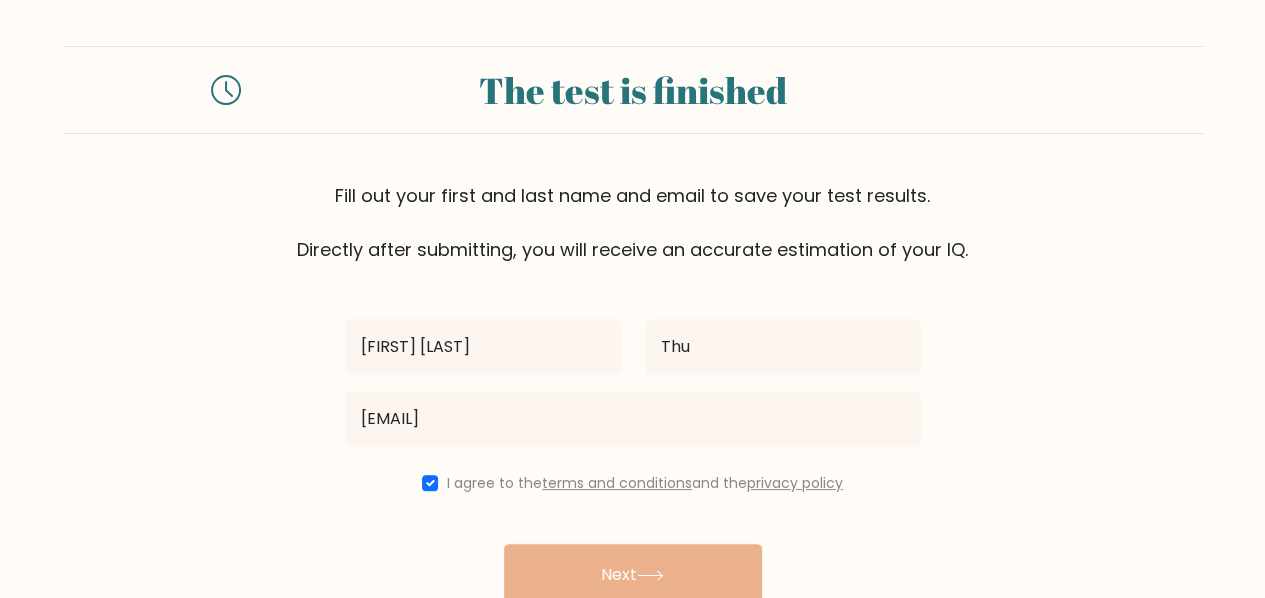 scroll, scrollTop: 0, scrollLeft: 0, axis: both 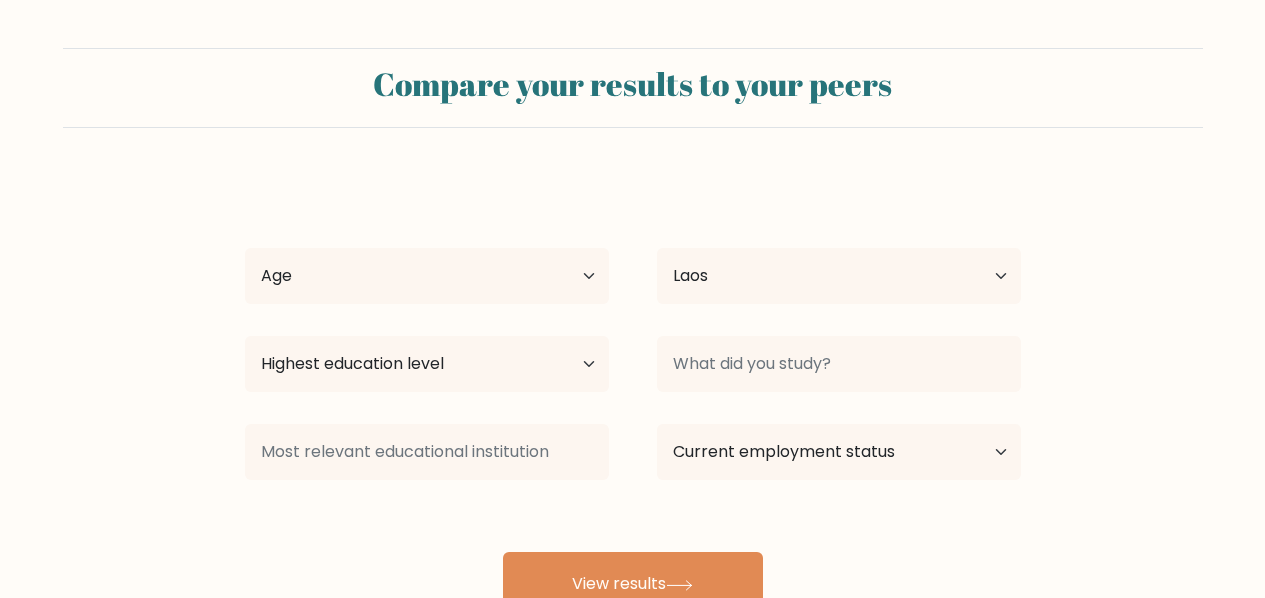 select on "LA" 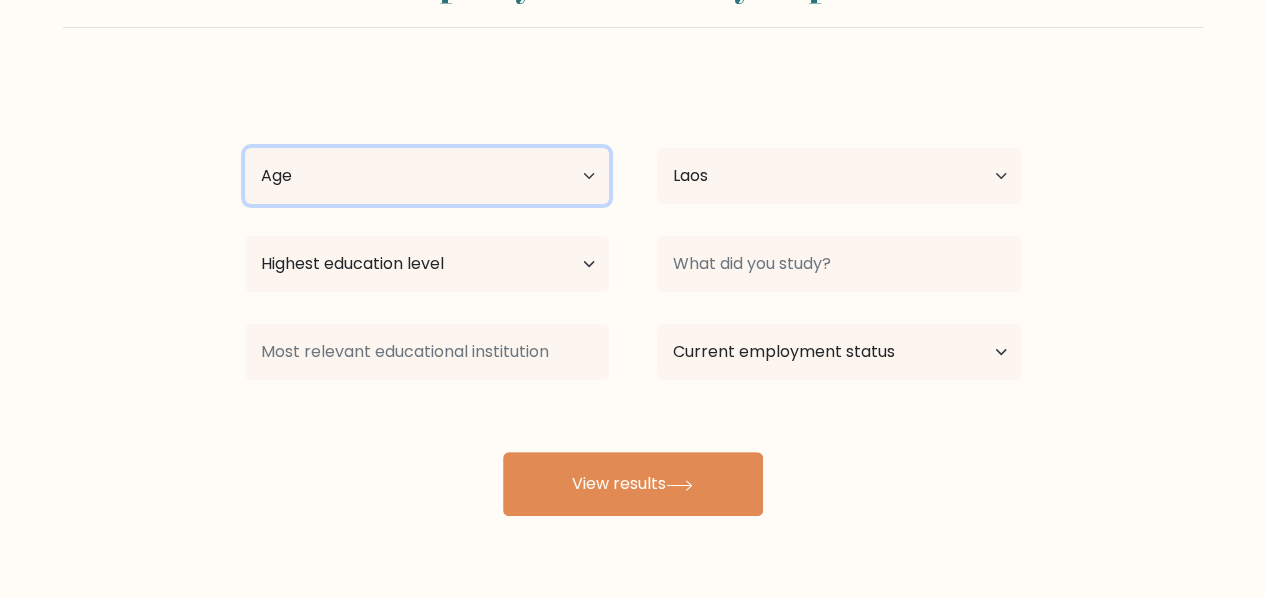 click on "Age
Under 18 years old
18-24 years old
25-34 years old
35-44 years old
45-54 years old
55-64 years old
65 years old and above" at bounding box center (427, 176) 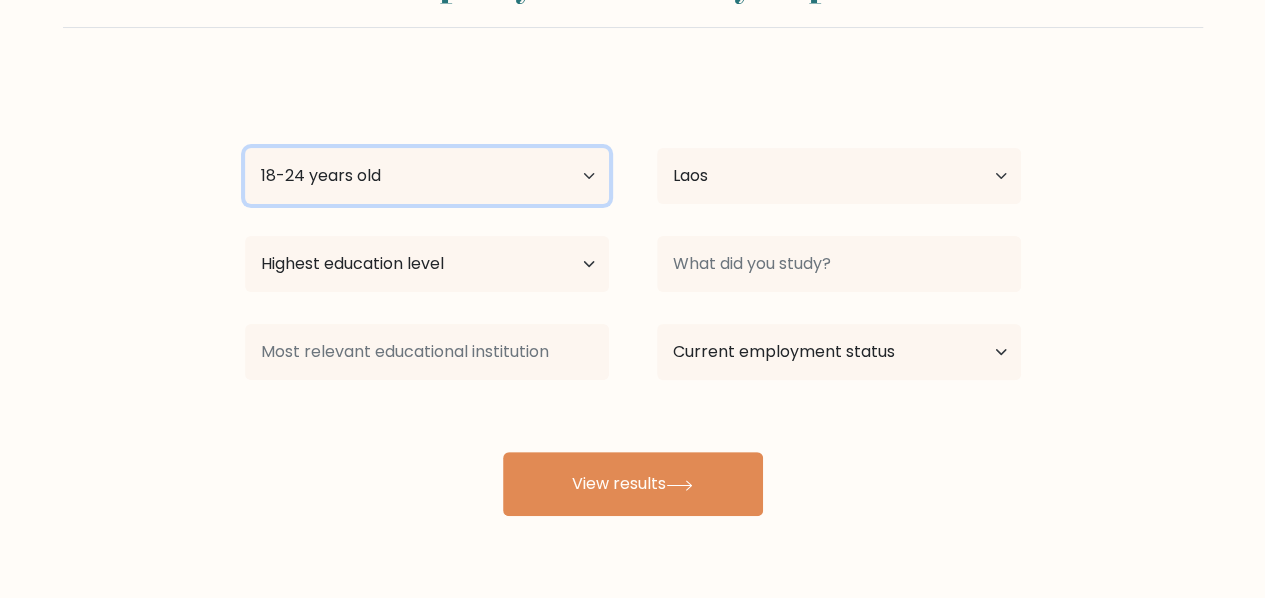 click on "Age
Under 18 years old
18-24 years old
25-34 years old
35-44 years old
45-54 years old
55-64 years old
65 years old and above" at bounding box center [427, 176] 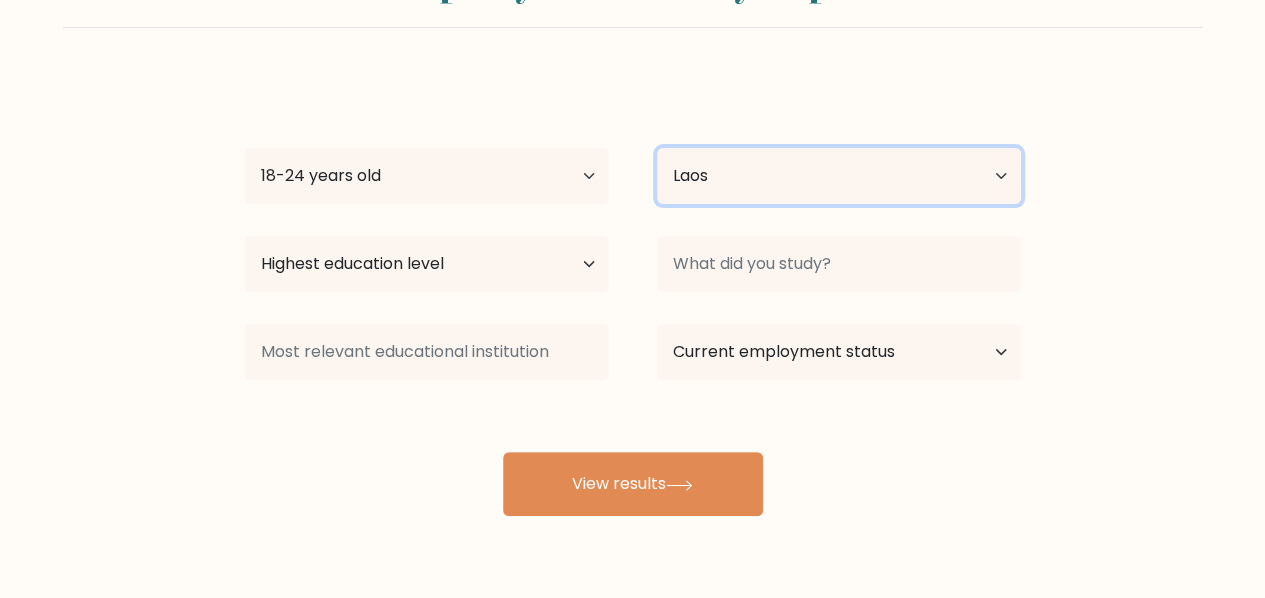 click on "Country
Afghanistan
Albania
Algeria
American Samoa
Andorra
Angola
Anguilla
Antarctica
Antigua and Barbuda
Argentina
Armenia
Aruba
Australia
Austria
Azerbaijan
Bahamas
Bahrain
Bangladesh
Barbados
Belarus
Belgium
Belize
Benin
Bermuda
Bhutan
Bolivia
Bonaire, Sint Eustatius and Saba
Bosnia and Herzegovina
Botswana
Bouvet Island
Brazil
British Indian Ocean Territory
Brunei
Bulgaria
Burkina Faso
Burundi
Cabo Verde
Cambodia
Cameroon
Canada
Cayman Islands
Central African Republic
Chad
Chile
China
Christmas Island
Cocos (Keeling) Islands
Colombia
Comoros
Congo
Congo (the Democratic Republic of the)
Cook Islands
Costa Rica
Côte d'Ivoire
Croatia
Cuba" at bounding box center [839, 176] 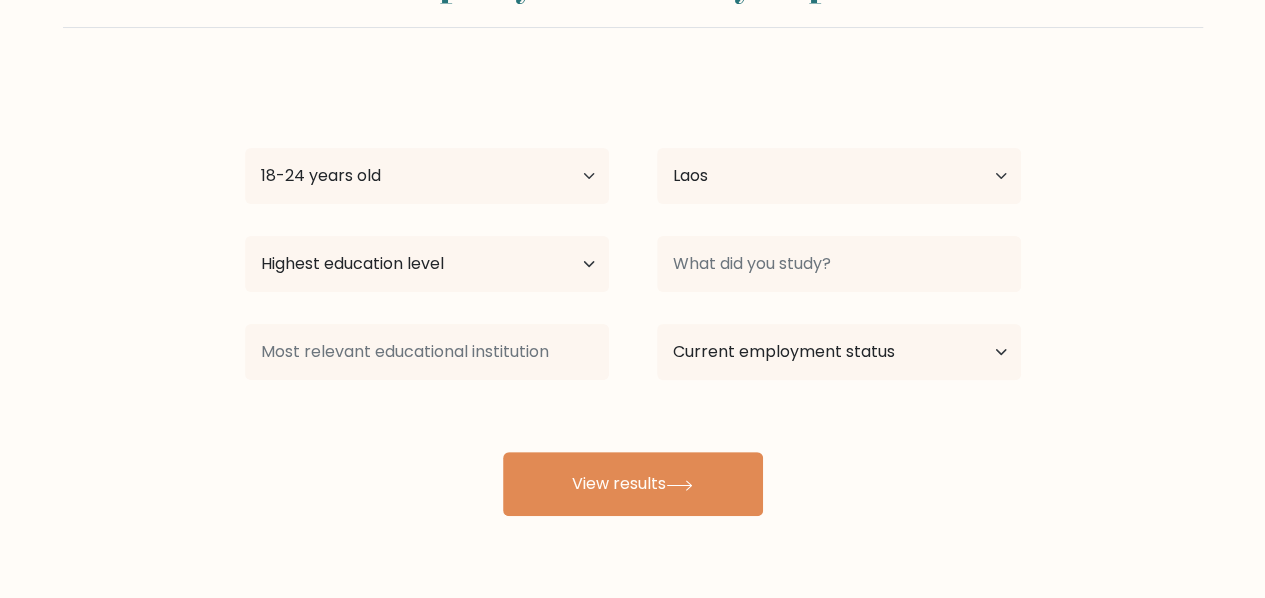 click on "[FIRST]
[LAST]
Age
Under 18 years old
18-24 years old
25-34 years old
35-44 years old
45-54 years old
55-64 years old
65 years old and above
Country
[COUNTRY]
[COUNTRY]
[COUNTRY]
[COUNTRY]
[COUNTRY]
[COUNTRY]
[COUNTRY]
[COUNTRY]
[COUNTRY]
[COUNTRY]
[COUNTRY]
[COUNTRY]
[COUNTRY]
[COUNTRY]
[COUNTRY]
[COUNTRY]
[COUNTRY]
[COUNTRY]
[COUNTRY]
[COUNTRY]
[COUNTRY]
[COUNTRY]
[COUNTRY]
[COUNTRY]
[COUNTRY]
[COUNTRY]
[COUNTRY]
[COUNTRY]
[COUNTRY]" at bounding box center [633, 296] 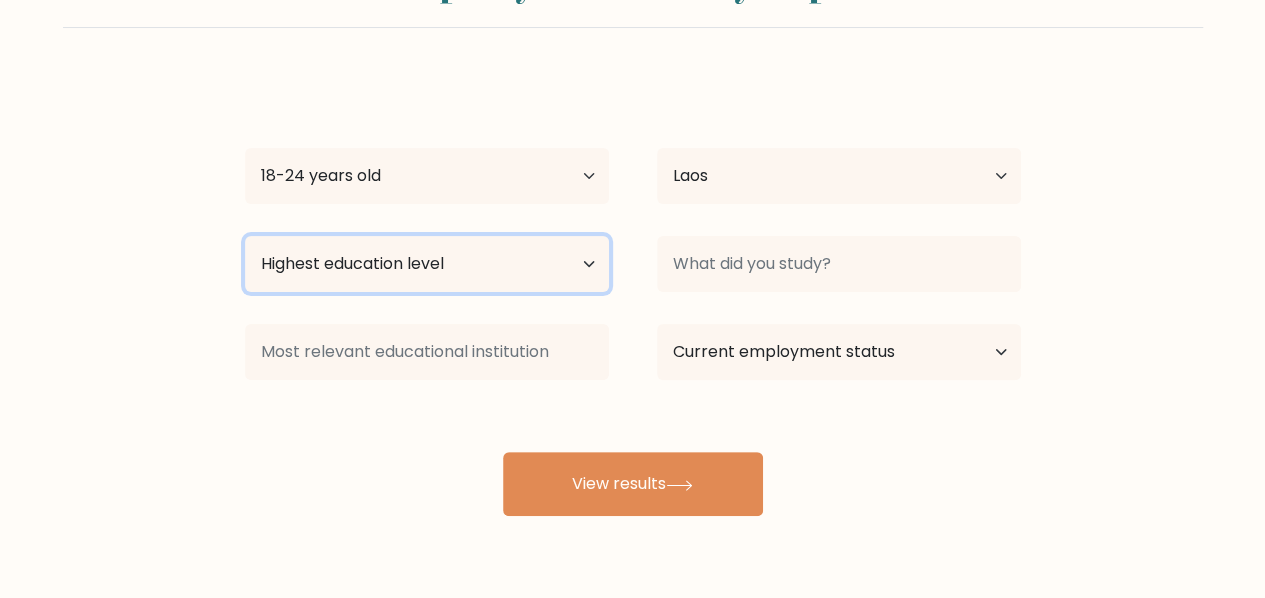 click on "Highest education level
No schooling
Primary
Lower Secondary
Upper Secondary
Occupation Specific
Bachelor's degree
Master's degree
Doctoral degree" at bounding box center (427, 264) 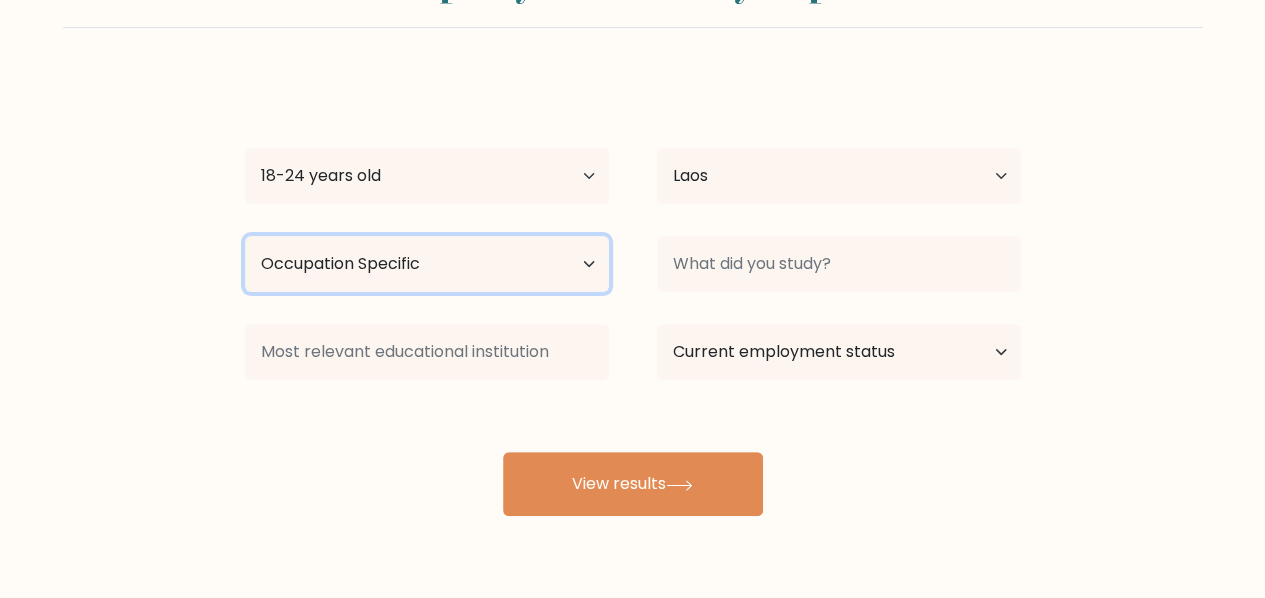 click on "Highest education level
No schooling
Primary
Lower Secondary
Upper Secondary
Occupation Specific
Bachelor's degree
Master's degree
Doctoral degree" at bounding box center (427, 264) 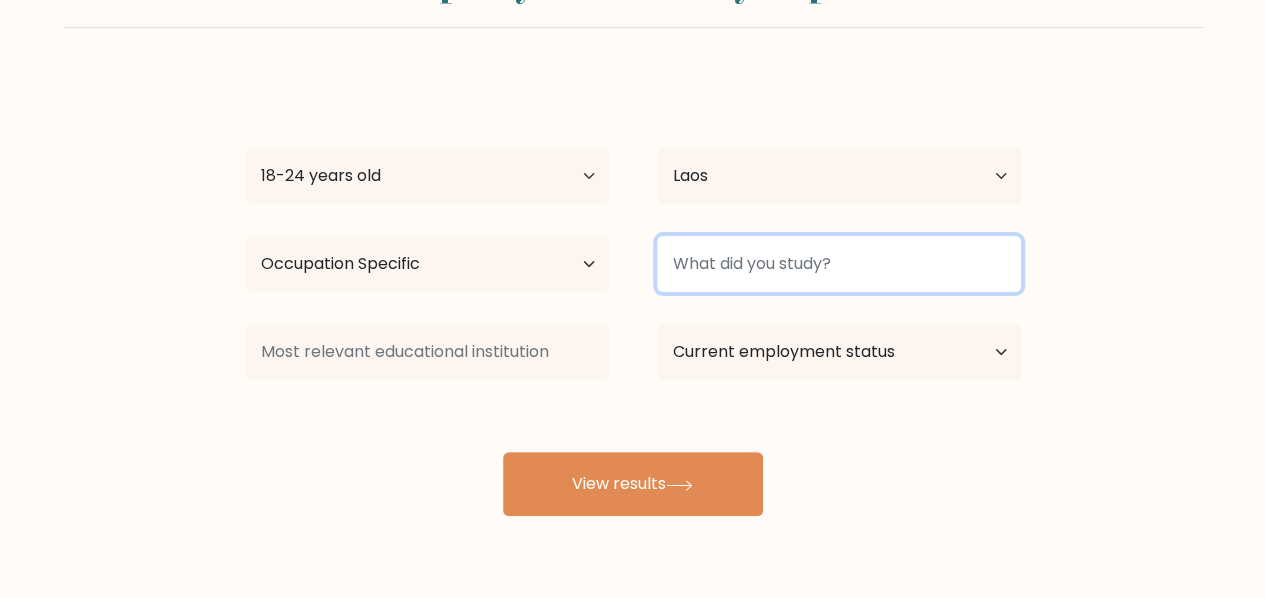 click at bounding box center [839, 264] 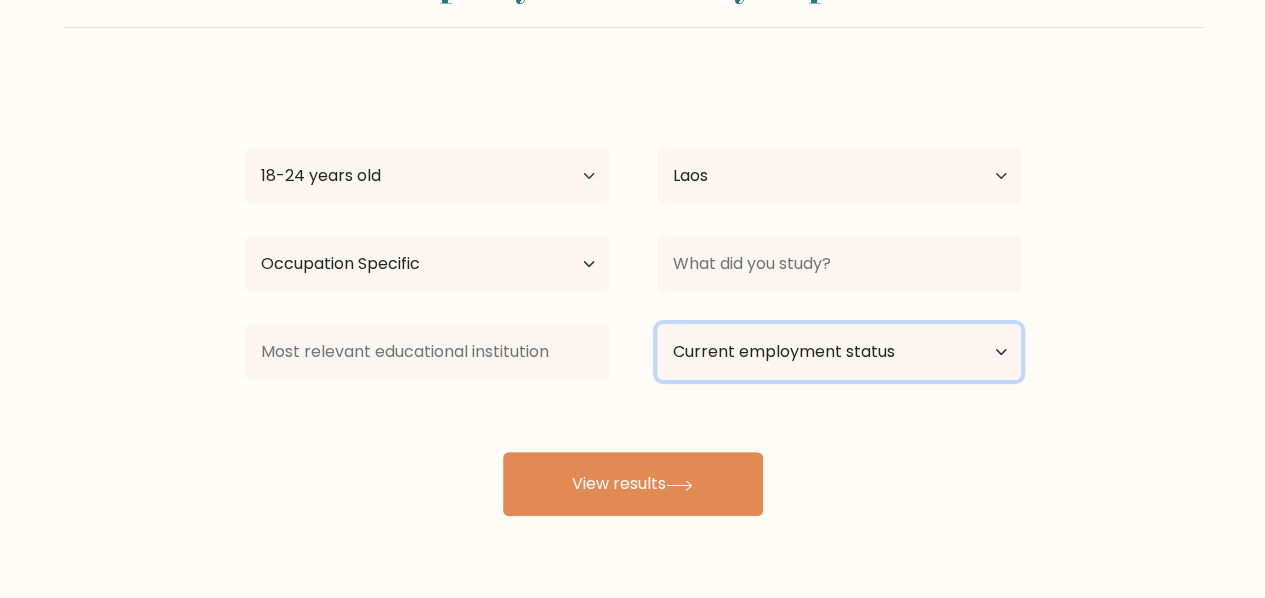 click on "Current employment status
Employed
Student
Retired
Other / prefer not to answer" at bounding box center [839, 352] 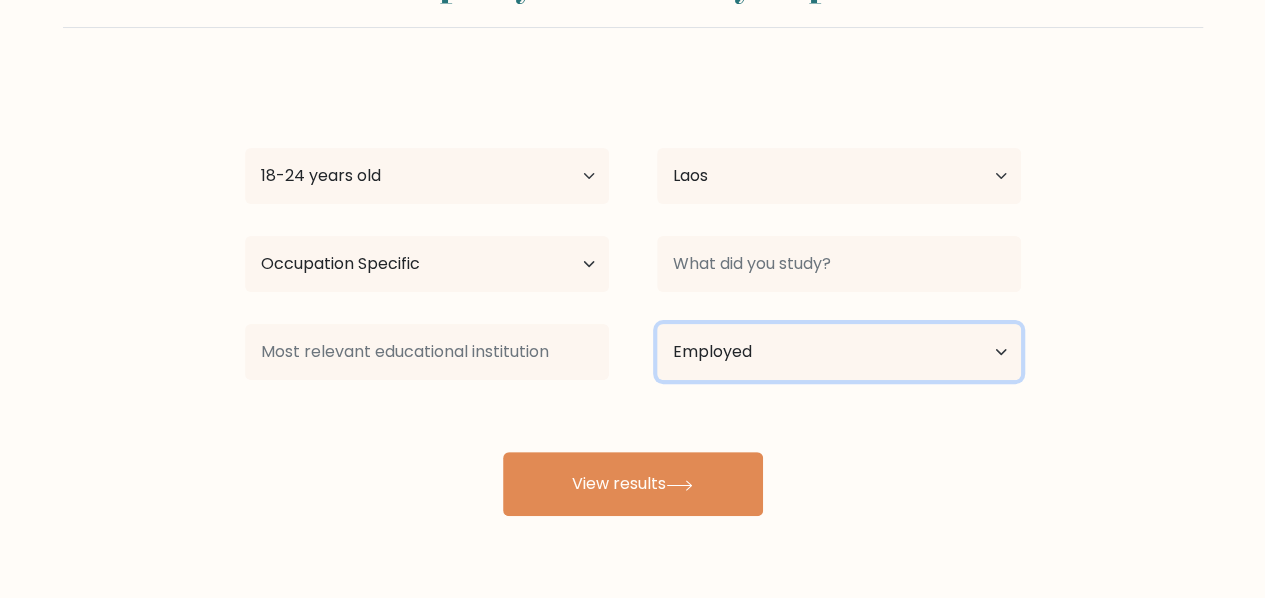 click on "Current employment status
Employed
Student
Retired
Other / prefer not to answer" at bounding box center (839, 352) 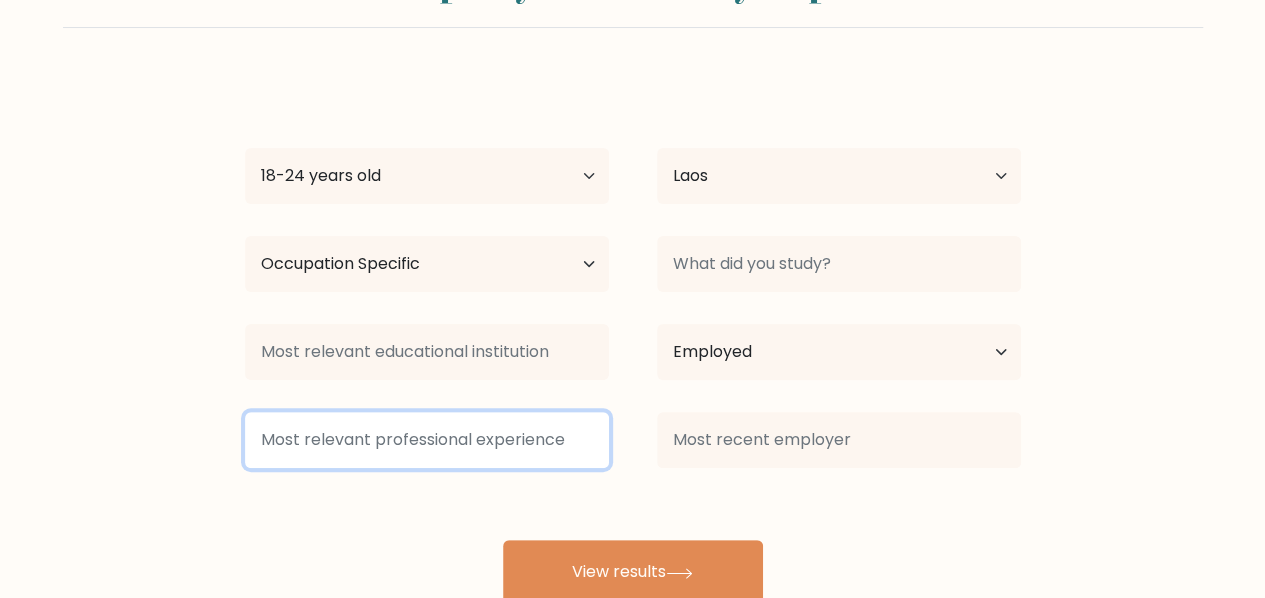 click at bounding box center (427, 440) 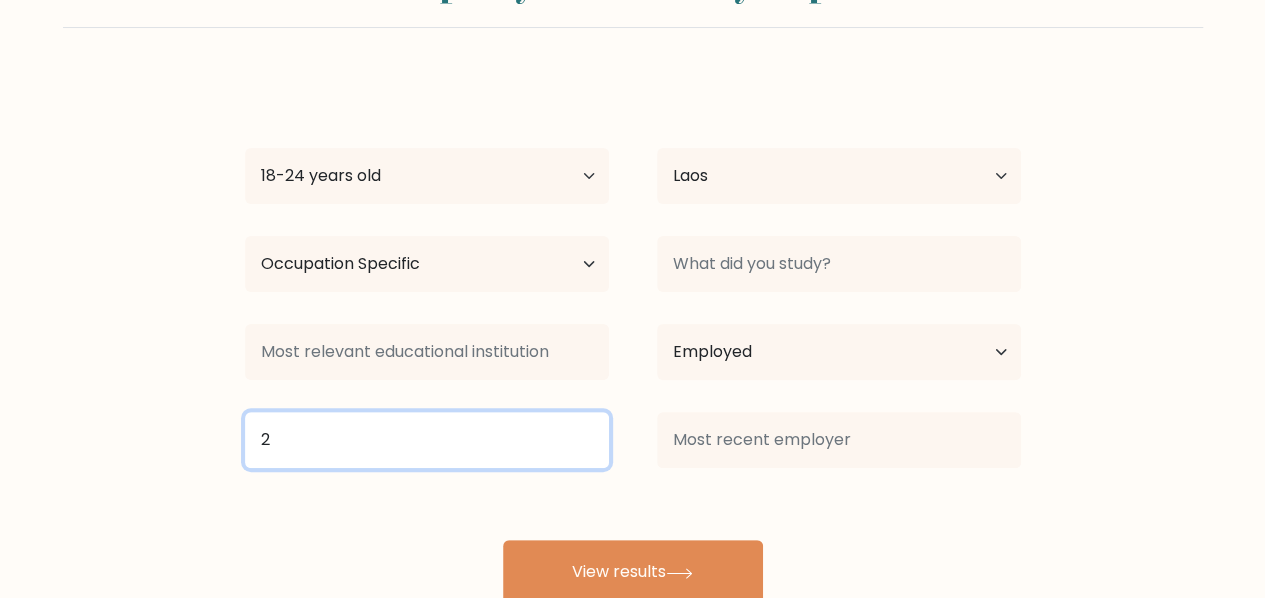 type on "2" 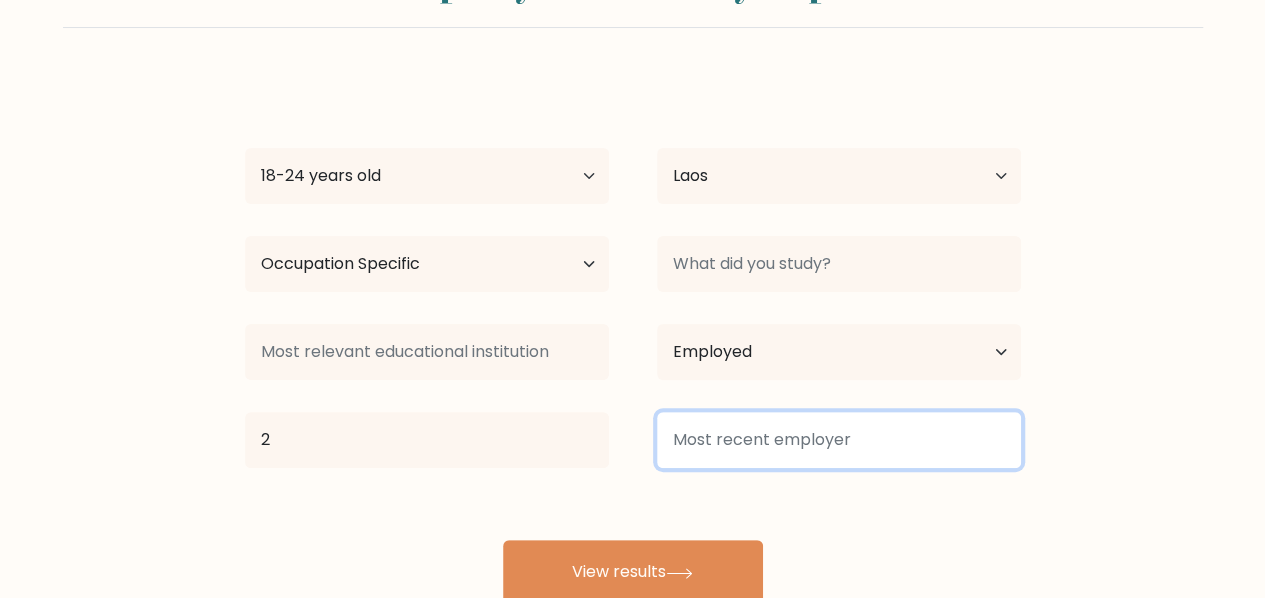click at bounding box center (839, 440) 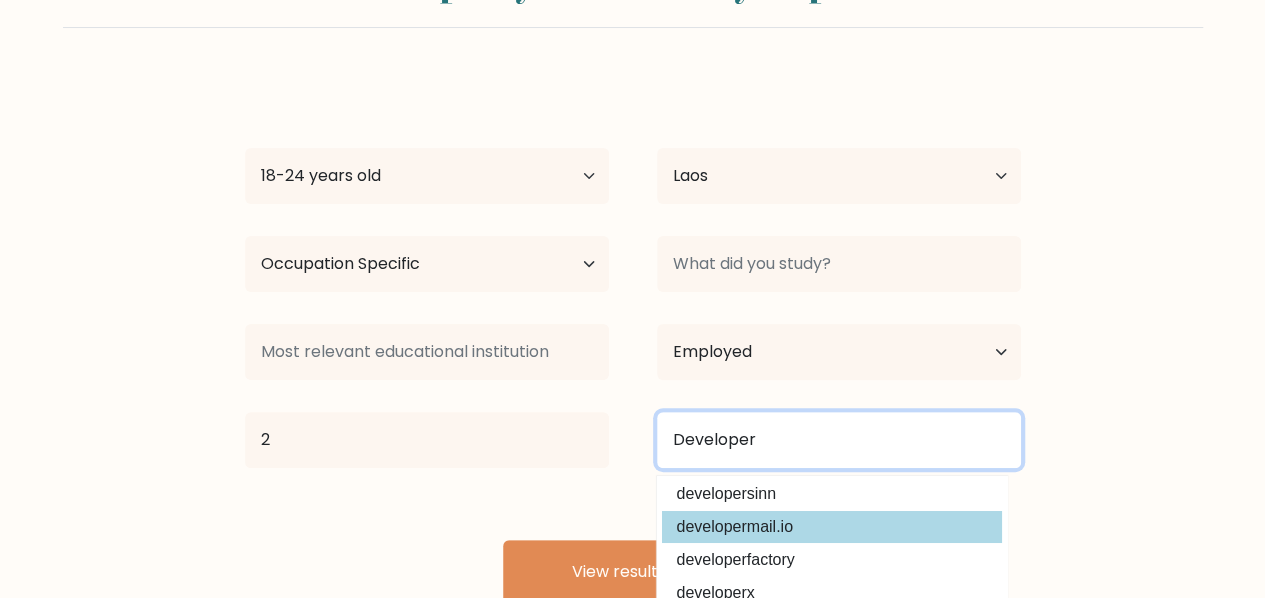 scroll, scrollTop: 100, scrollLeft: 0, axis: vertical 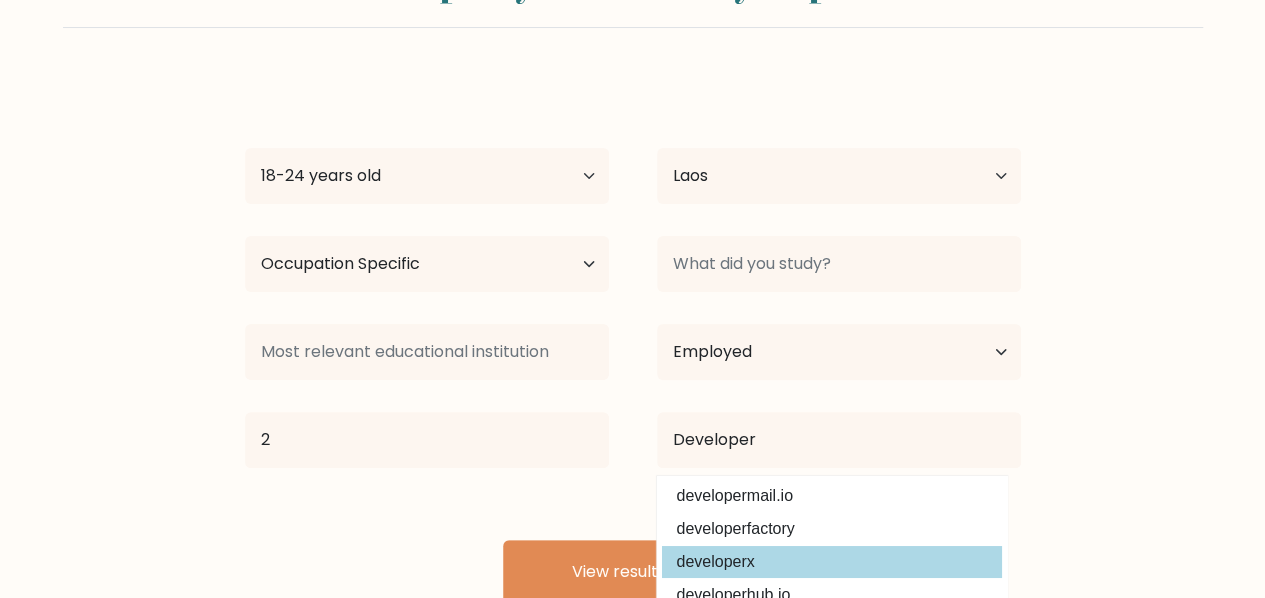 click on "developerx" at bounding box center (832, 562) 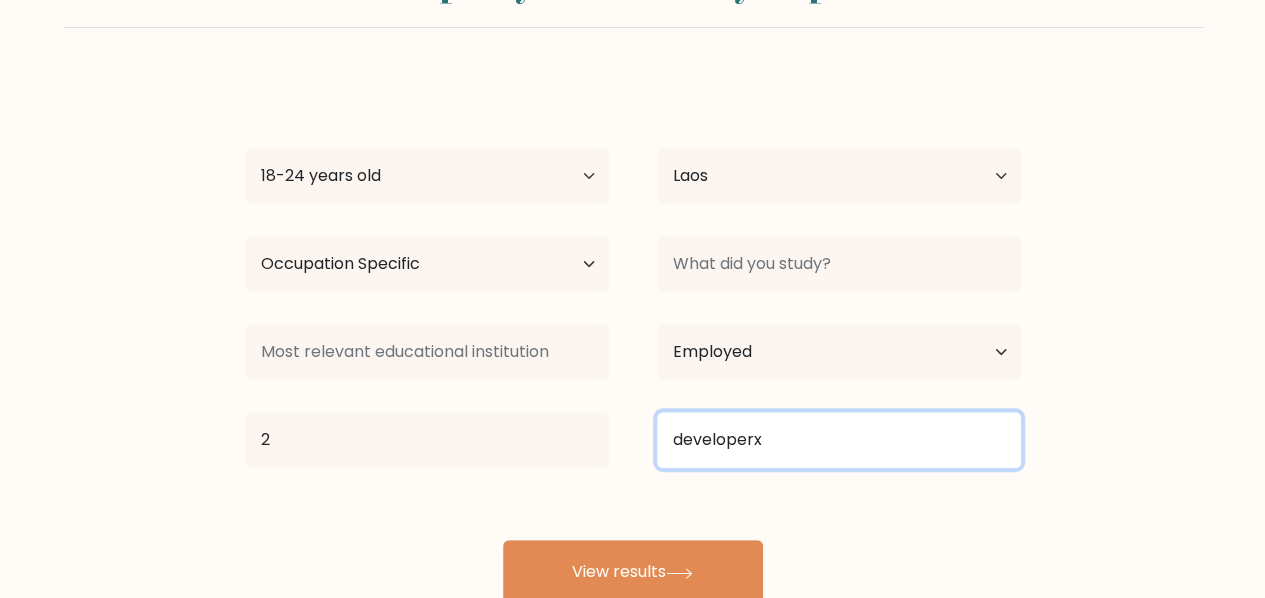 click on "developerx" at bounding box center [839, 440] 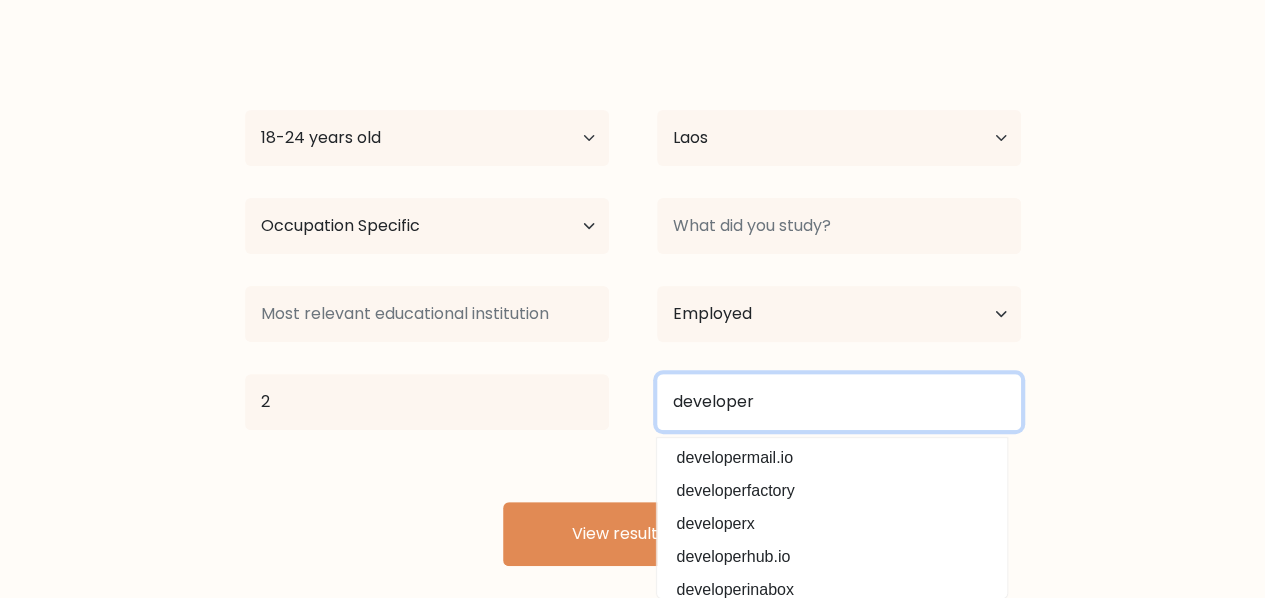 scroll, scrollTop: 160, scrollLeft: 0, axis: vertical 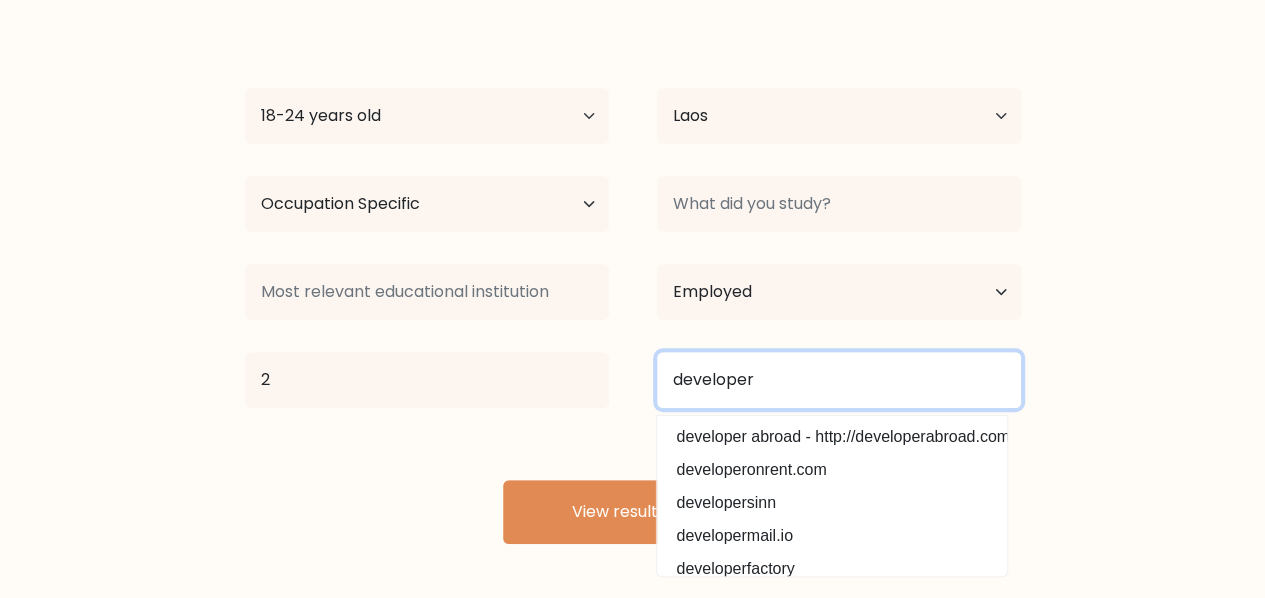 type on "developer" 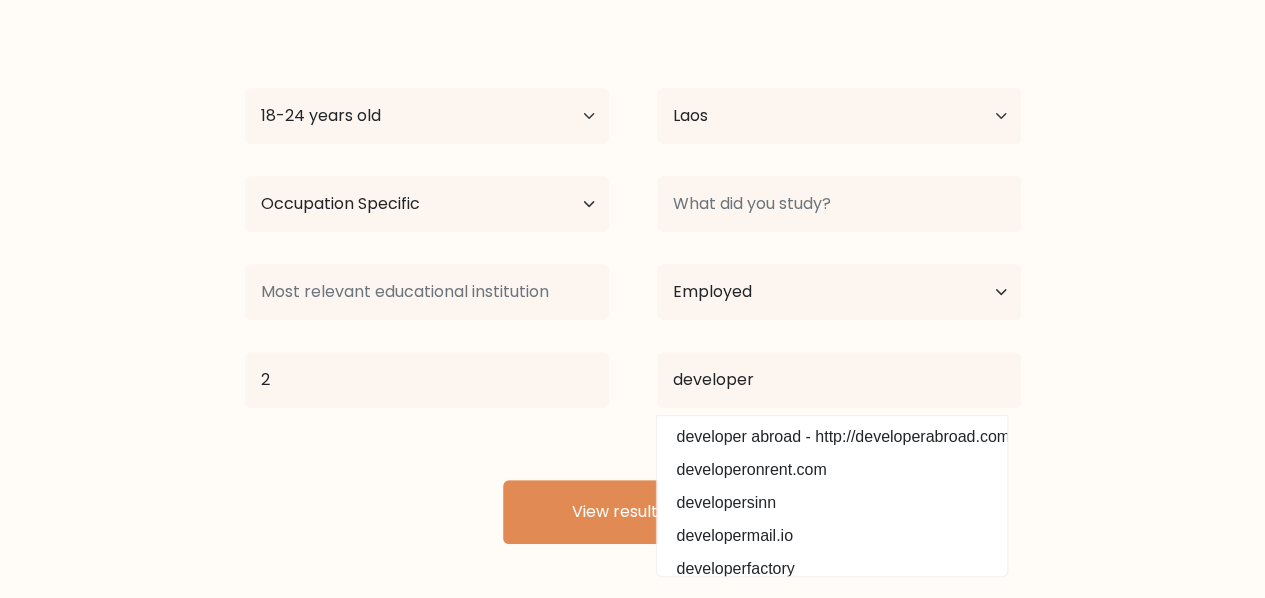 click on "Compare your results to your peers
Kaung Myat
Thu
Age
Under 18 years old
18-24 years old
25-34 years old
35-44 years old
45-54 years old
55-64 years old
65 years old and above
Country
Afghanistan
Albania
Algeria
American Samoa
Andorra
Angola
Anguilla
Antarctica
Antigua and Barbuda
Argentina
Armenia
Aruba
Australia" at bounding box center [632, 216] 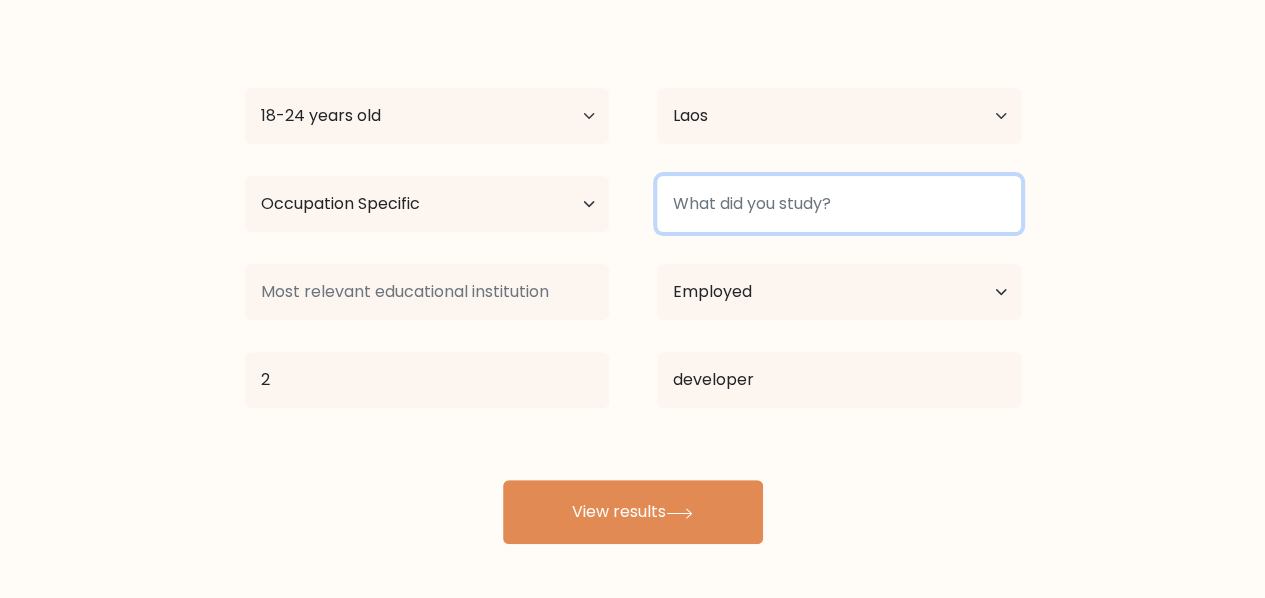 click at bounding box center (839, 204) 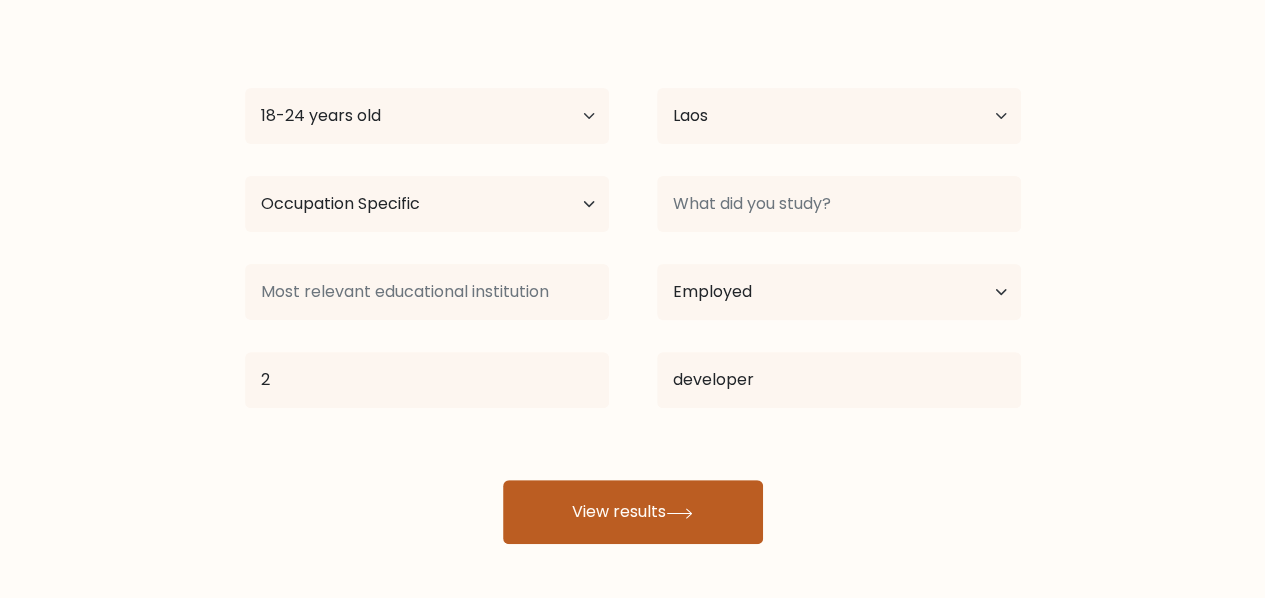 click on "View results" at bounding box center (633, 512) 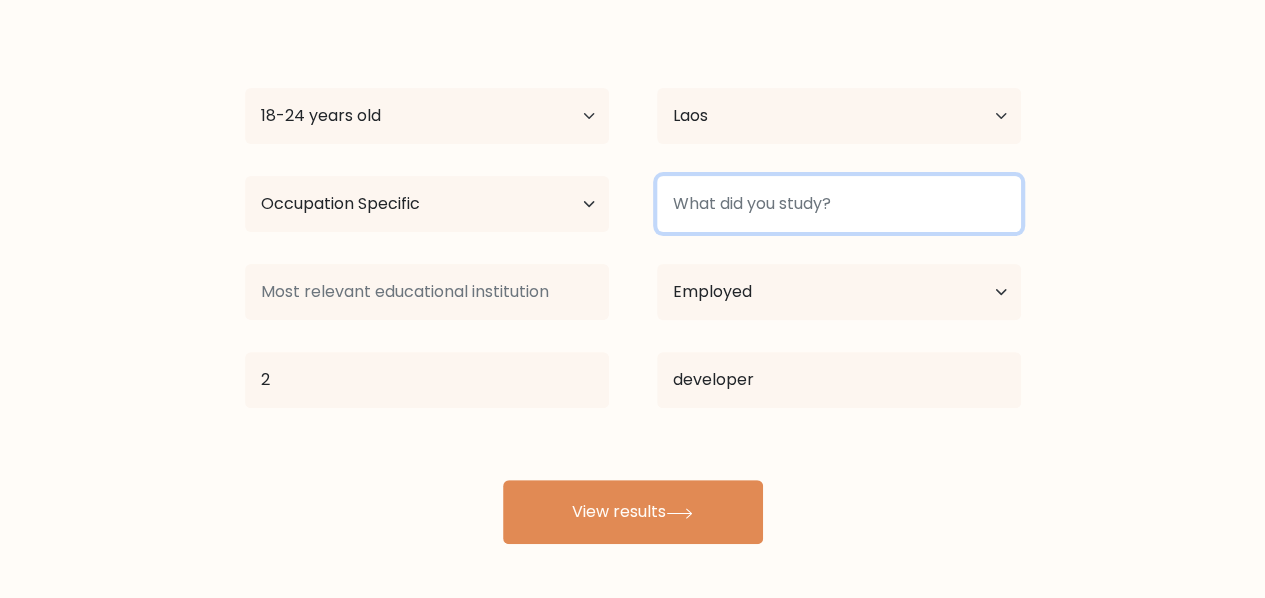 click at bounding box center [839, 204] 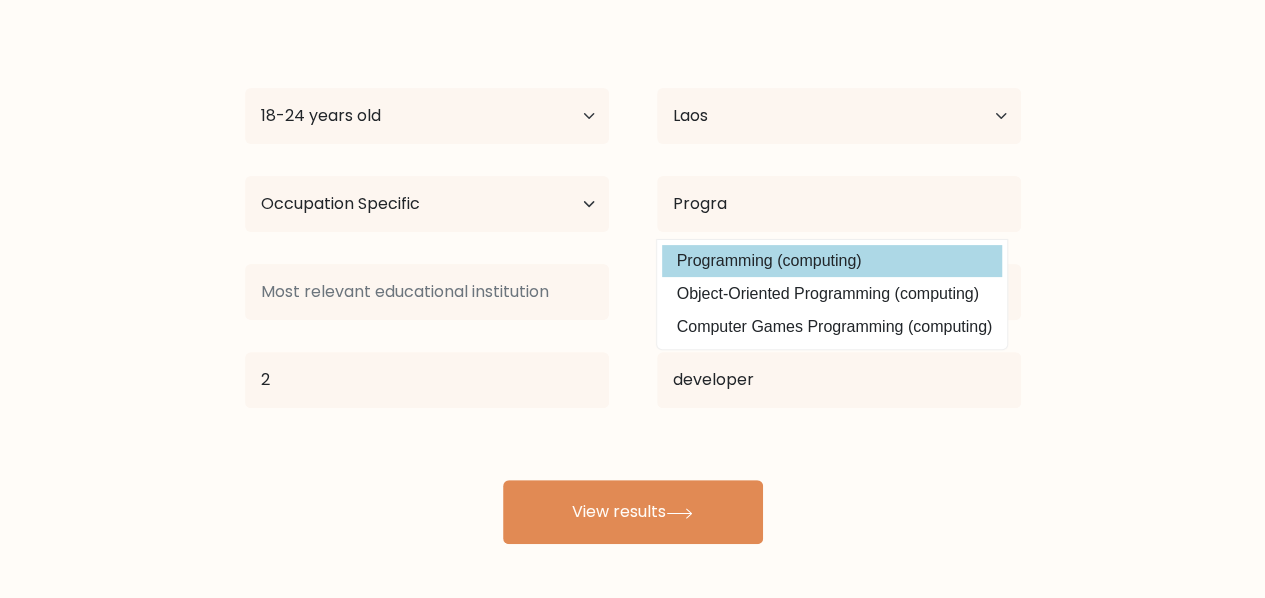 click on "Programming (computing)" at bounding box center (832, 261) 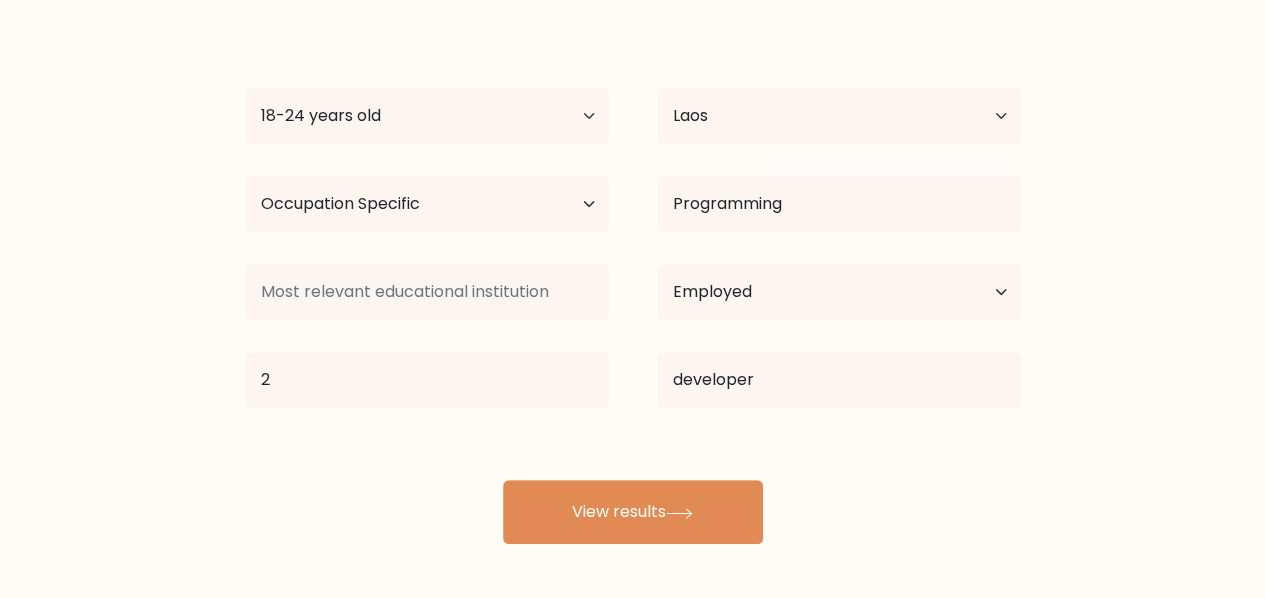 click on "Kaung Myat
Thu
Age
Under 18 years old
18-24 years old
25-34 years old
35-44 years old
45-54 years old
55-64 years old
65 years old and above
Country
Afghanistan
Albania
Algeria
American Samoa
Andorra
Angola
Anguilla
Antarctica
Antigua and Barbuda
Argentina
Armenia
Aruba
Australia
Austria
Azerbaijan
Bahamas
Bahrain
Bangladesh
Barbados
Belarus
Belgium
Belize
Benin
Bermuda
Bhutan
Bolivia
Bonaire, Sint Eustatius and Saba
Bosnia and Herzegovina
Botswana
Bouvet Island
Brazil
Brunei" at bounding box center (633, 280) 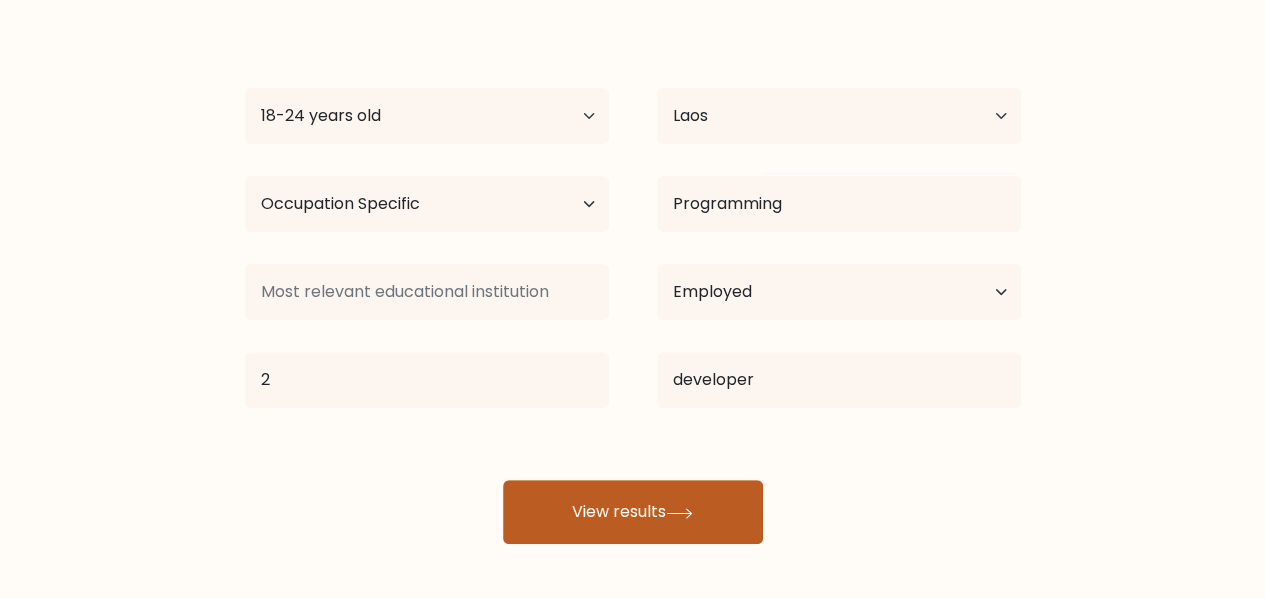 click on "View results" at bounding box center [633, 512] 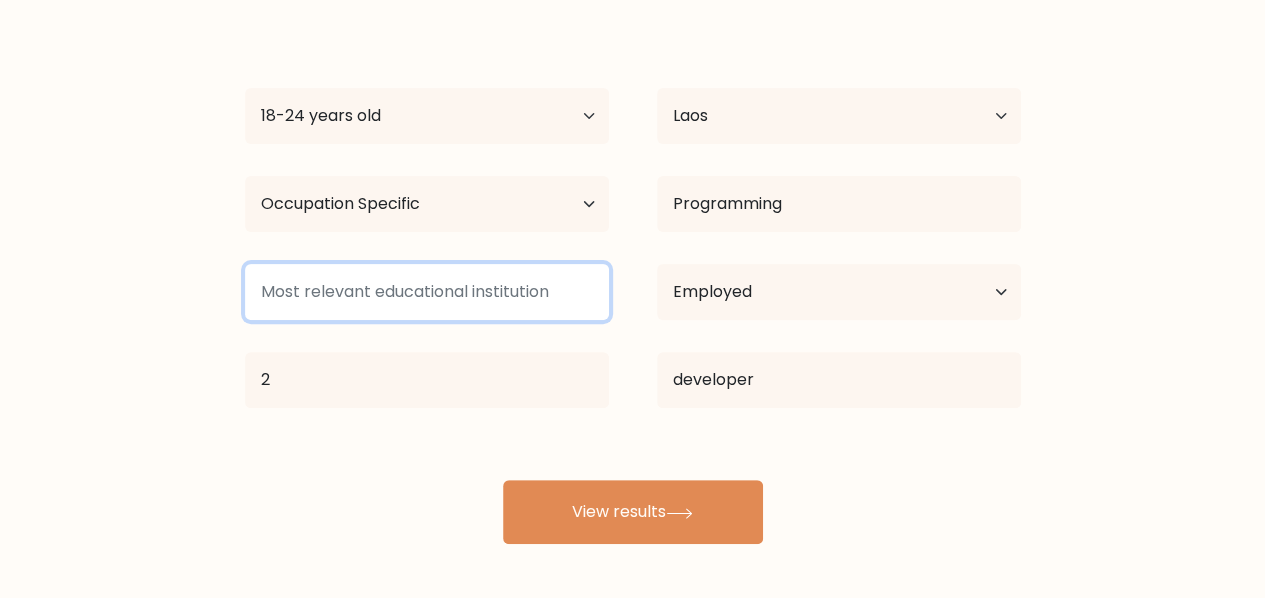 click at bounding box center (427, 292) 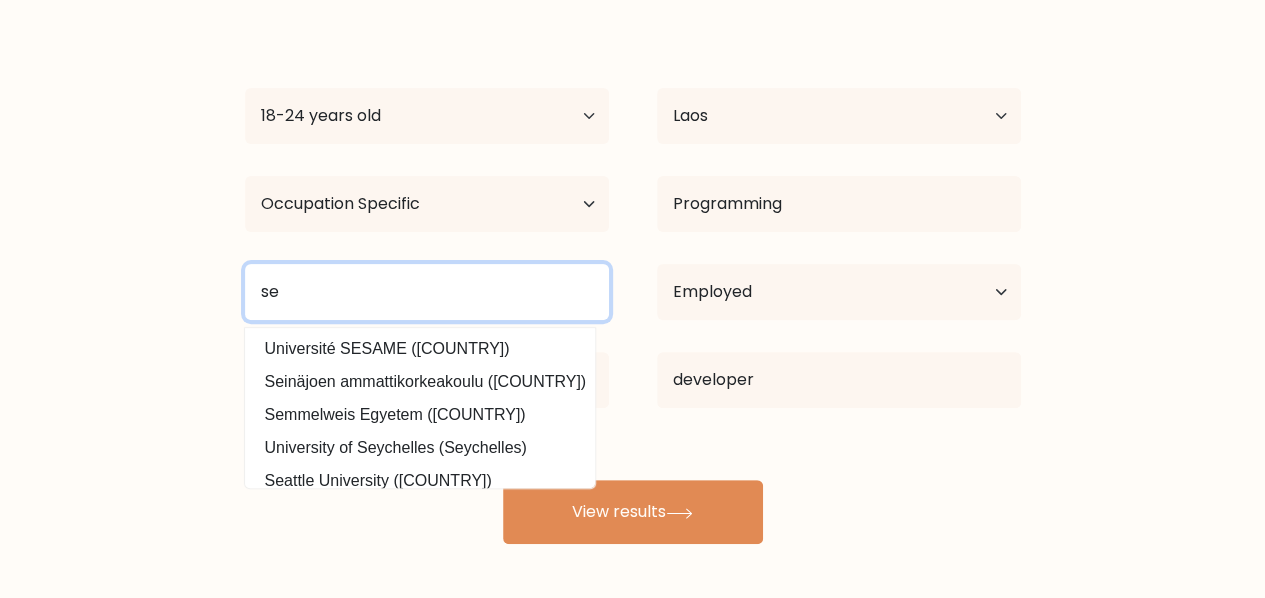 type on "s" 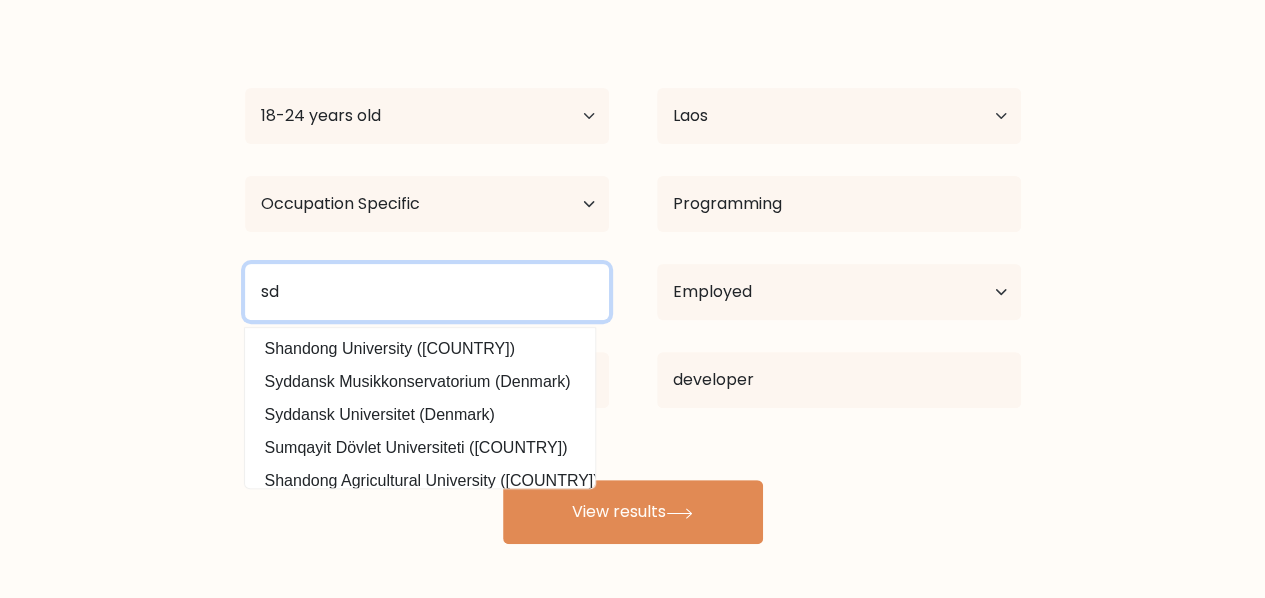 type on "s" 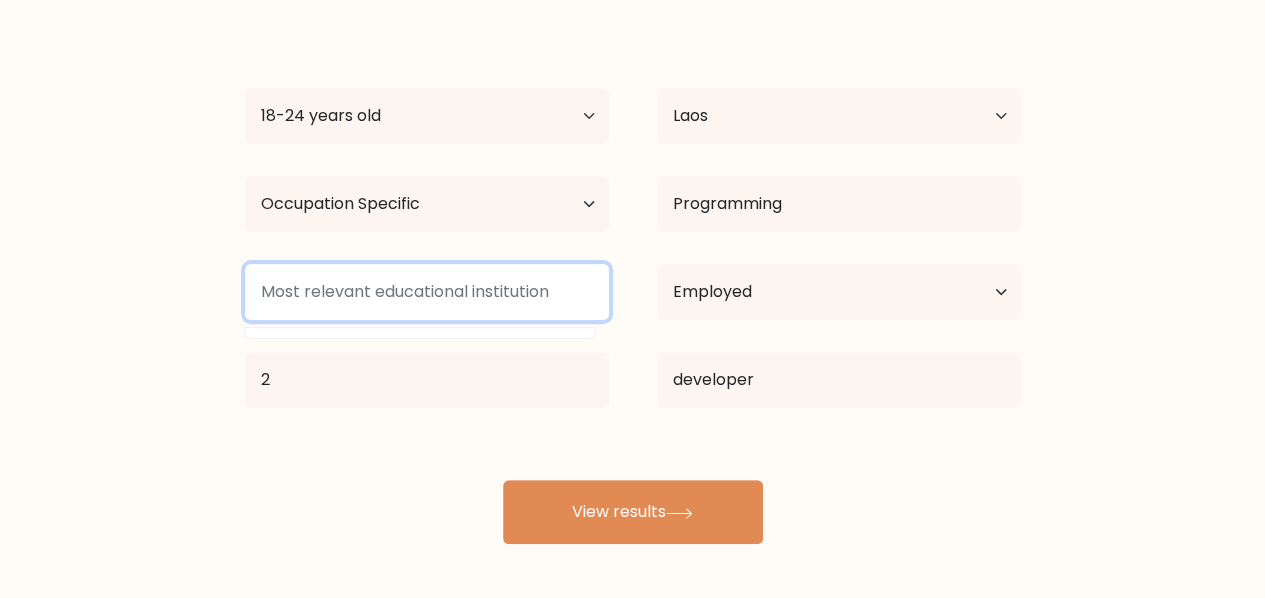 type on "z" 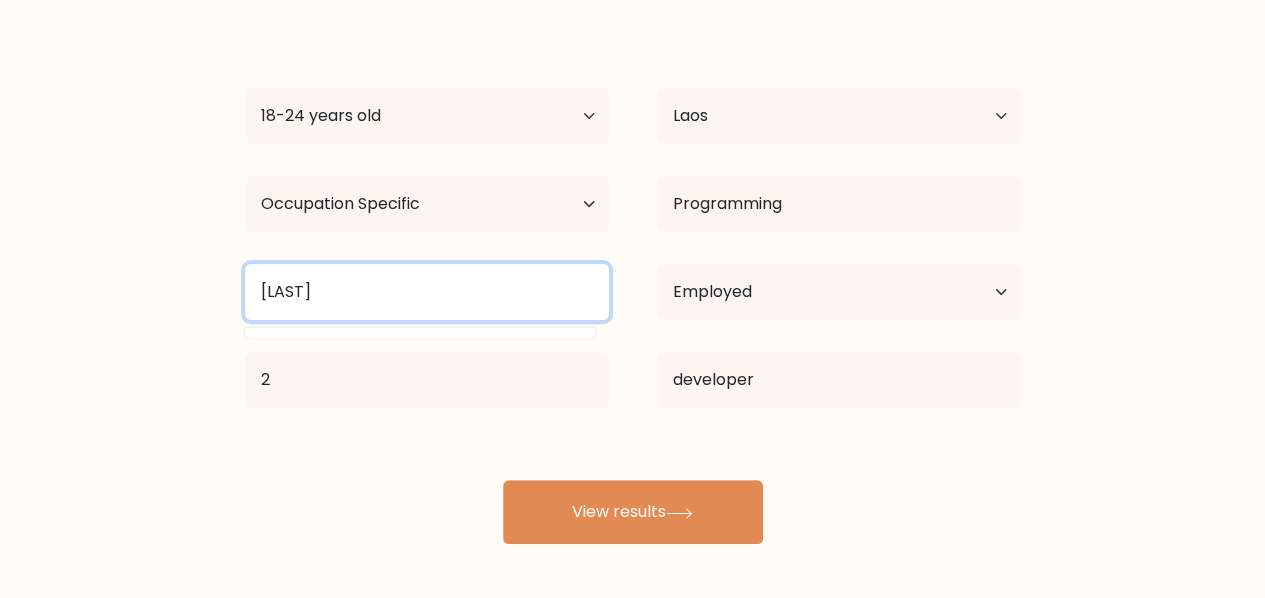 type on "yangon" 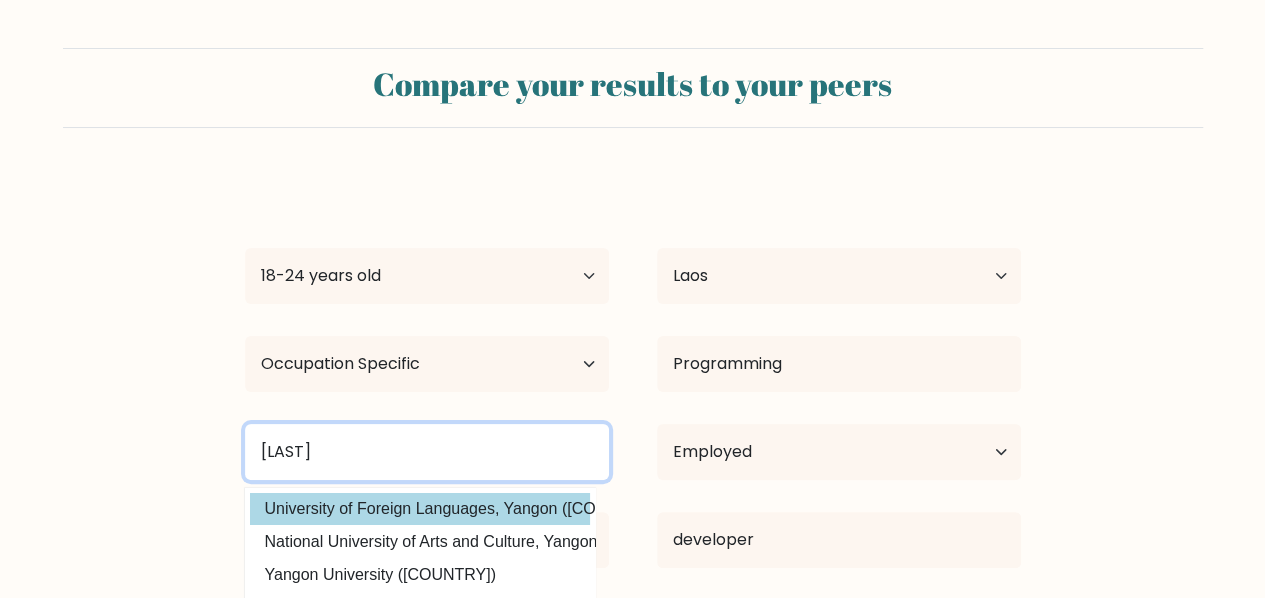 scroll, scrollTop: 100, scrollLeft: 0, axis: vertical 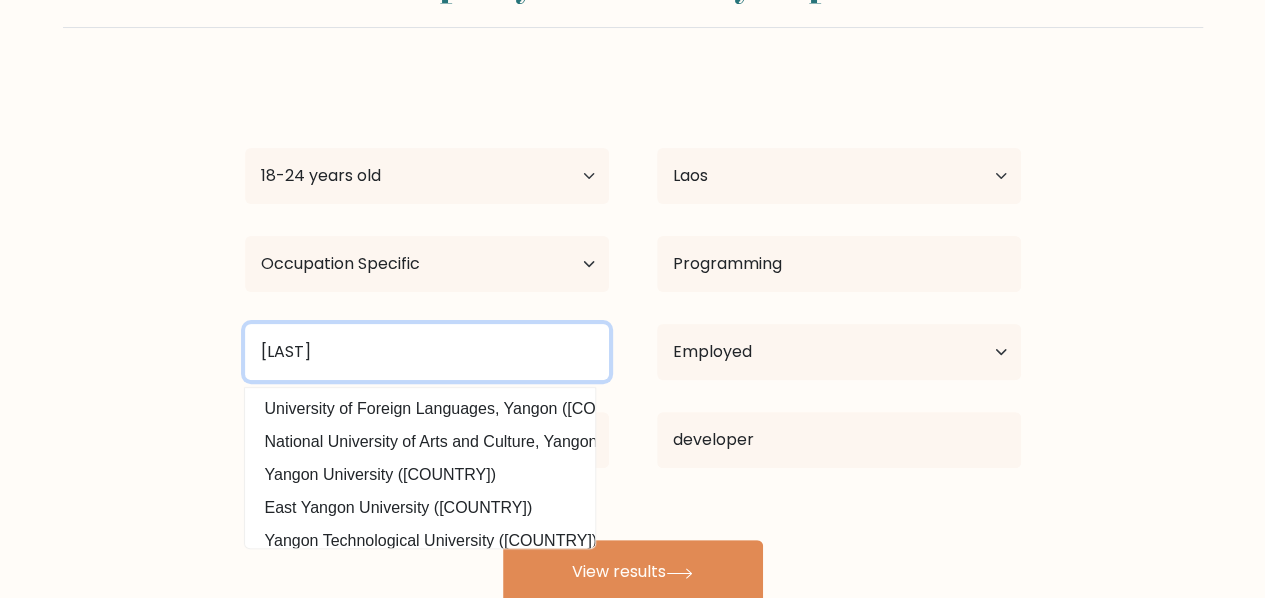drag, startPoint x: 342, startPoint y: 351, endPoint x: 259, endPoint y: 344, distance: 83.294655 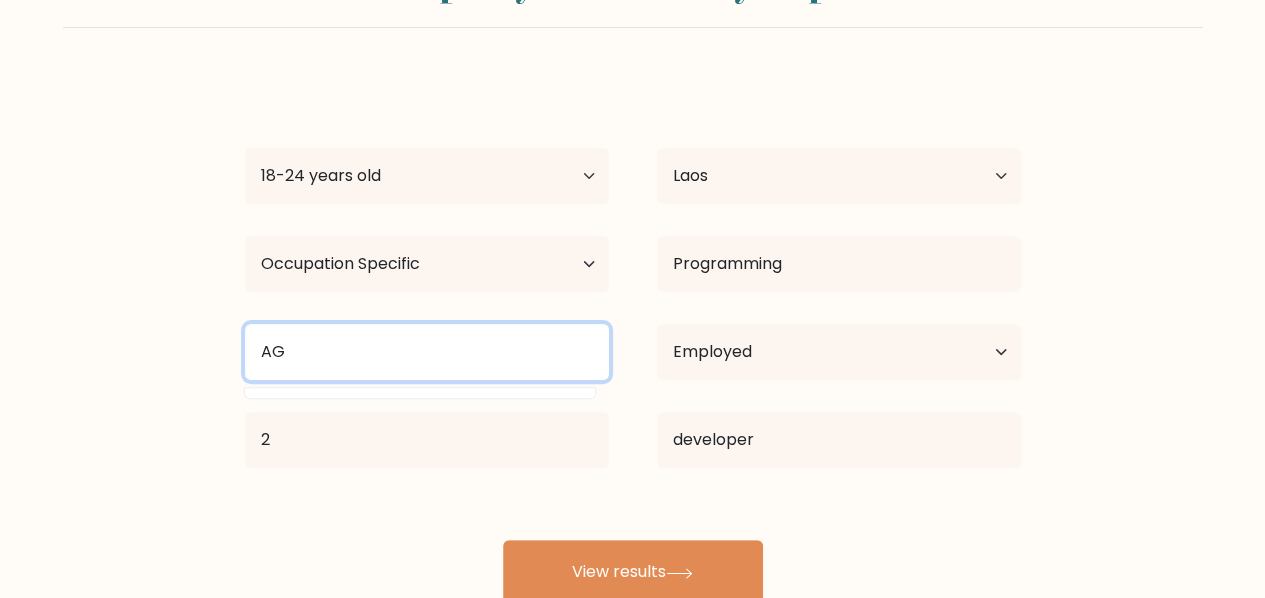 type on "A" 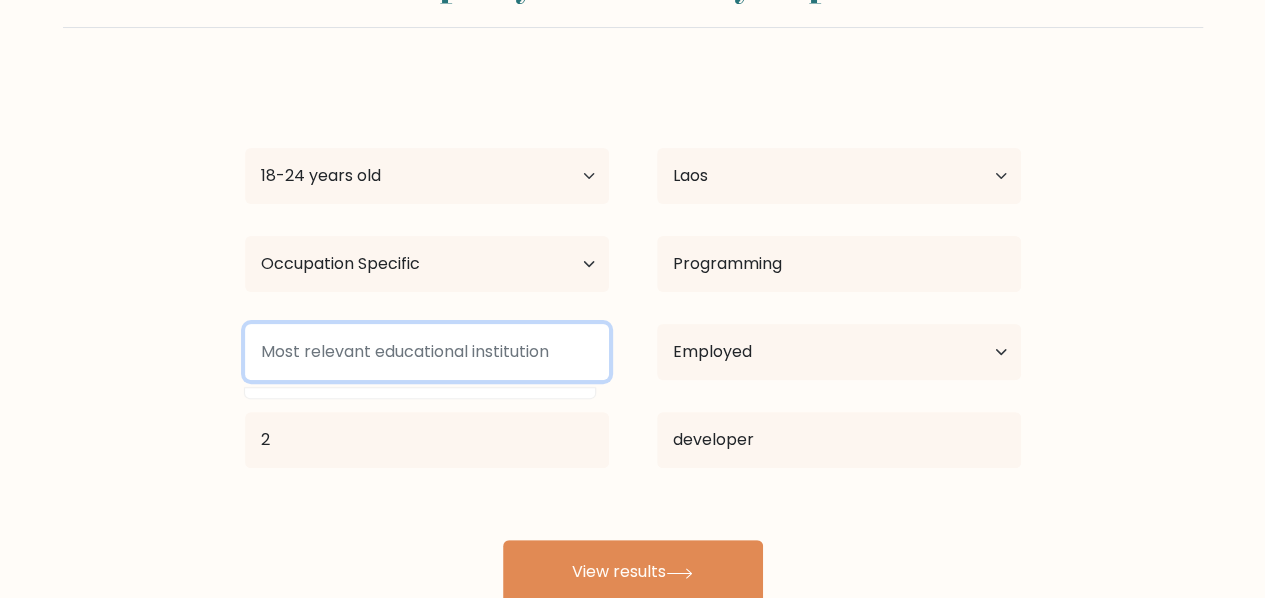 click at bounding box center [427, 352] 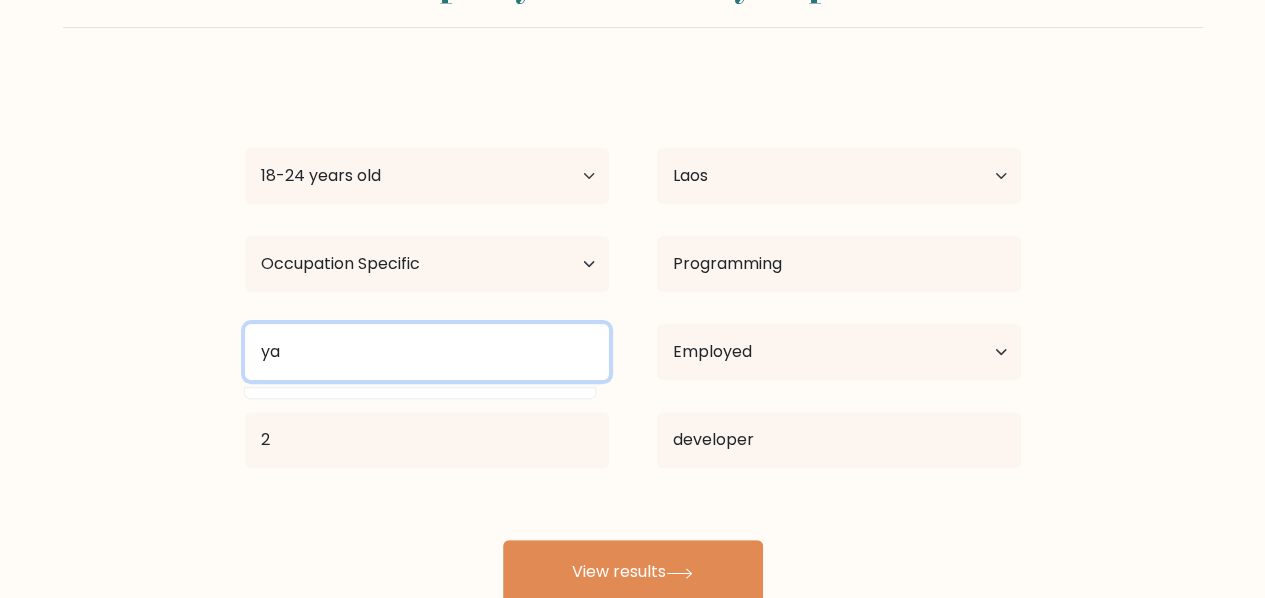 type on "y" 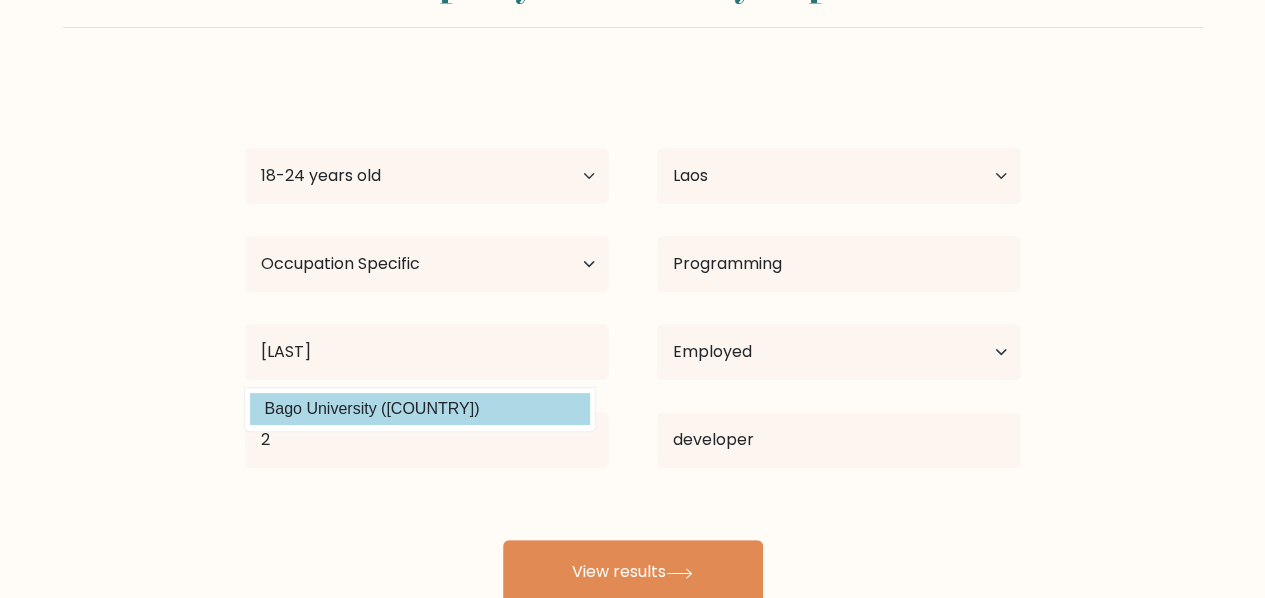 click on "Bago University (Myanmar)" at bounding box center [420, 409] 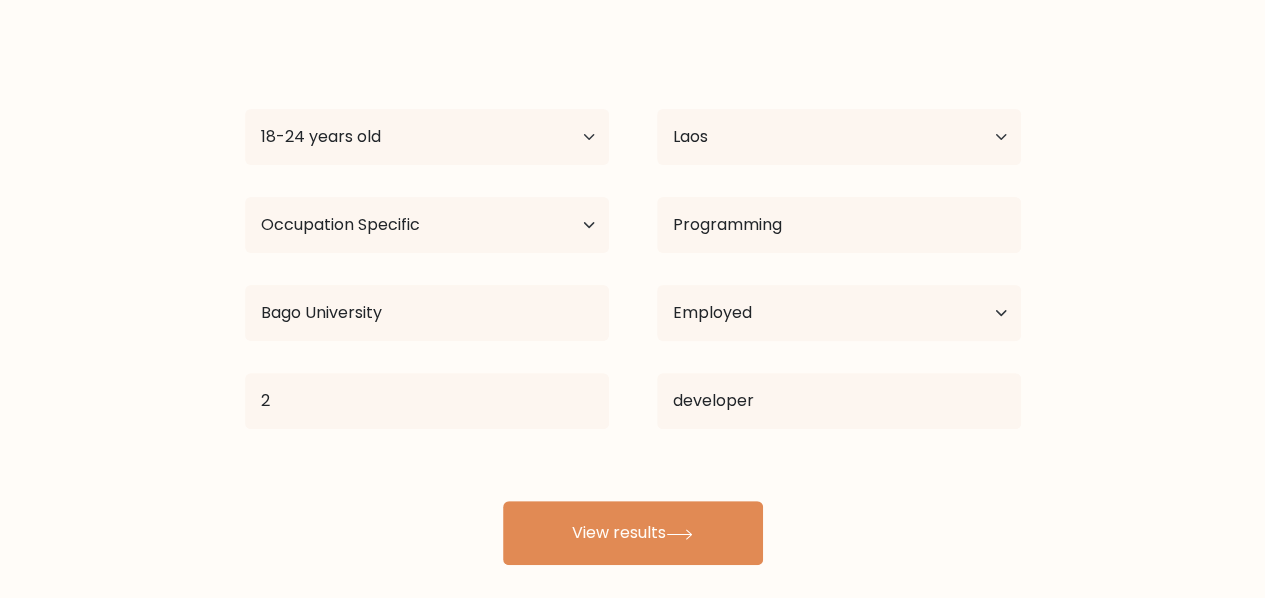 scroll, scrollTop: 160, scrollLeft: 0, axis: vertical 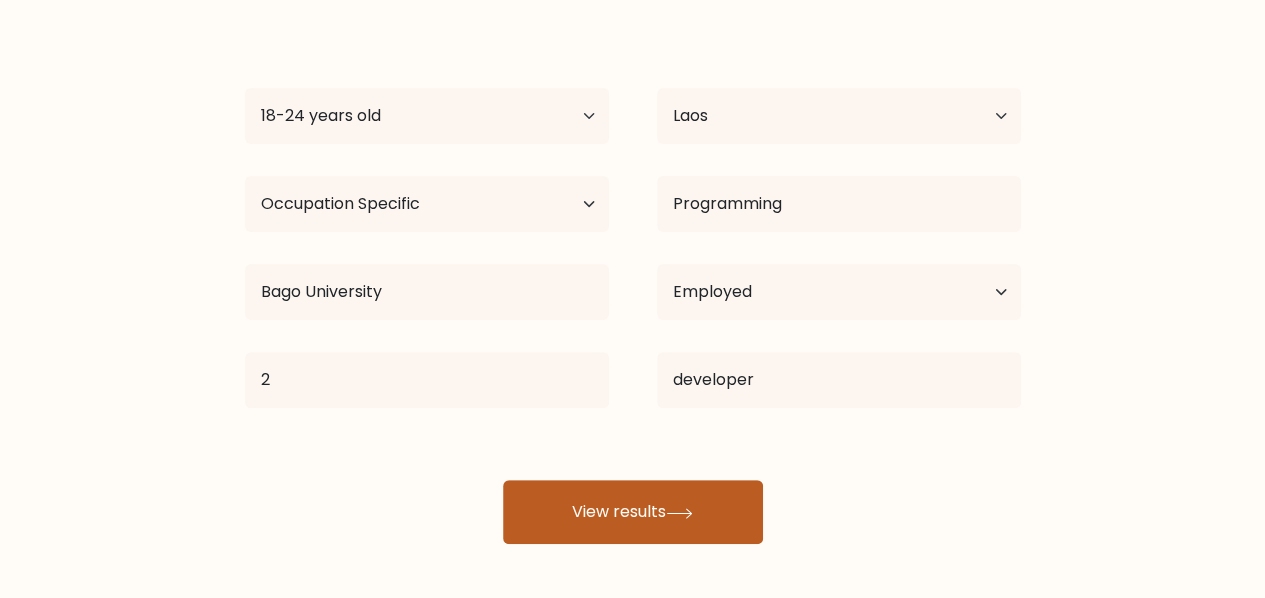 click 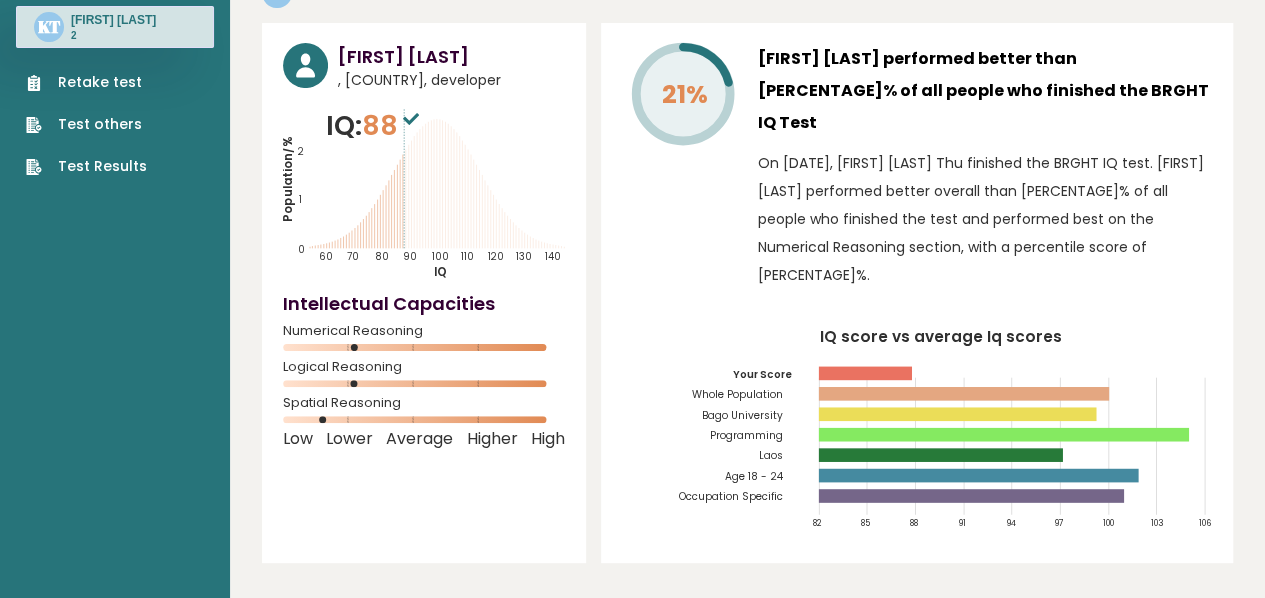 scroll, scrollTop: 0, scrollLeft: 0, axis: both 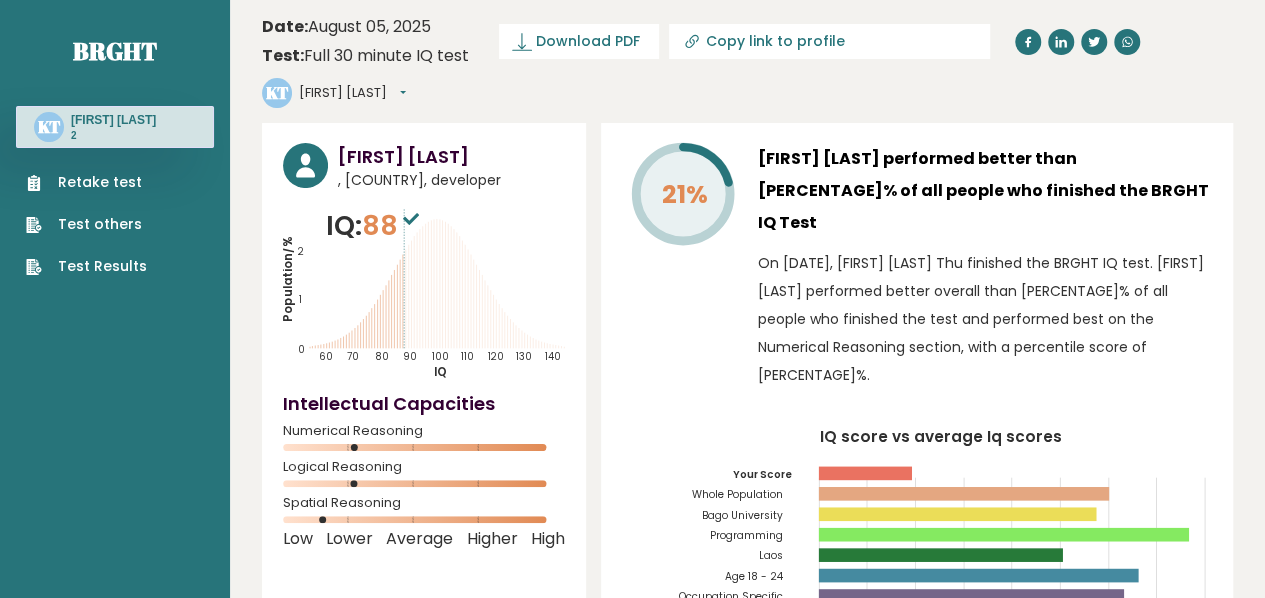 click on "Brght
KT
[FIRST] [LAST]
[NUMBER]
Retake test
Test others
Test Results" at bounding box center [115, 141] 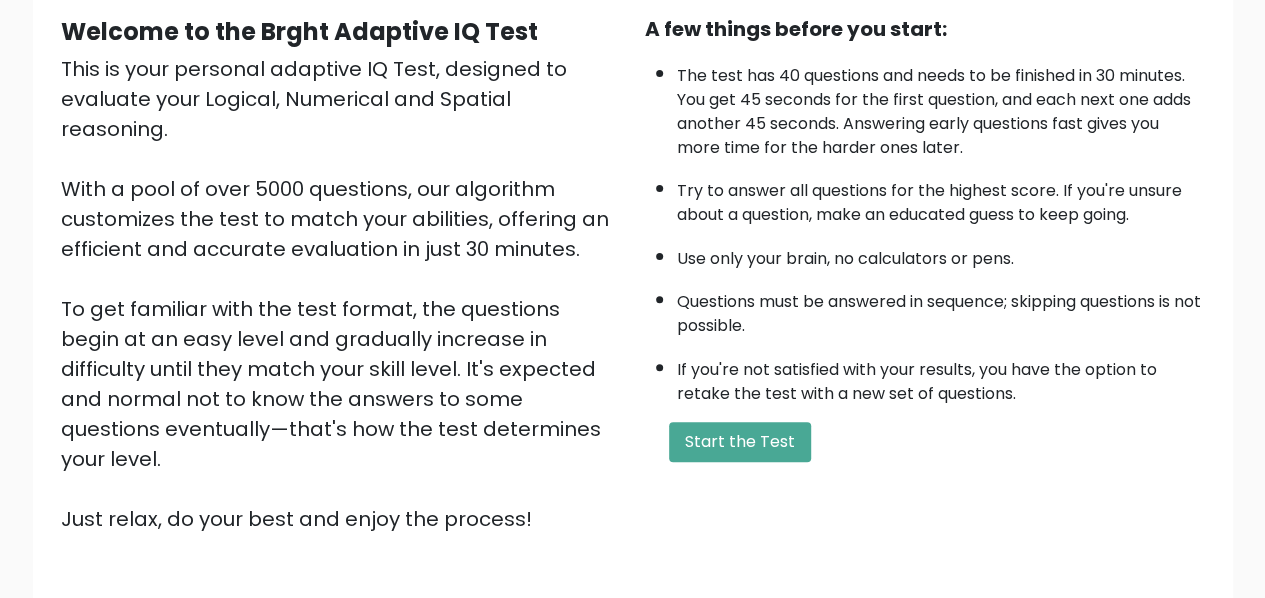 scroll, scrollTop: 318, scrollLeft: 0, axis: vertical 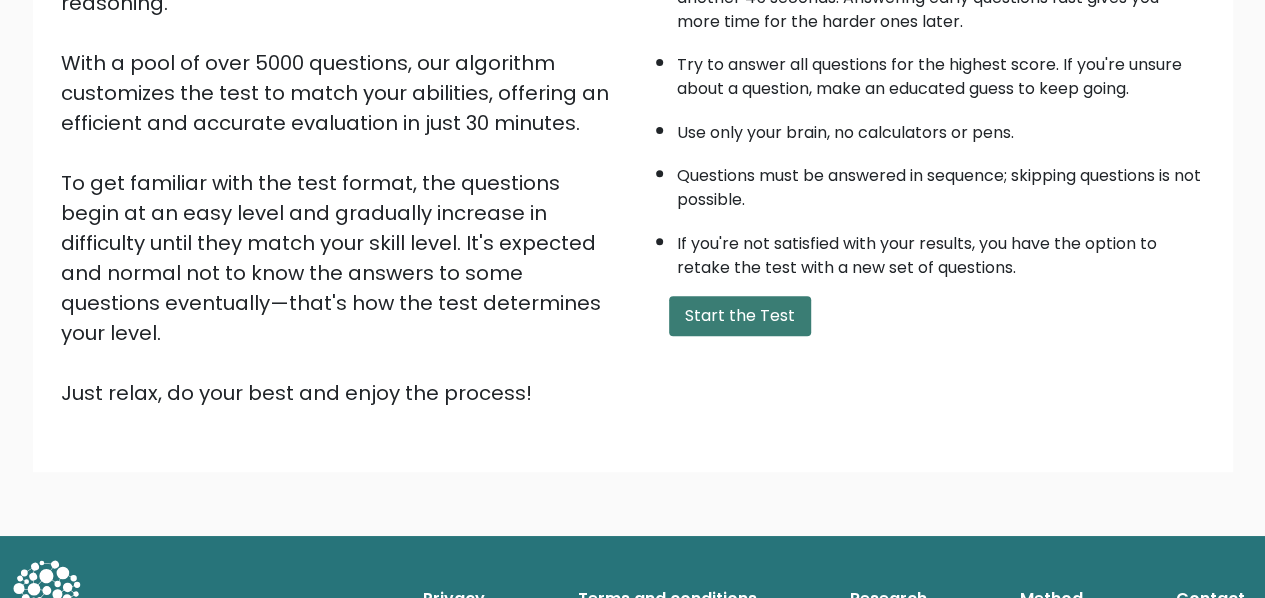 click on "Start the Test" at bounding box center (740, 316) 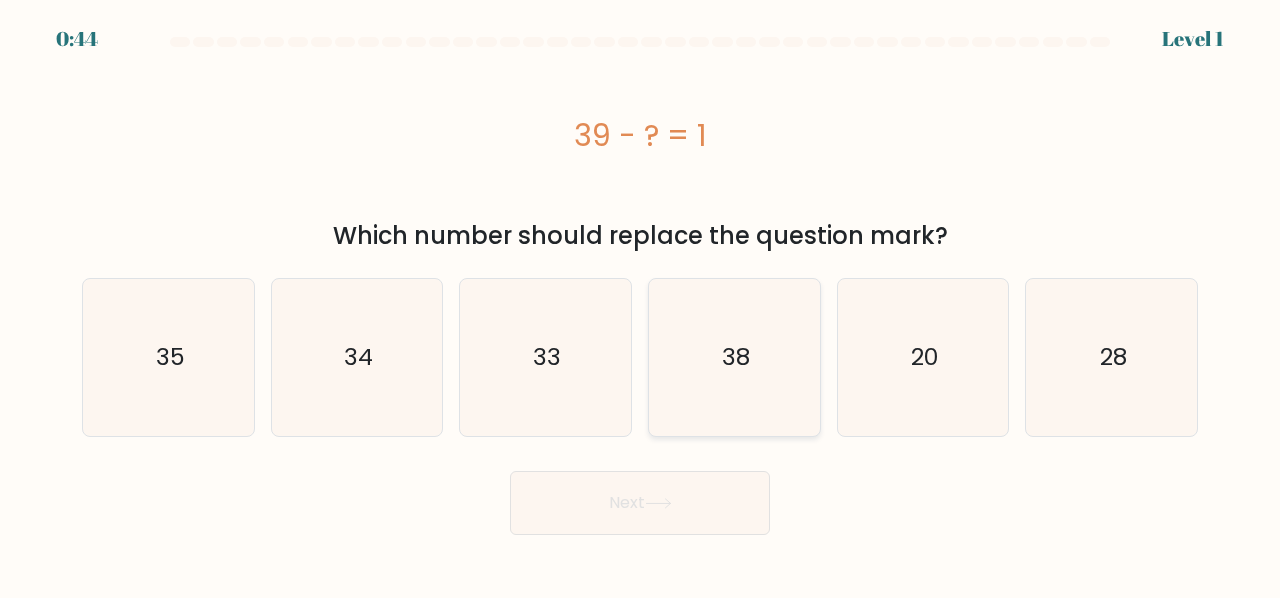scroll, scrollTop: 0, scrollLeft: 0, axis: both 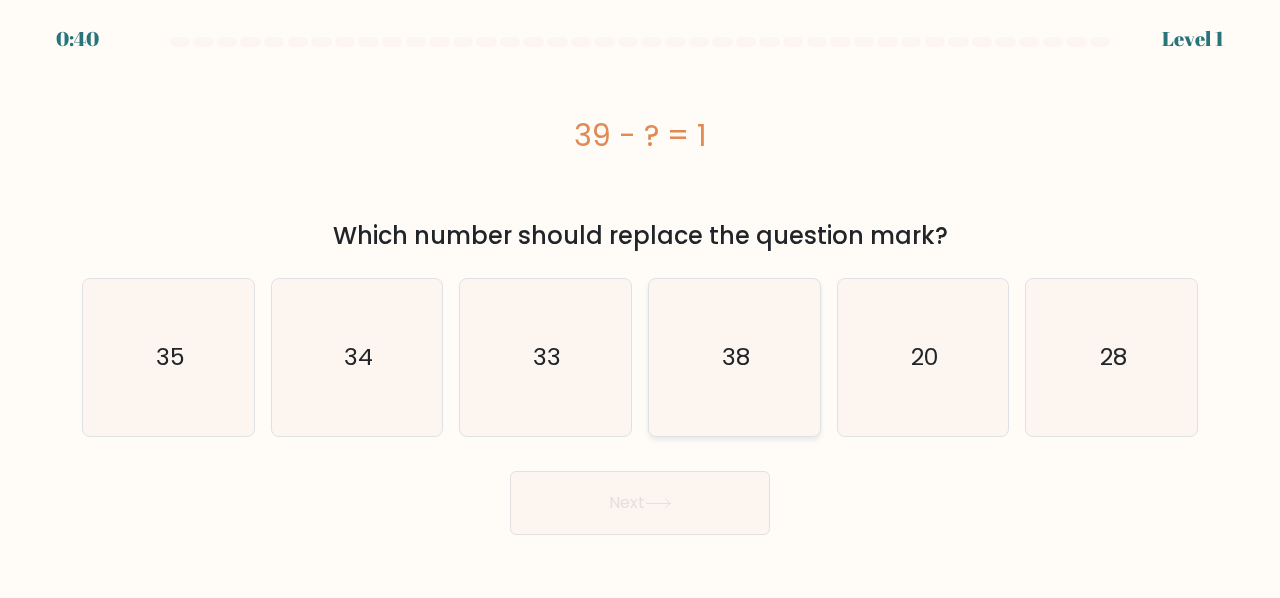 click on "38" 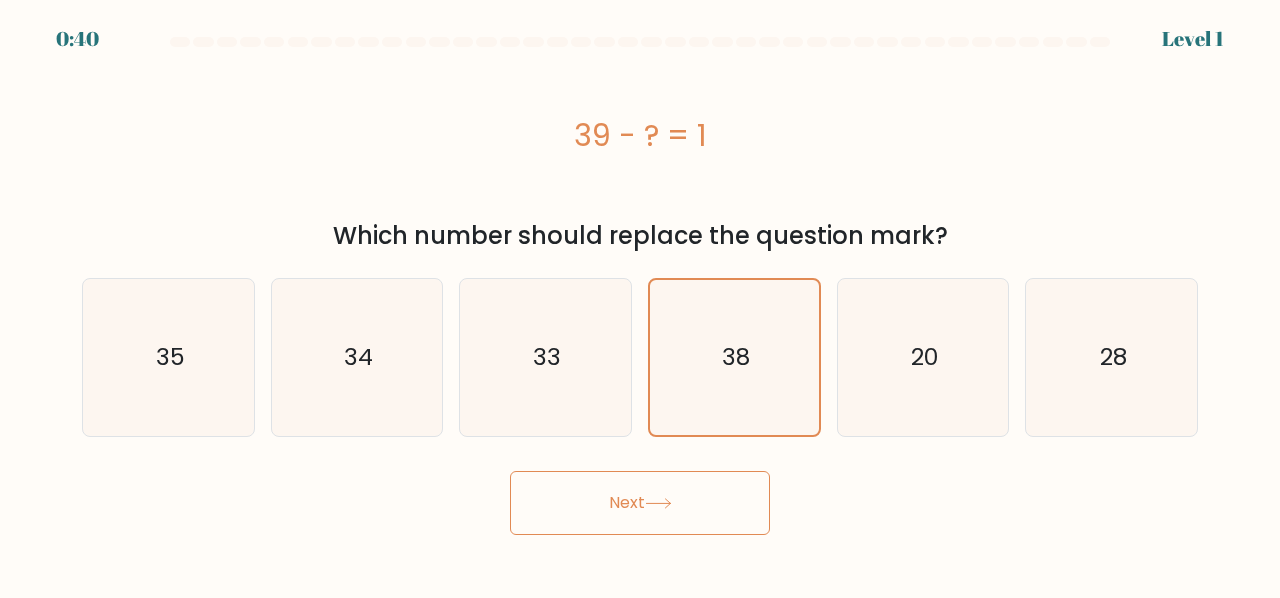drag, startPoint x: 644, startPoint y: 505, endPoint x: 671, endPoint y: 495, distance: 28.79236 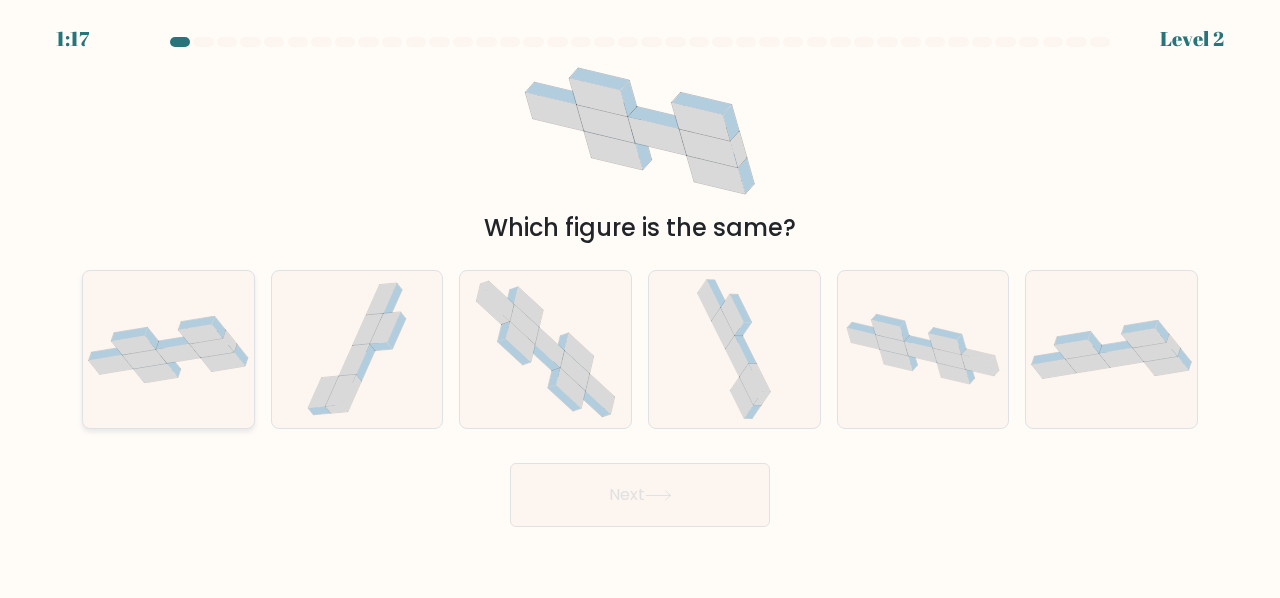 click 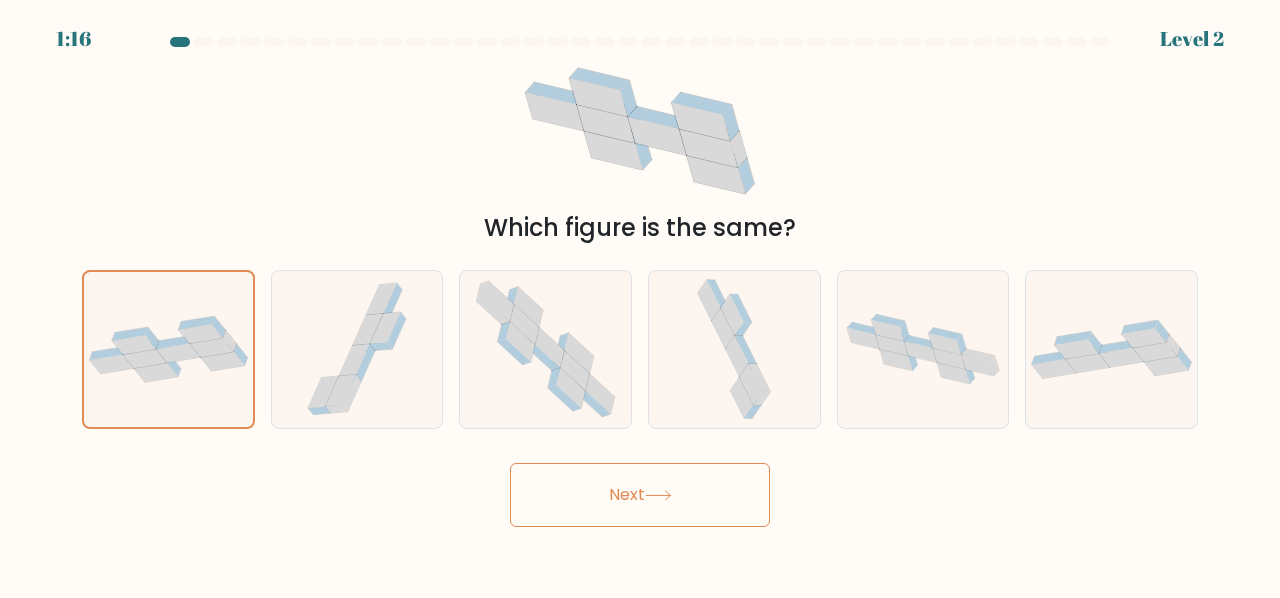 click on "Next" at bounding box center (640, 495) 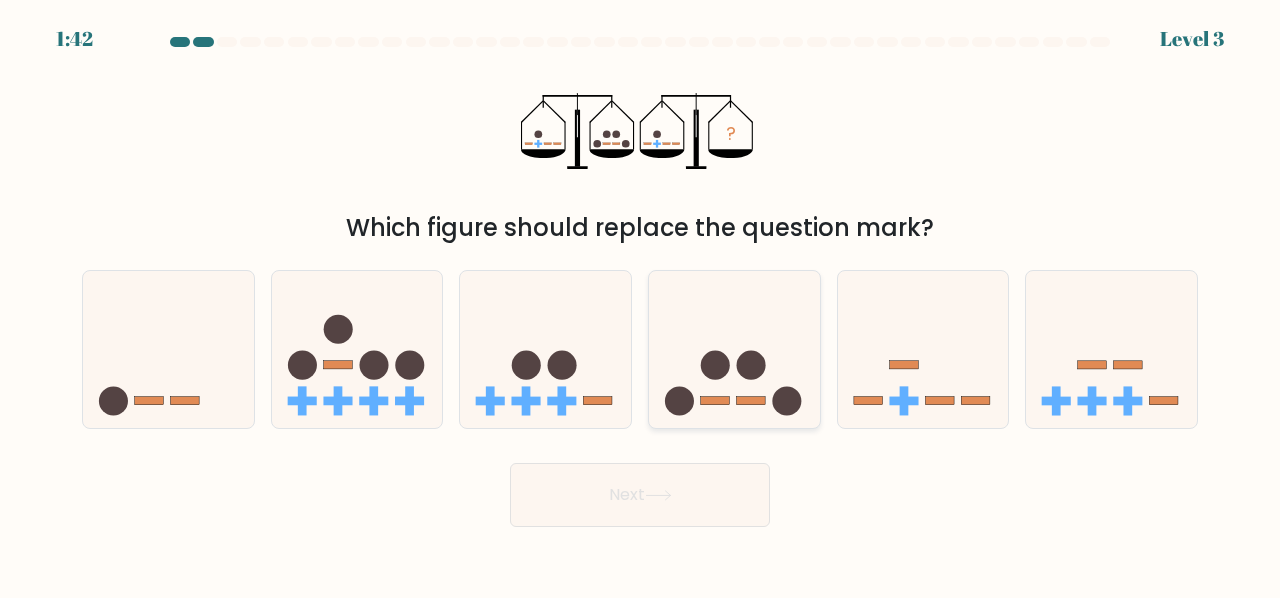 click 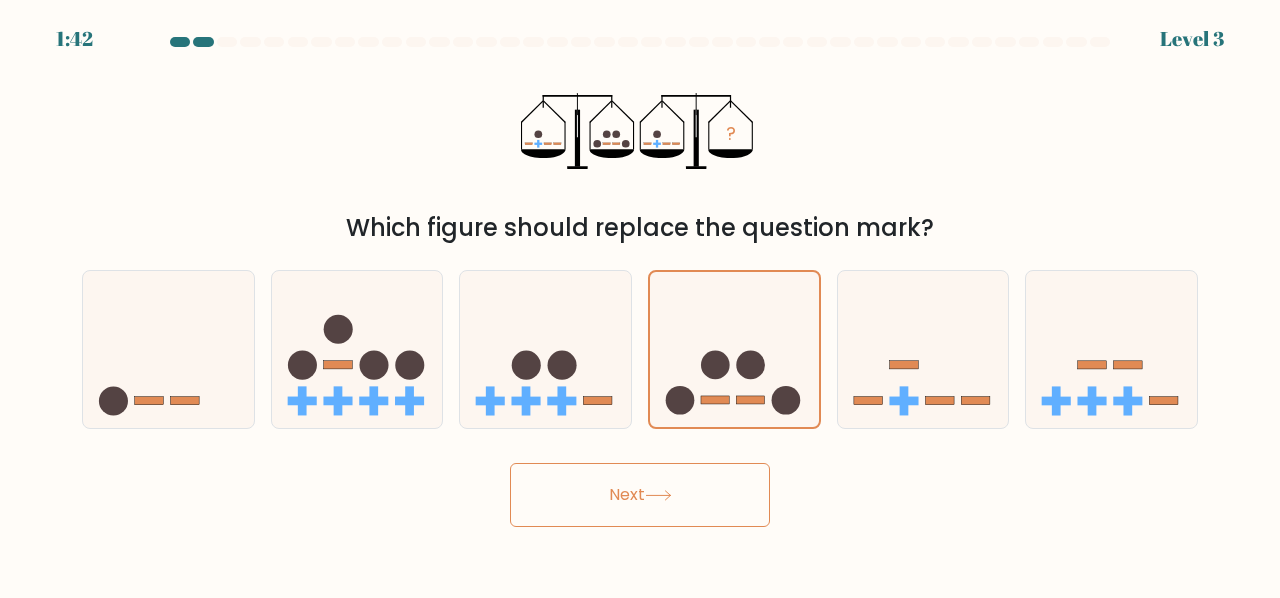 click on "Next" at bounding box center [640, 495] 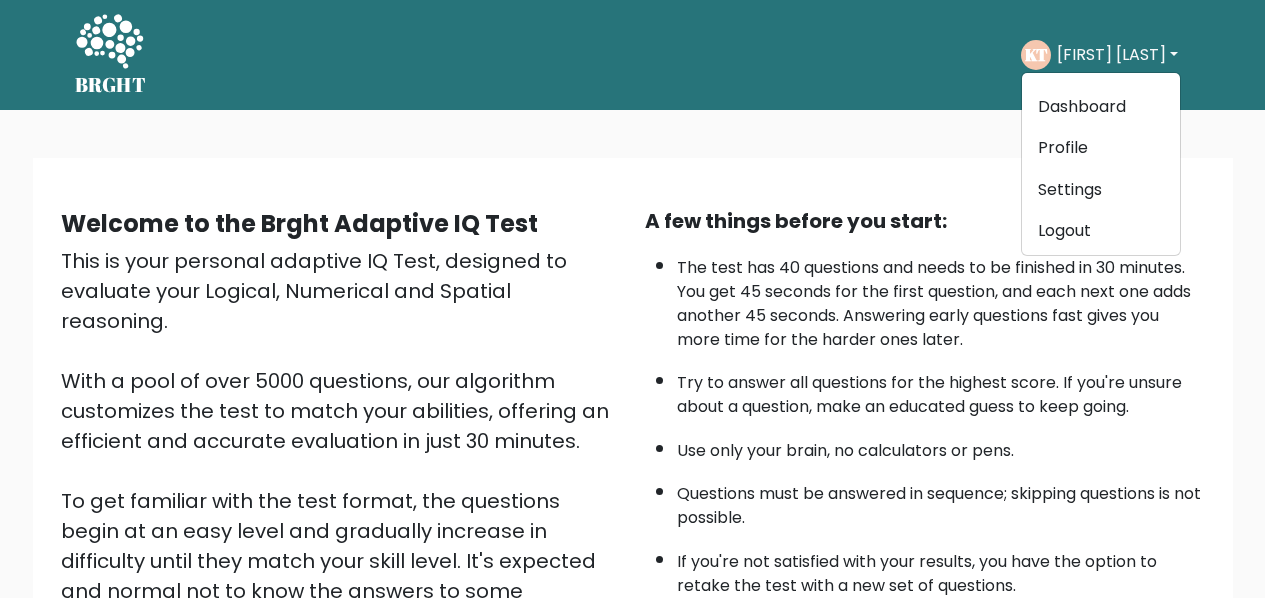 scroll, scrollTop: 0, scrollLeft: 0, axis: both 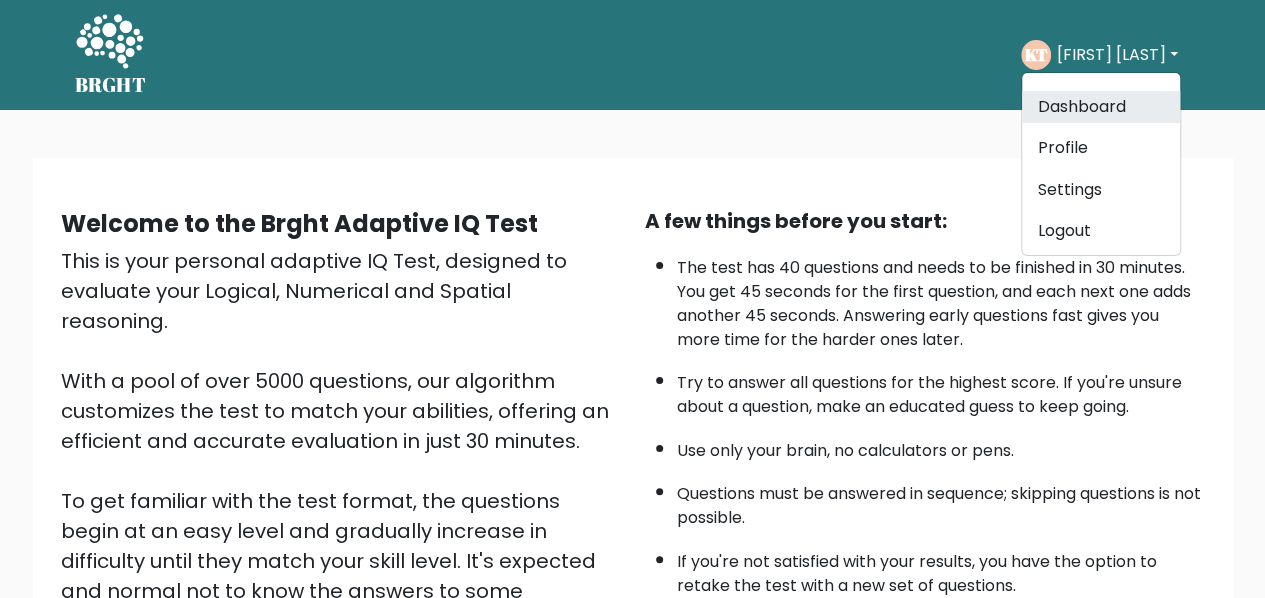 click on "Dashboard" at bounding box center [1101, 107] 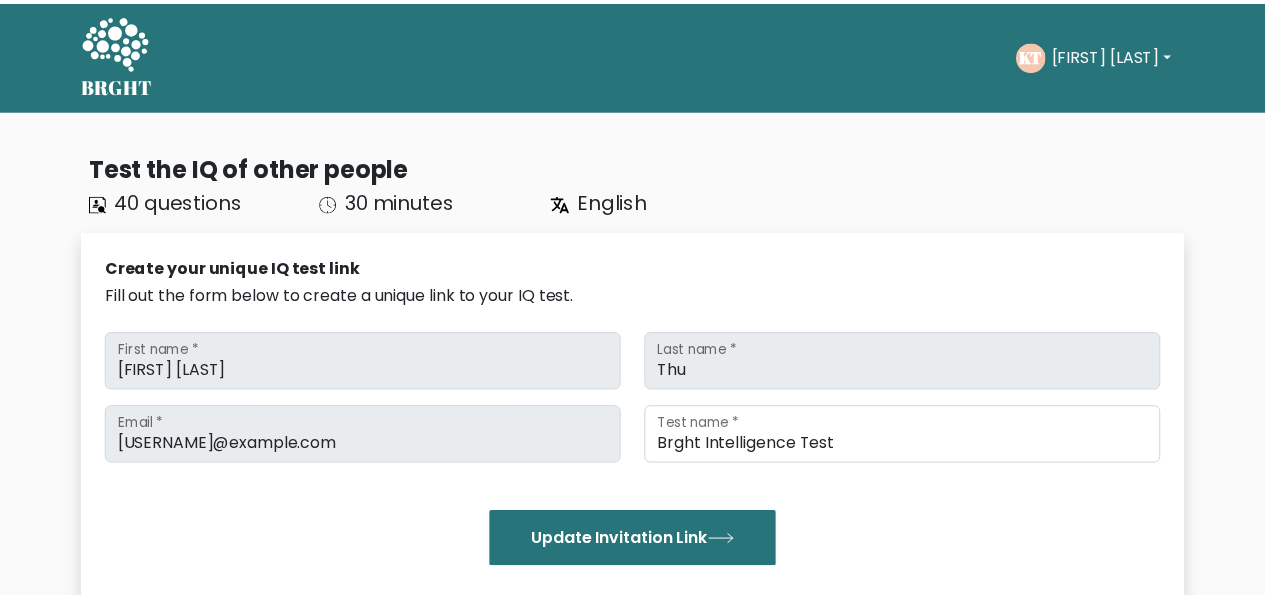 scroll, scrollTop: 600, scrollLeft: 0, axis: vertical 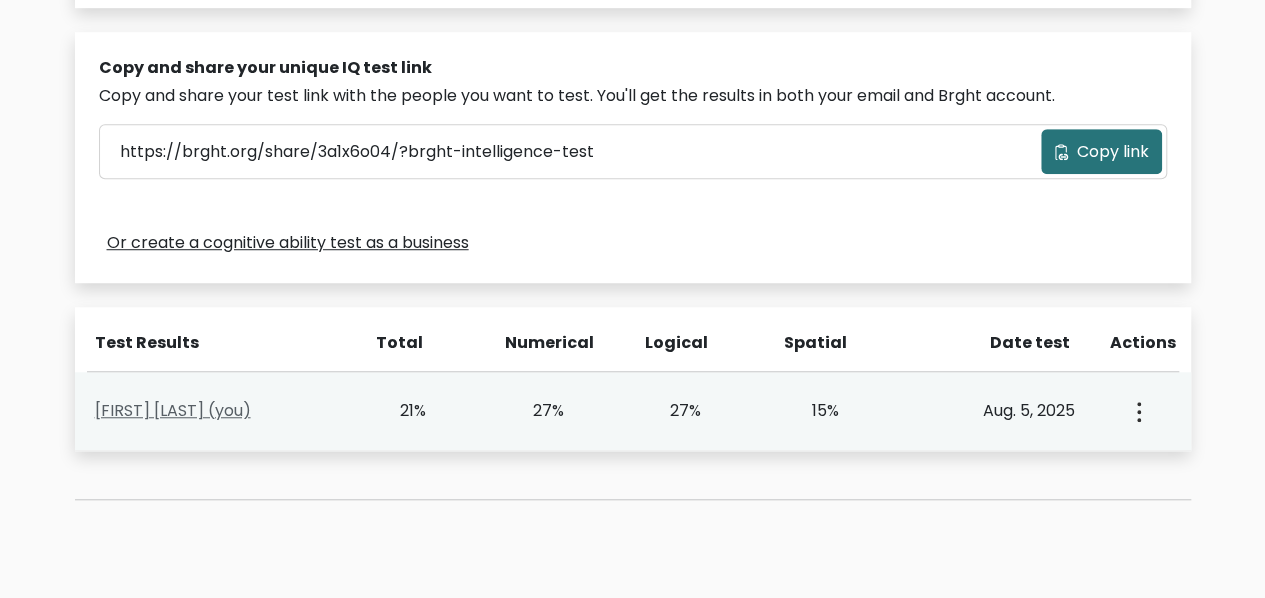 click on "[FIRST] [LAST] (you)" at bounding box center (173, 410) 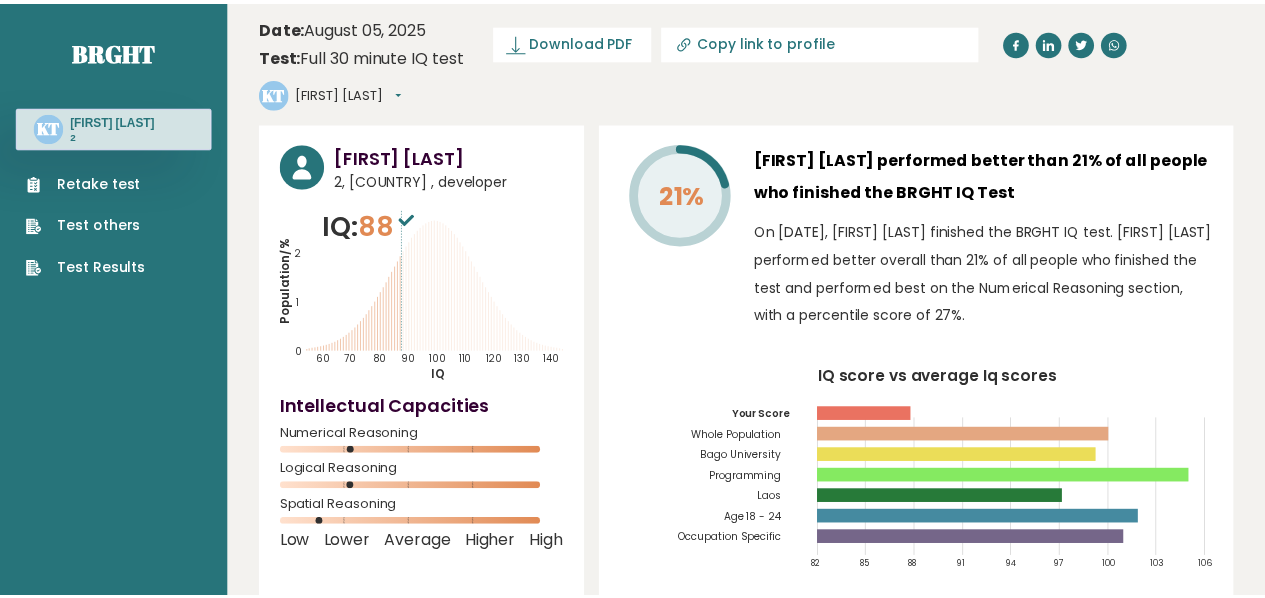 scroll, scrollTop: 0, scrollLeft: 0, axis: both 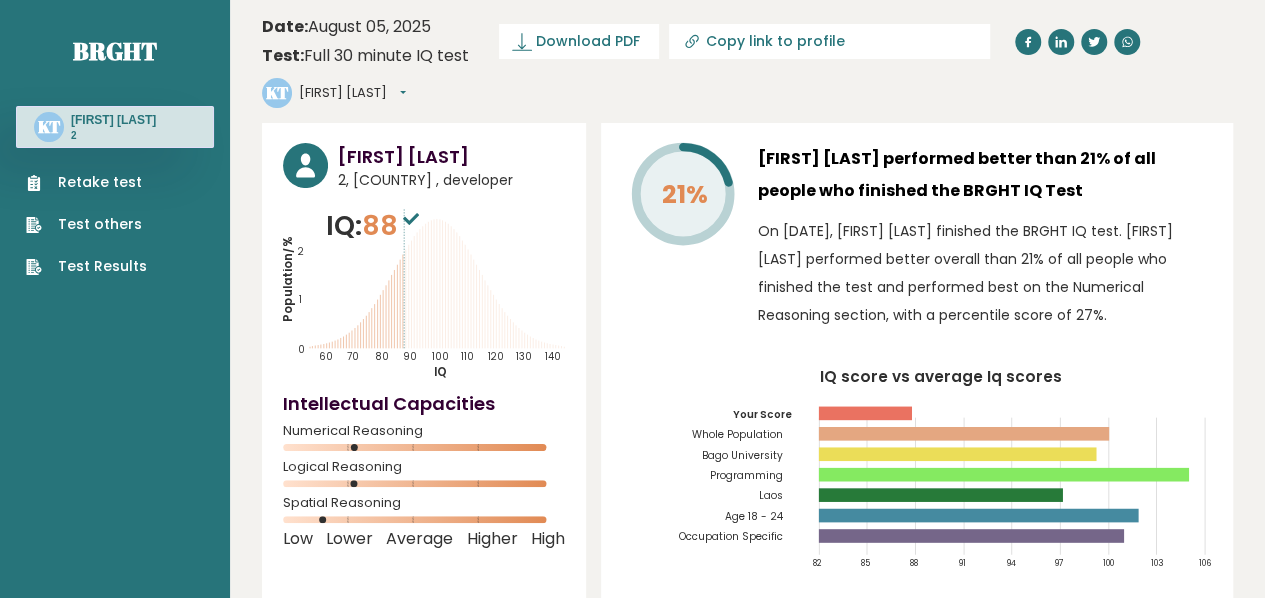click on "Retake test" at bounding box center [86, 182] 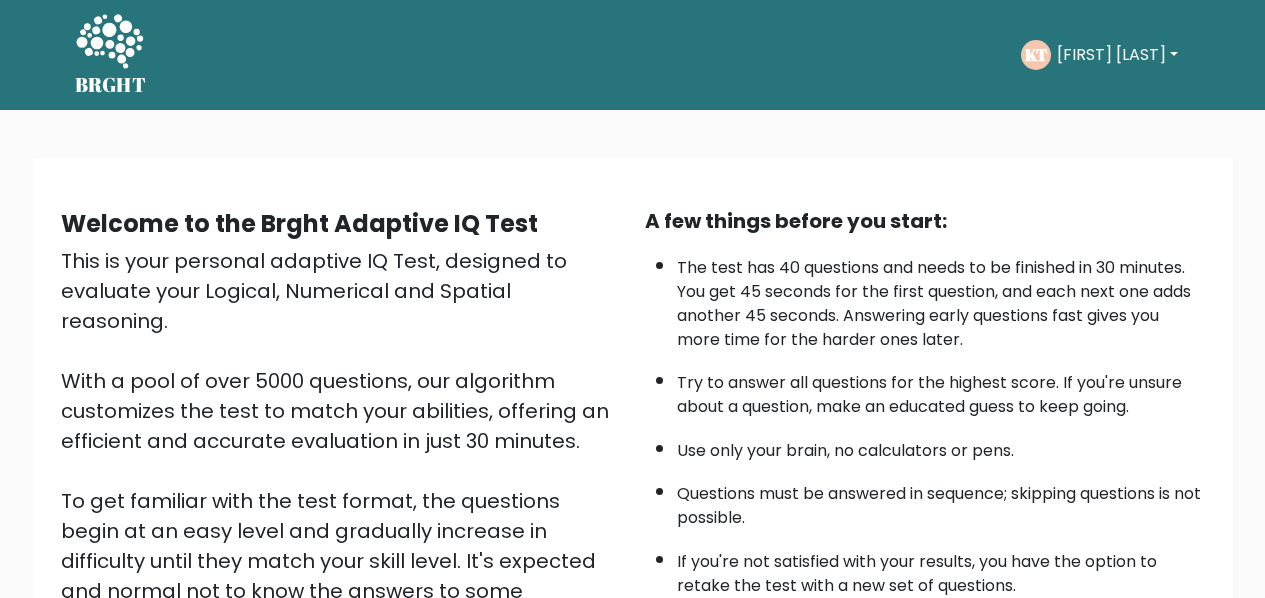 scroll, scrollTop: 318, scrollLeft: 0, axis: vertical 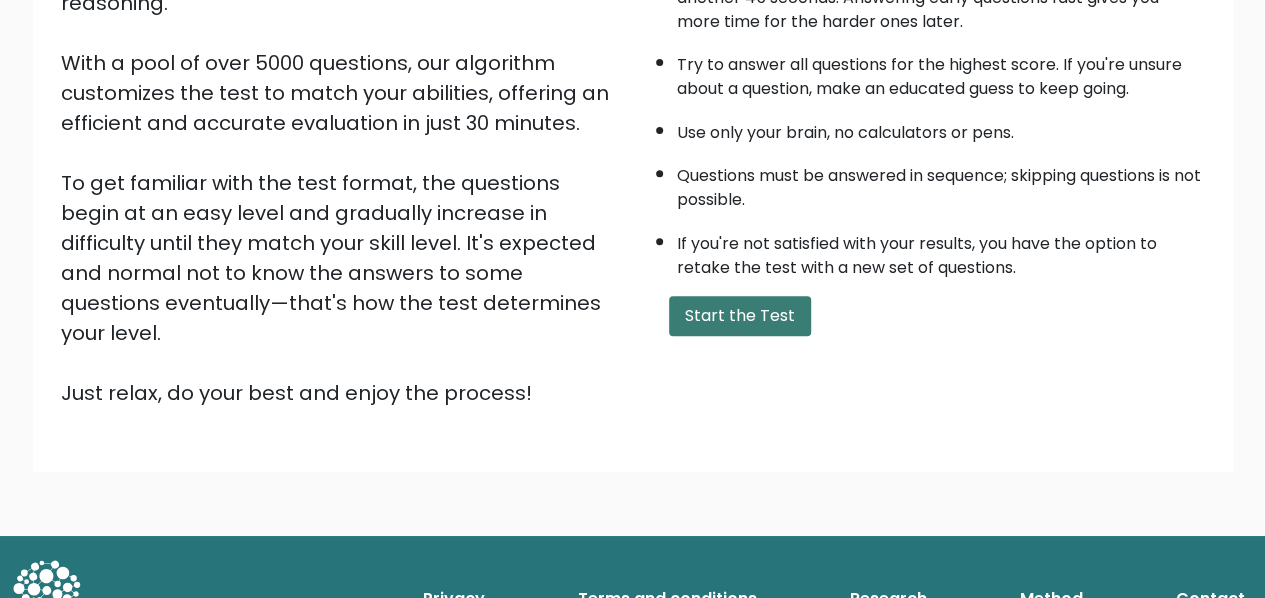 click on "Start the Test" at bounding box center [740, 316] 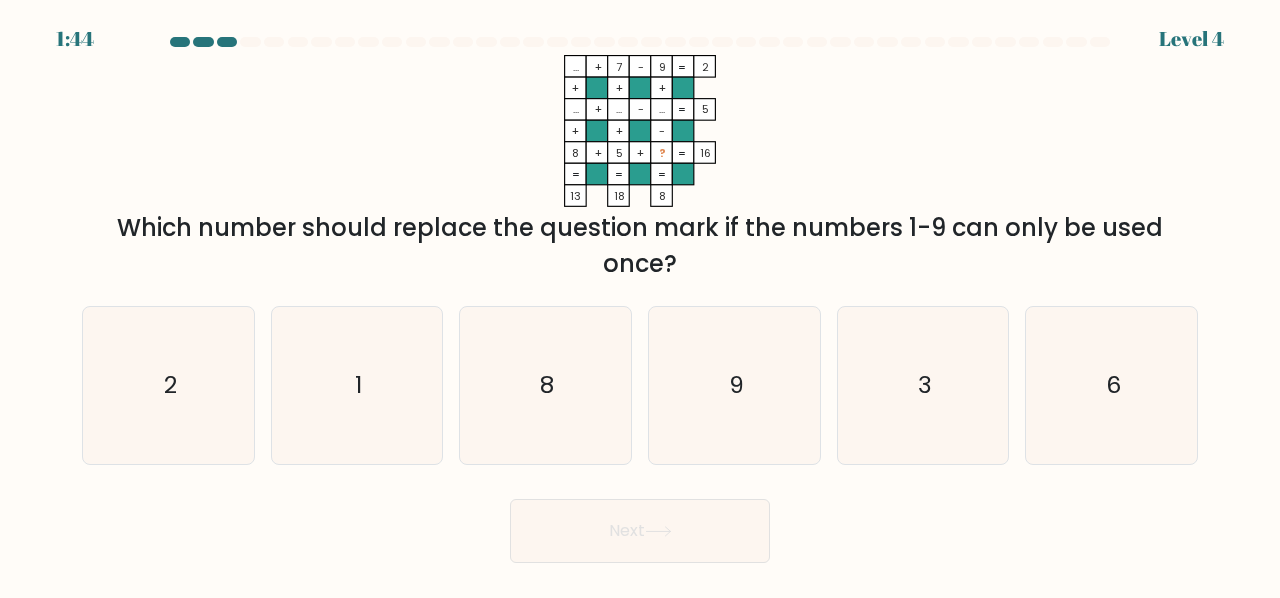 scroll, scrollTop: 0, scrollLeft: 0, axis: both 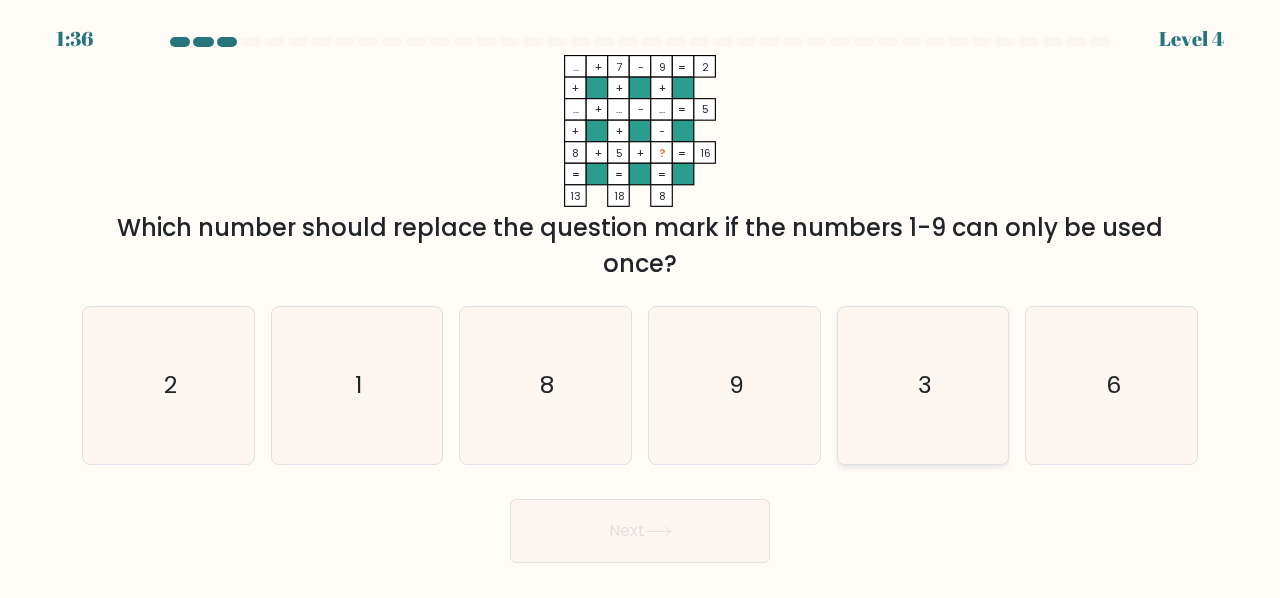 click on "3" 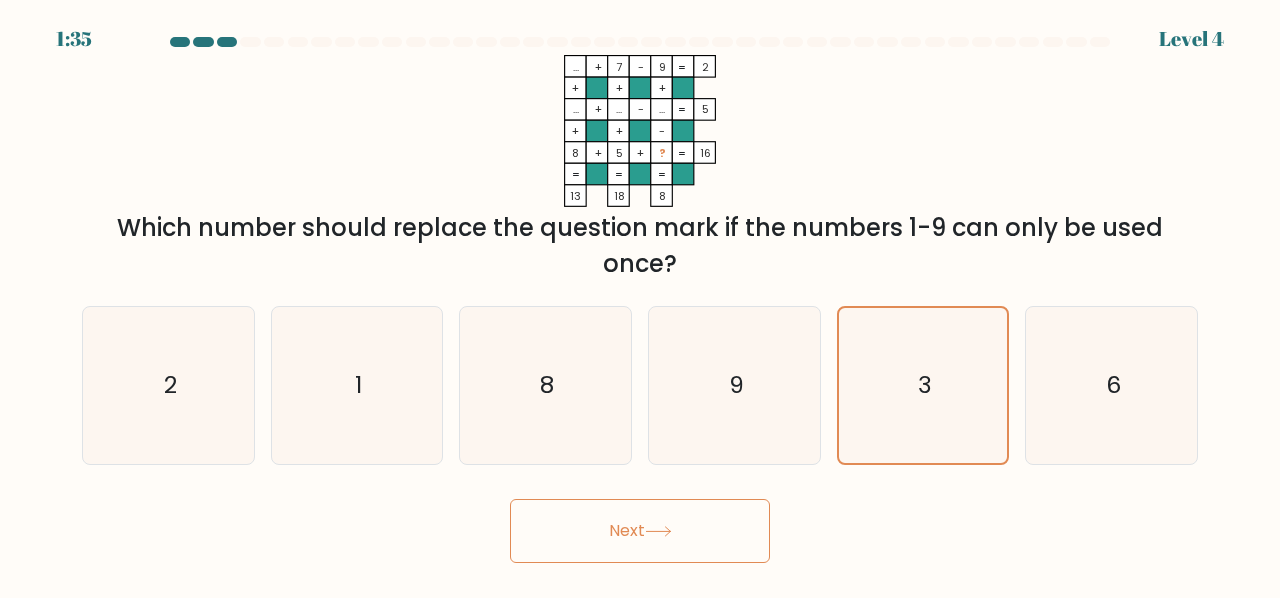 click on "Next" at bounding box center (640, 531) 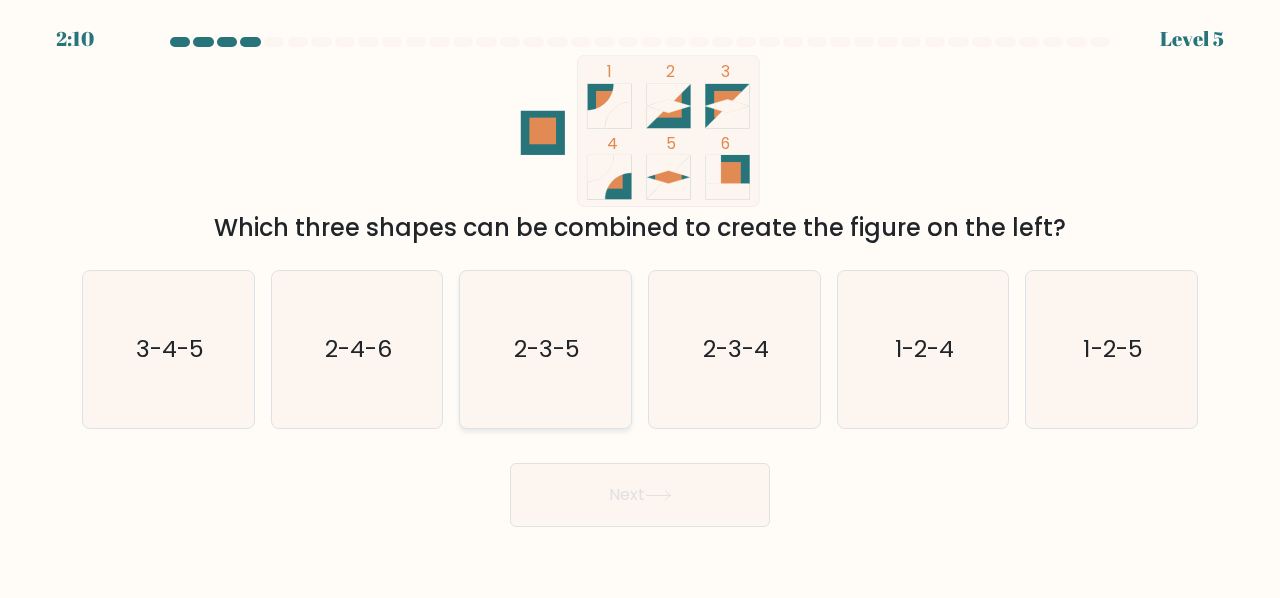 drag, startPoint x: 528, startPoint y: 359, endPoint x: 560, endPoint y: 379, distance: 37.735924 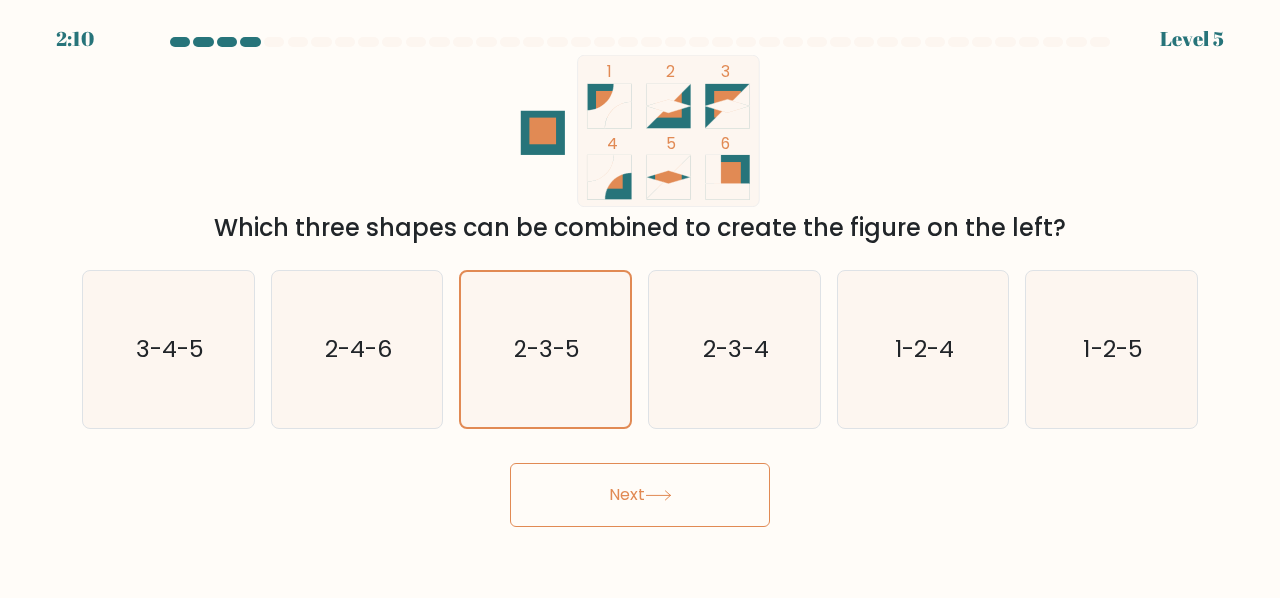 click on "Next" at bounding box center (640, 495) 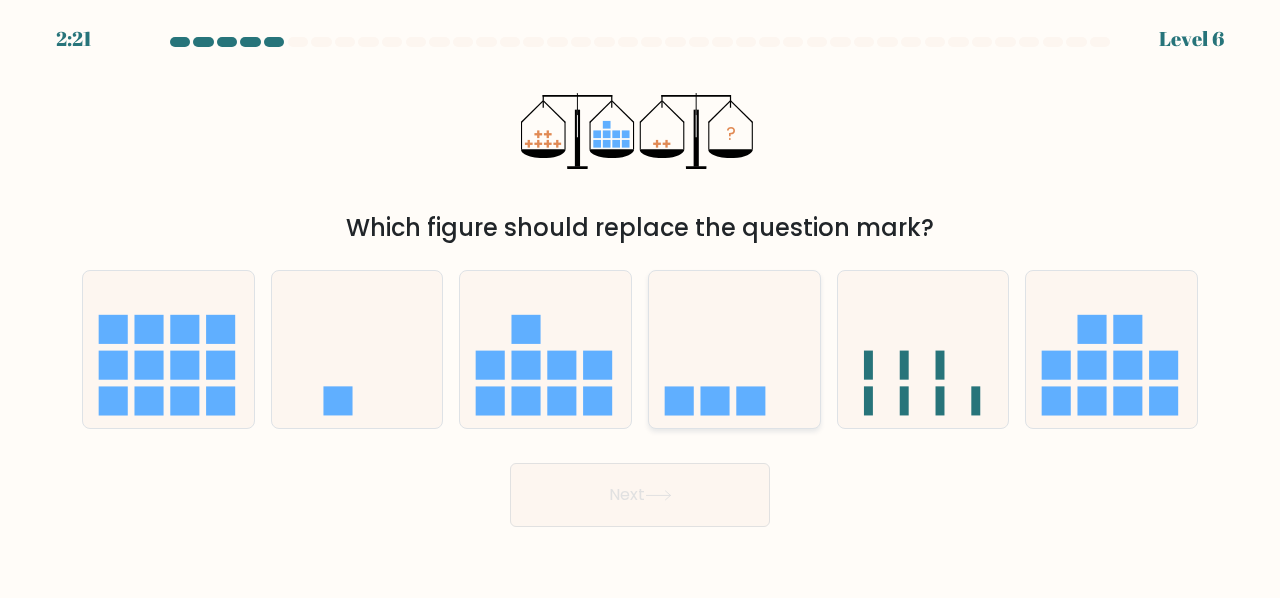 click 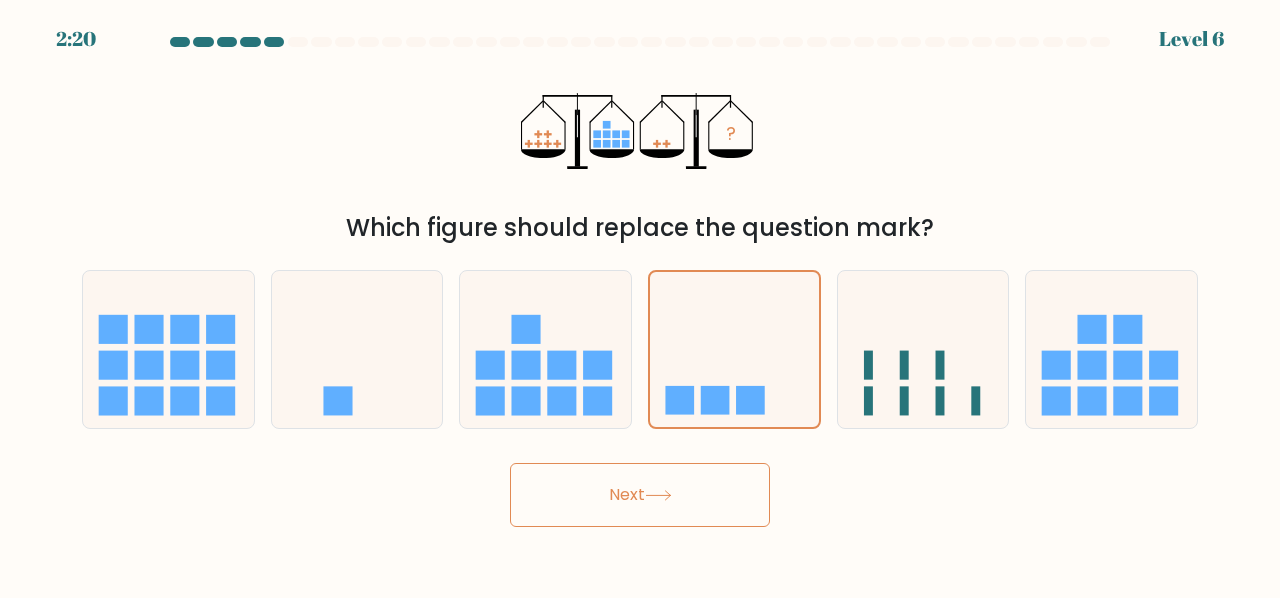 click 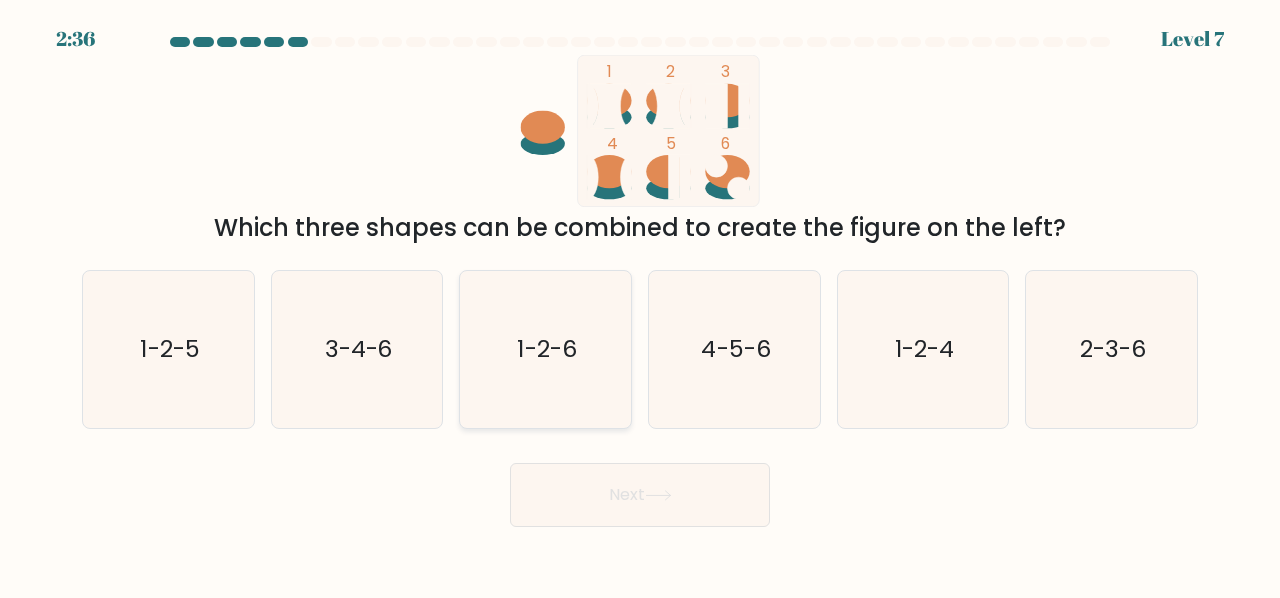 click on "1-2-6" 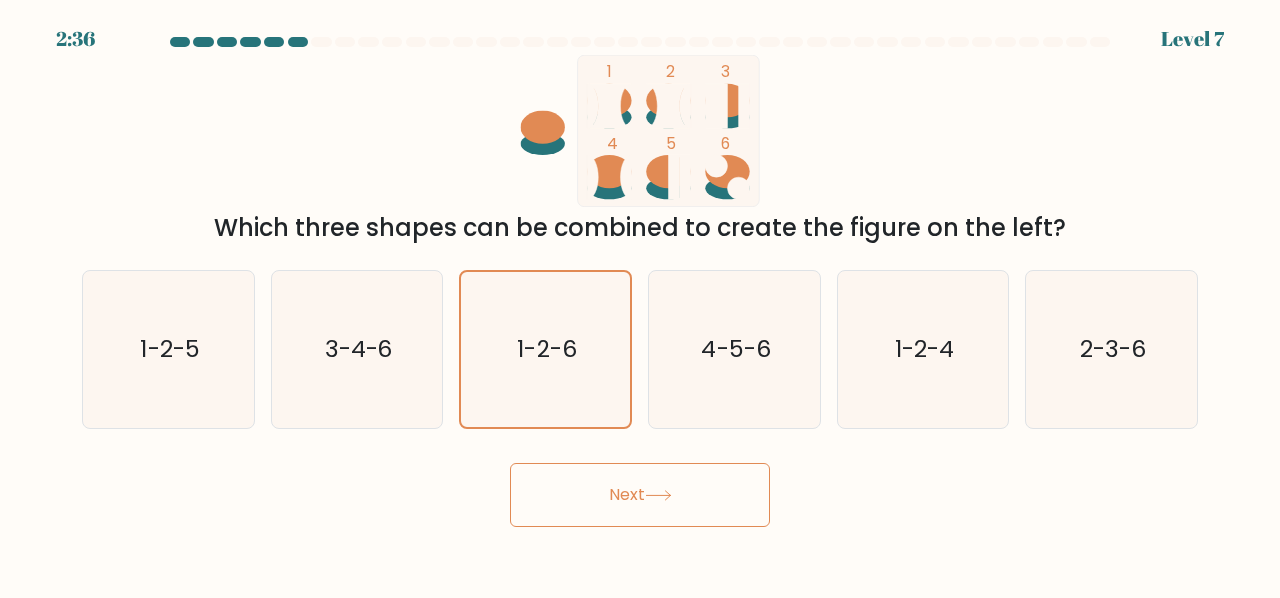click on "Next" at bounding box center (640, 495) 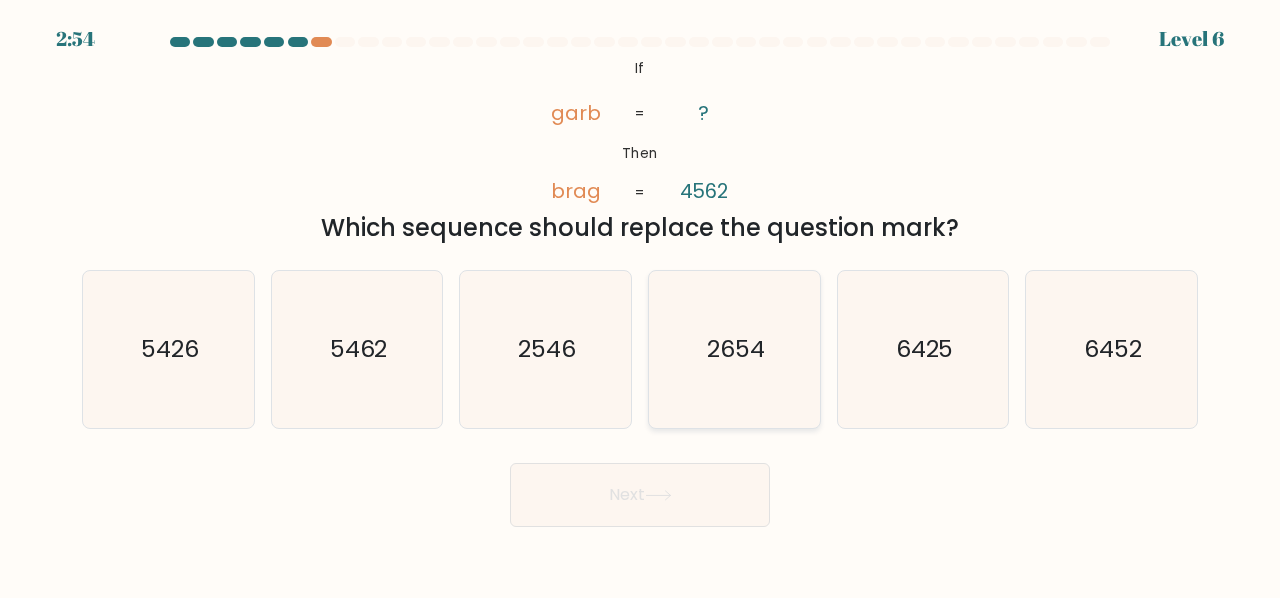 click on "2654" 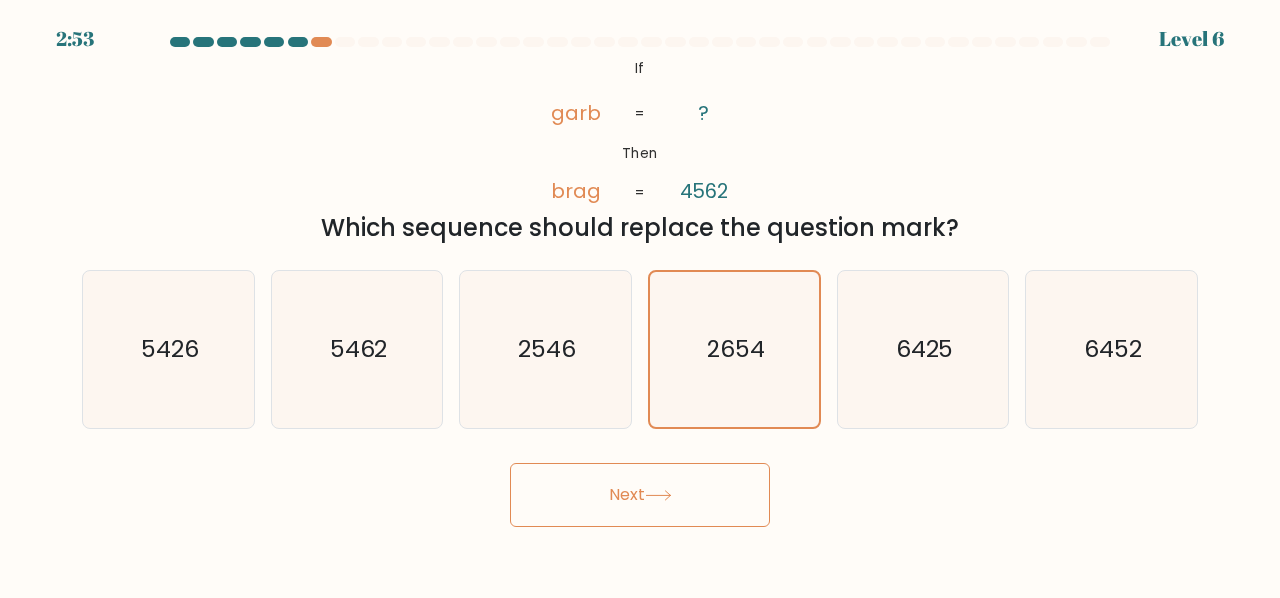 click on "Next" at bounding box center (640, 495) 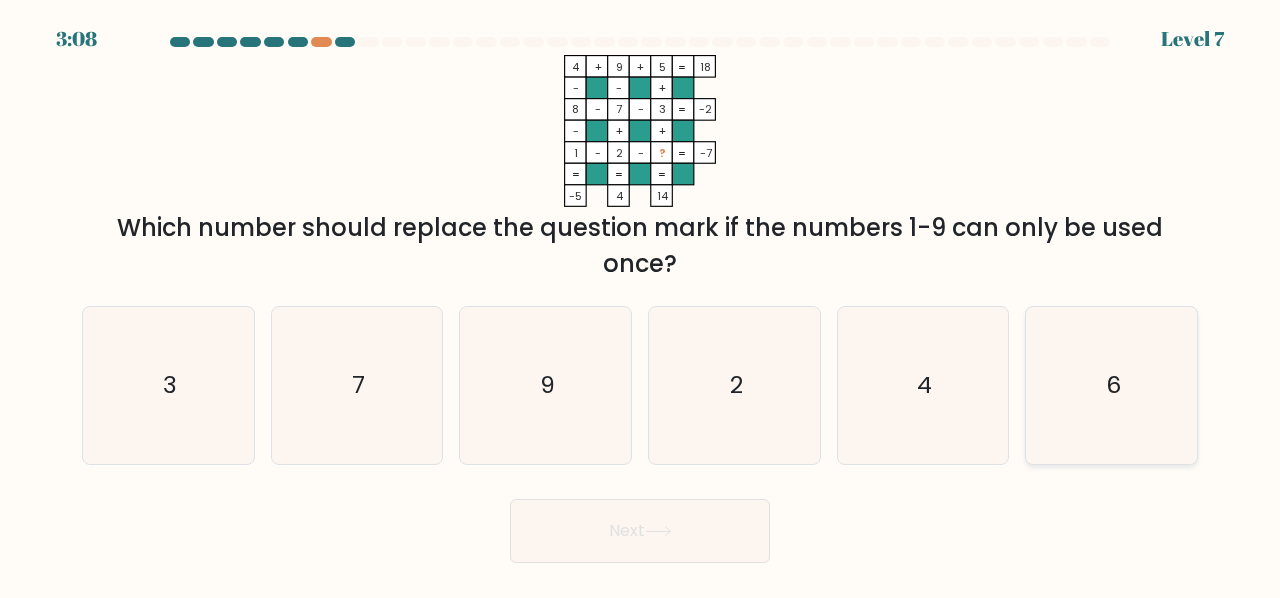 click on "6" 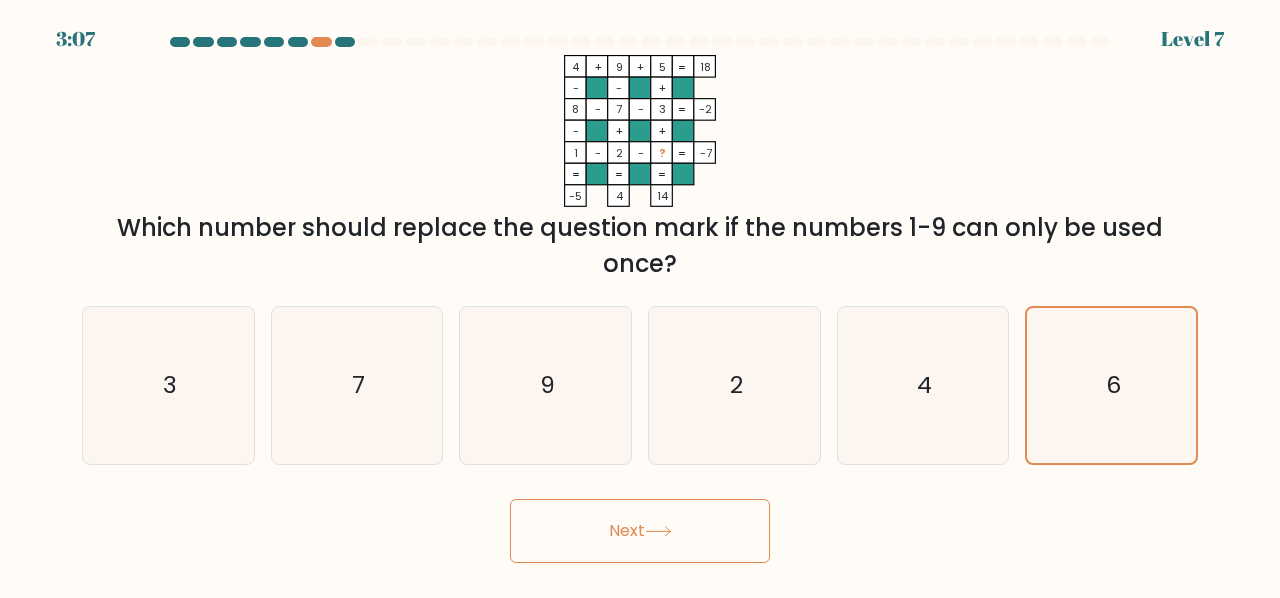 click on "Next" at bounding box center (640, 531) 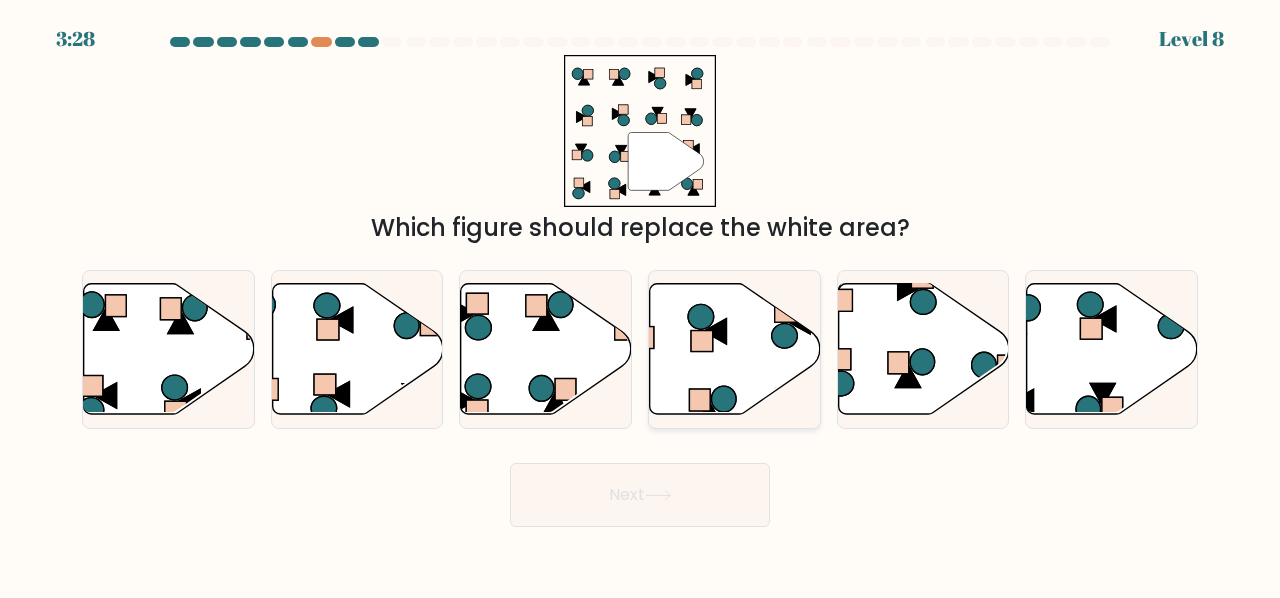 click 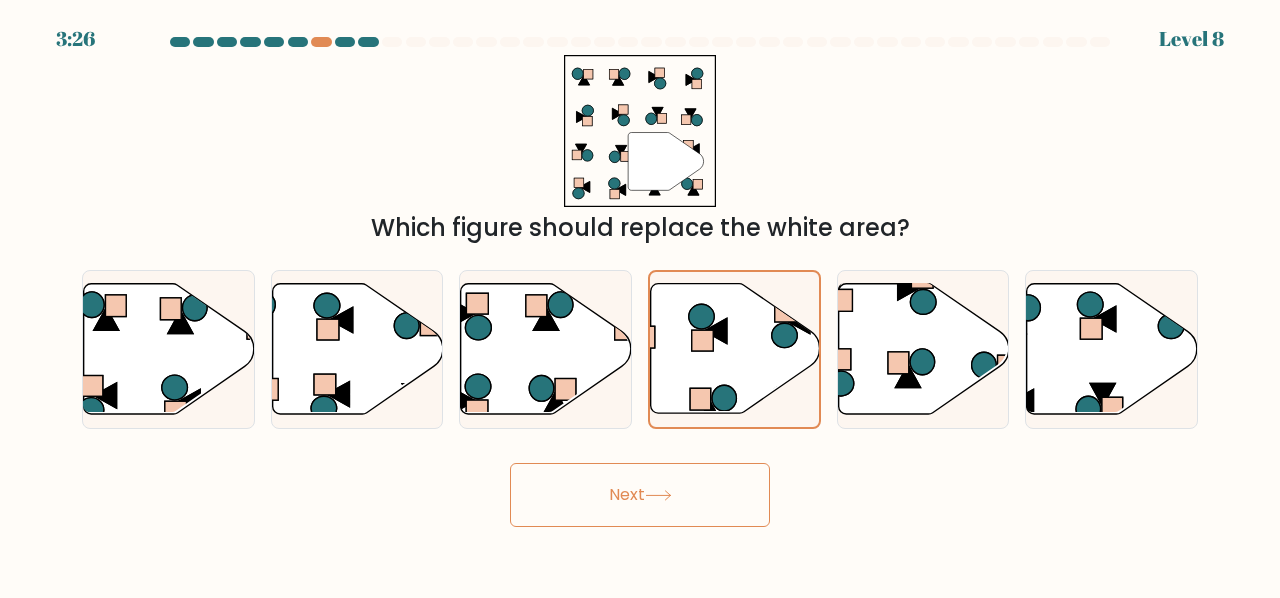 click on "Next" at bounding box center (640, 495) 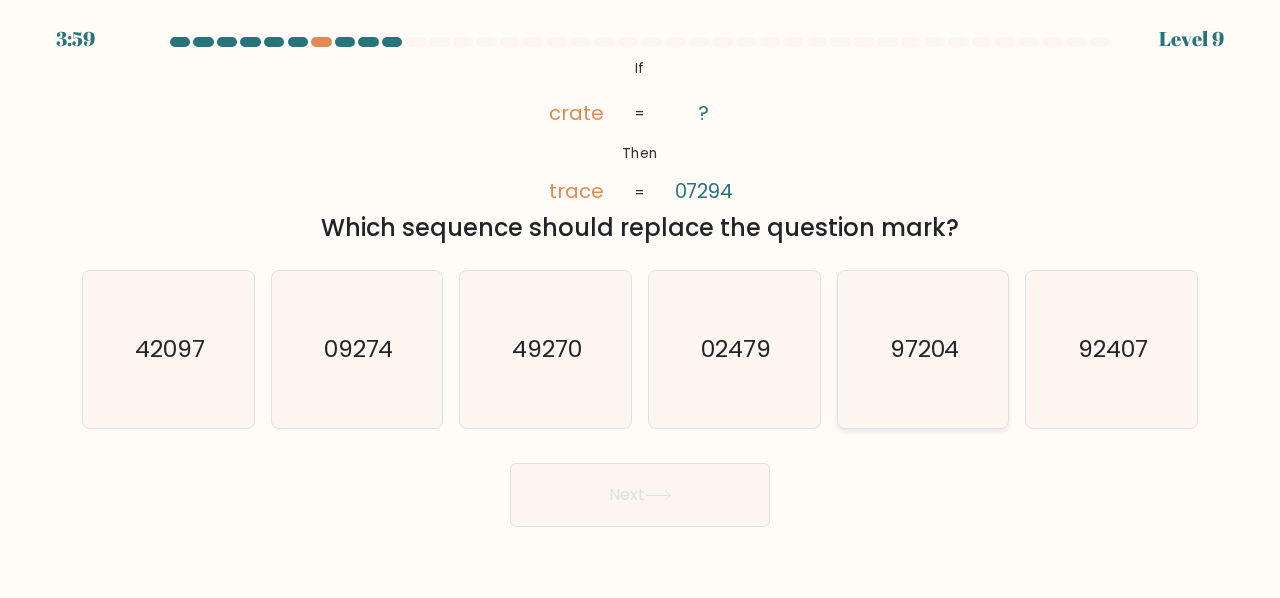 click on "97204" 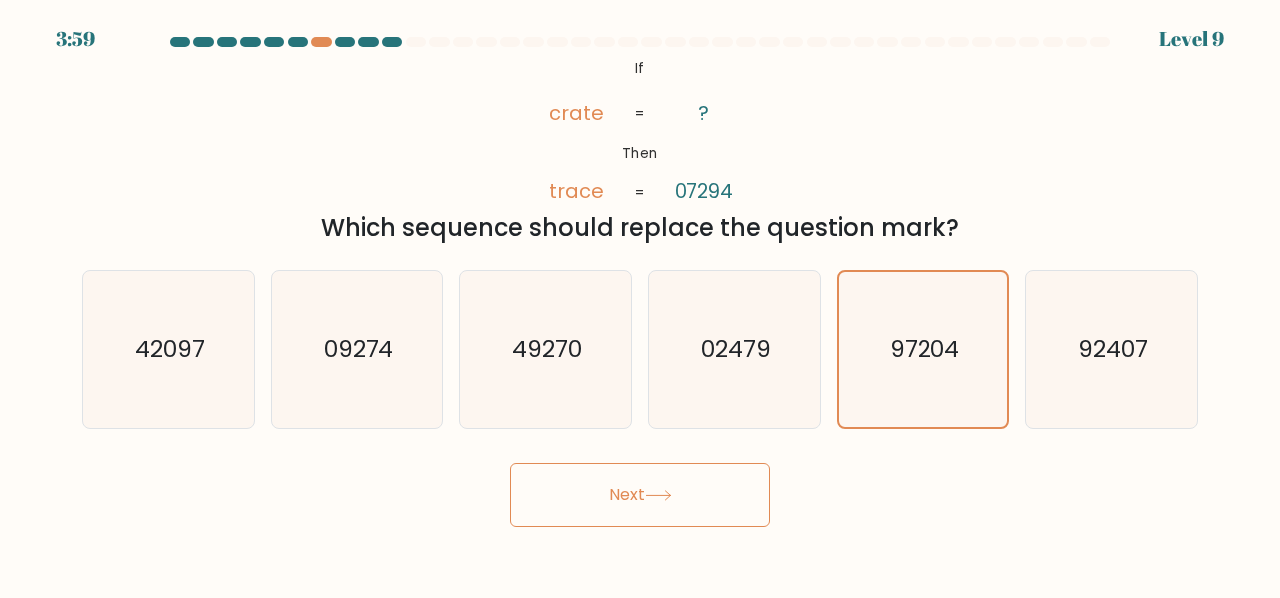 click on "Next" at bounding box center [640, 495] 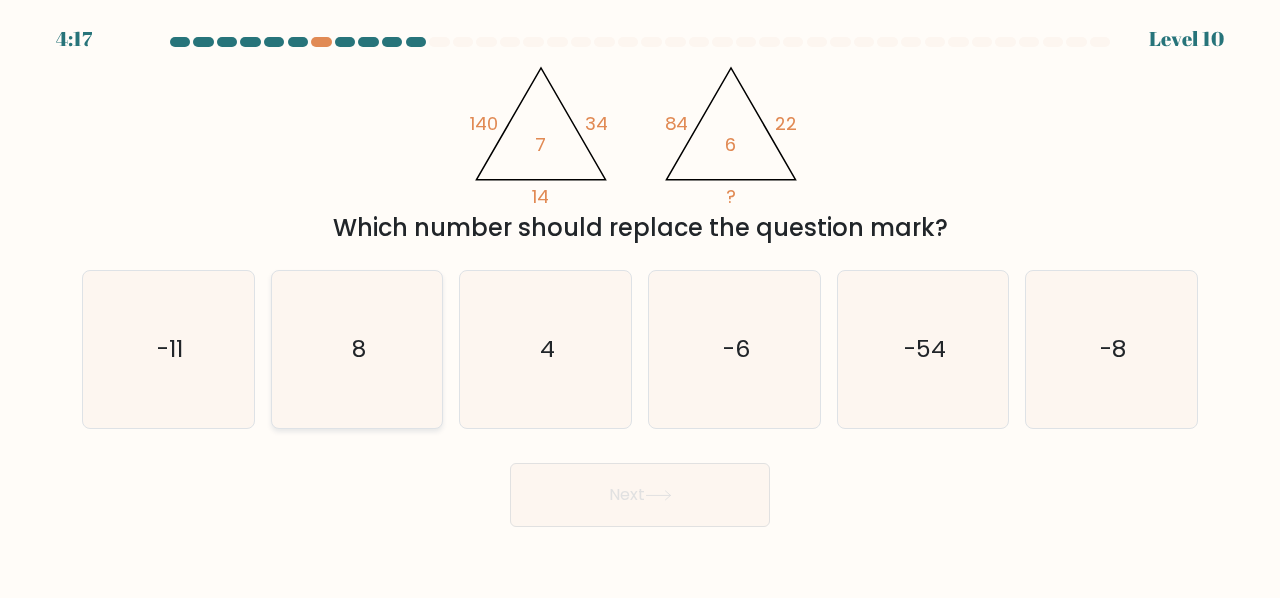 click on "8" 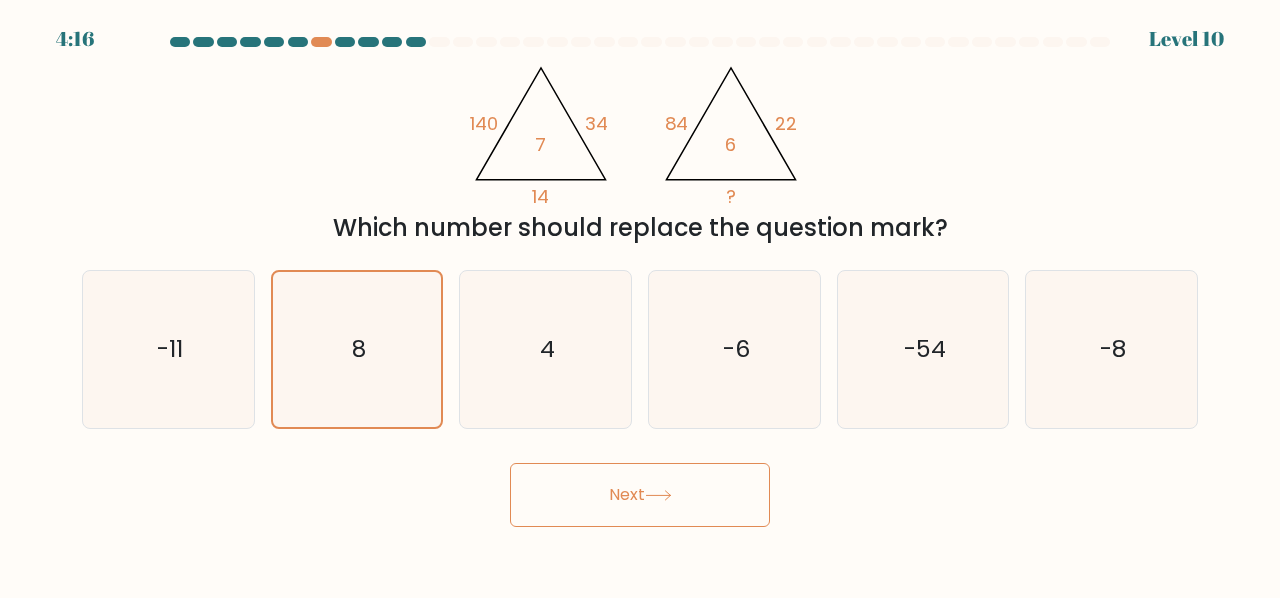 click on "Next" at bounding box center [640, 495] 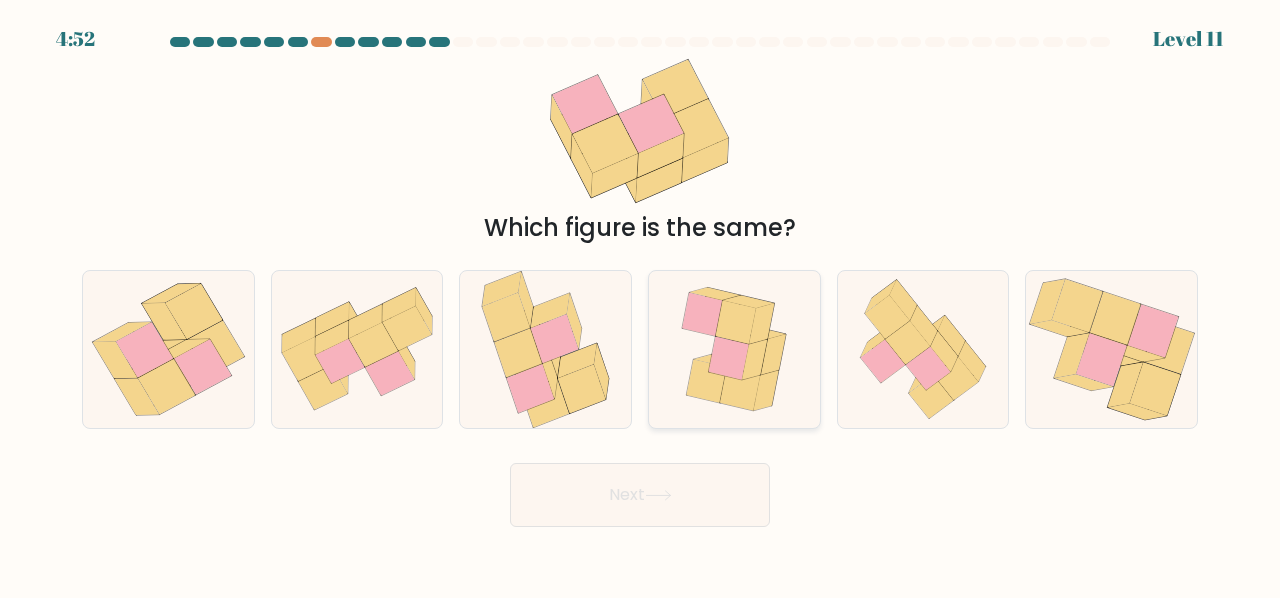 click 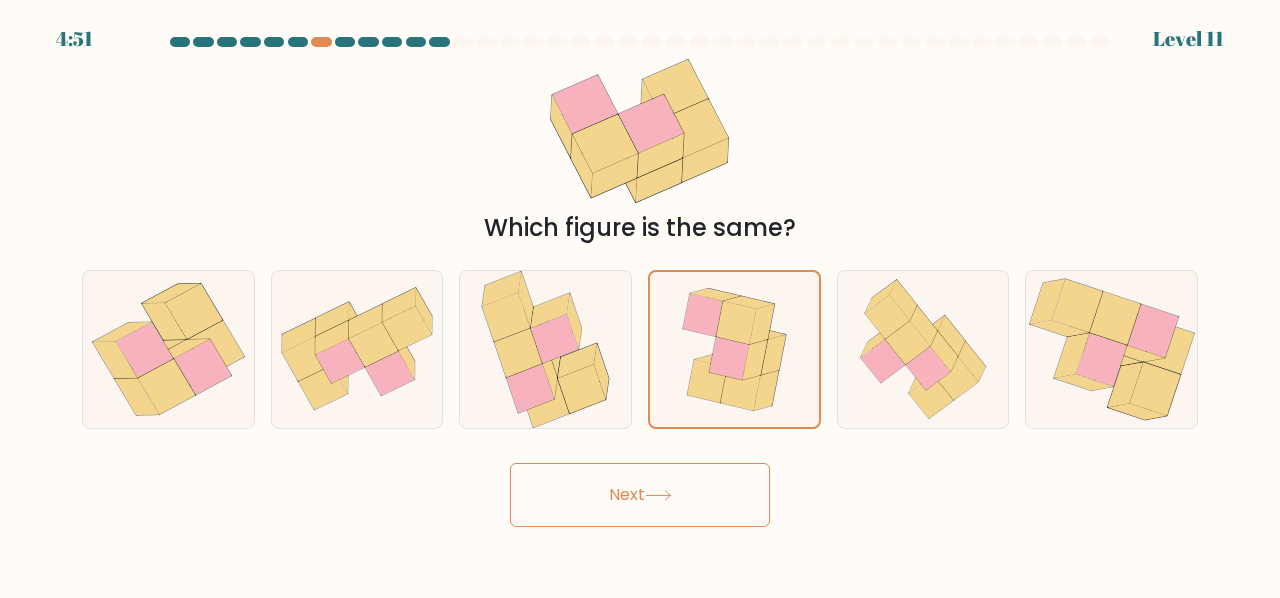 click on "Next" at bounding box center (640, 495) 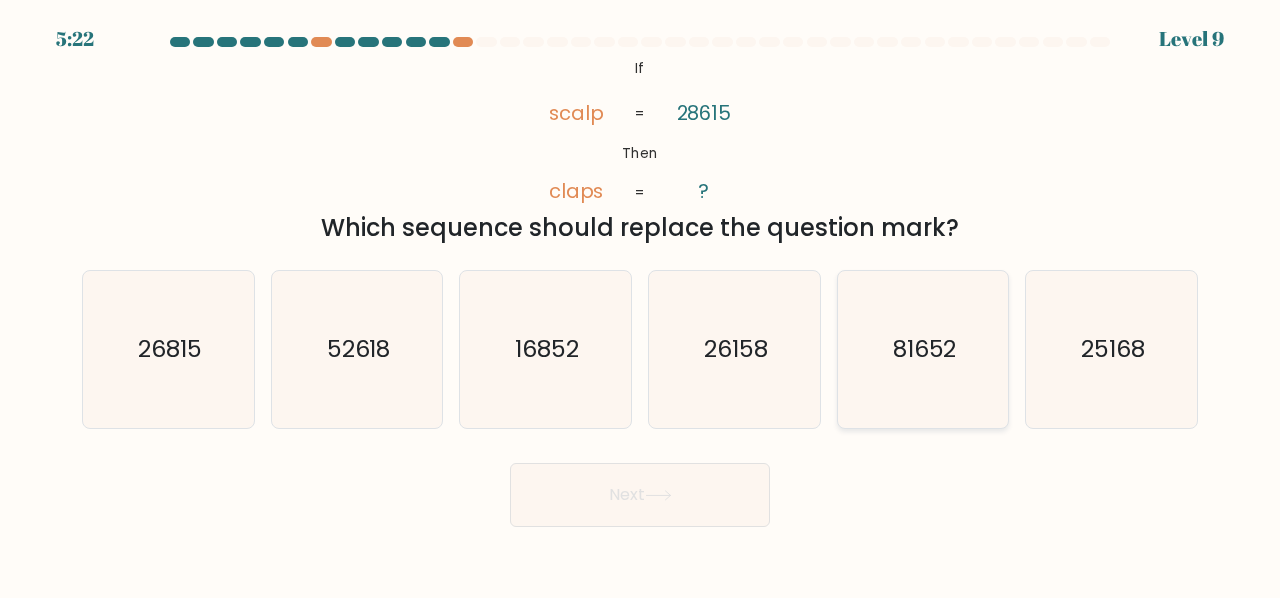 click on "81652" 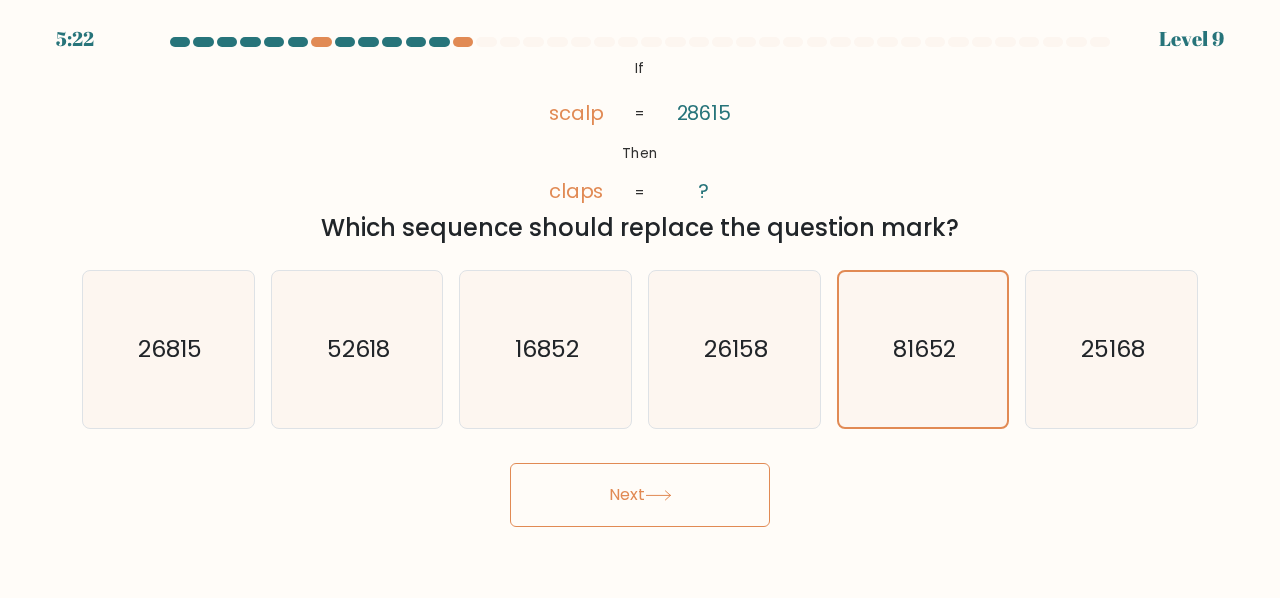 click on "Next" at bounding box center (640, 495) 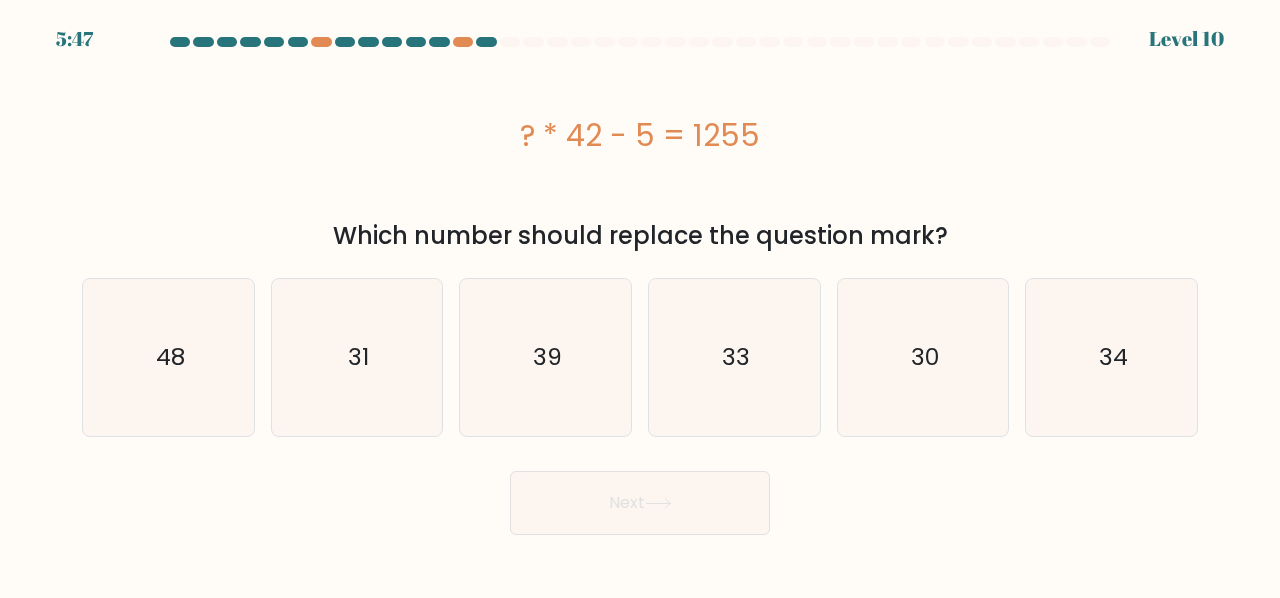 type 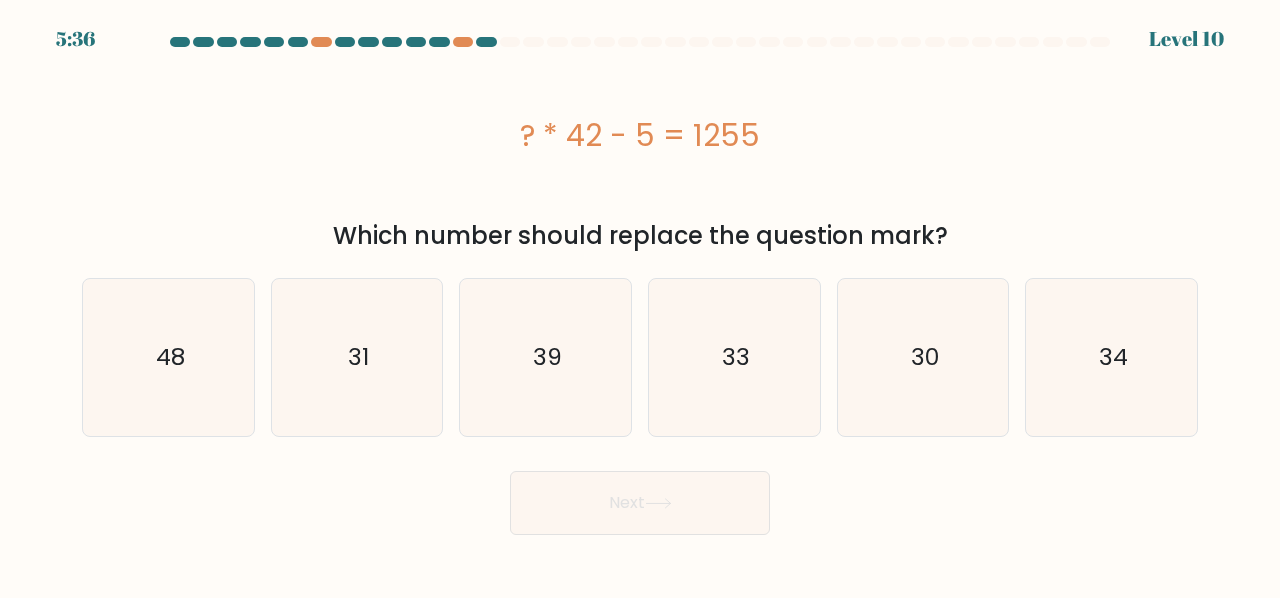 click on "Next" at bounding box center [640, 498] 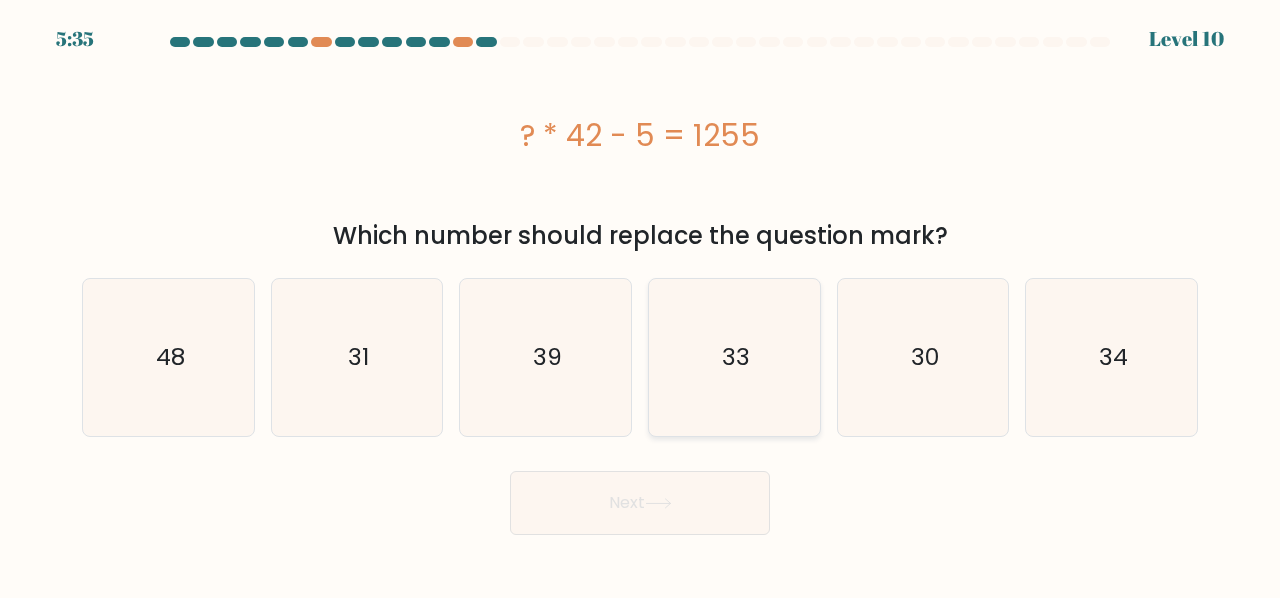 click on "33" 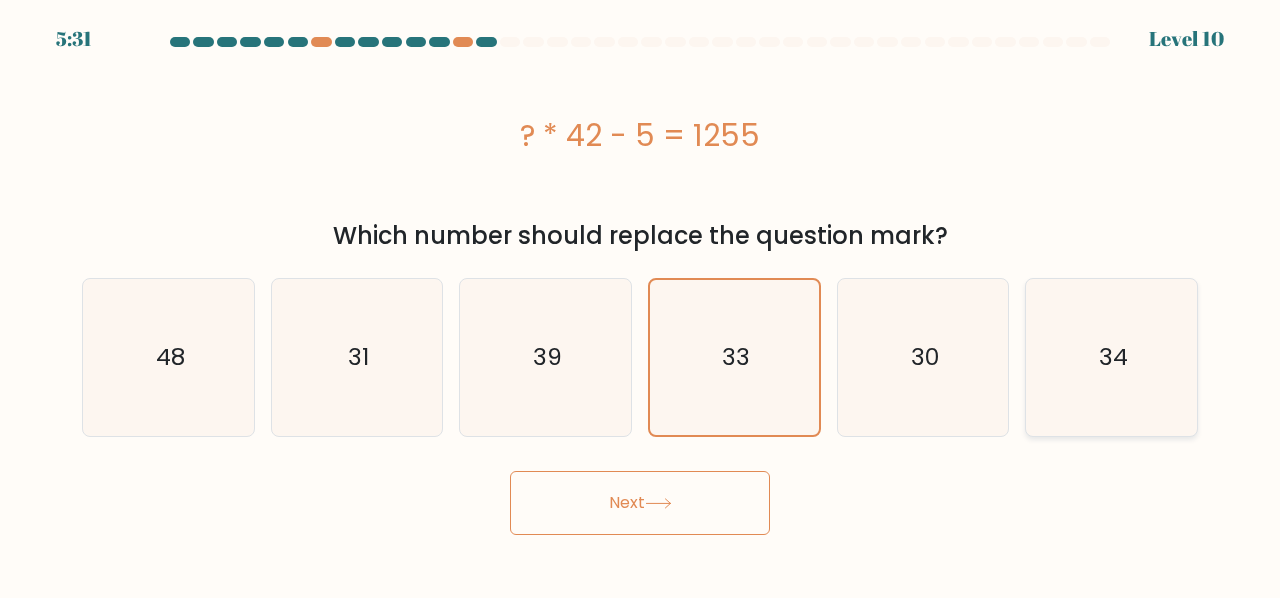 click on "34" 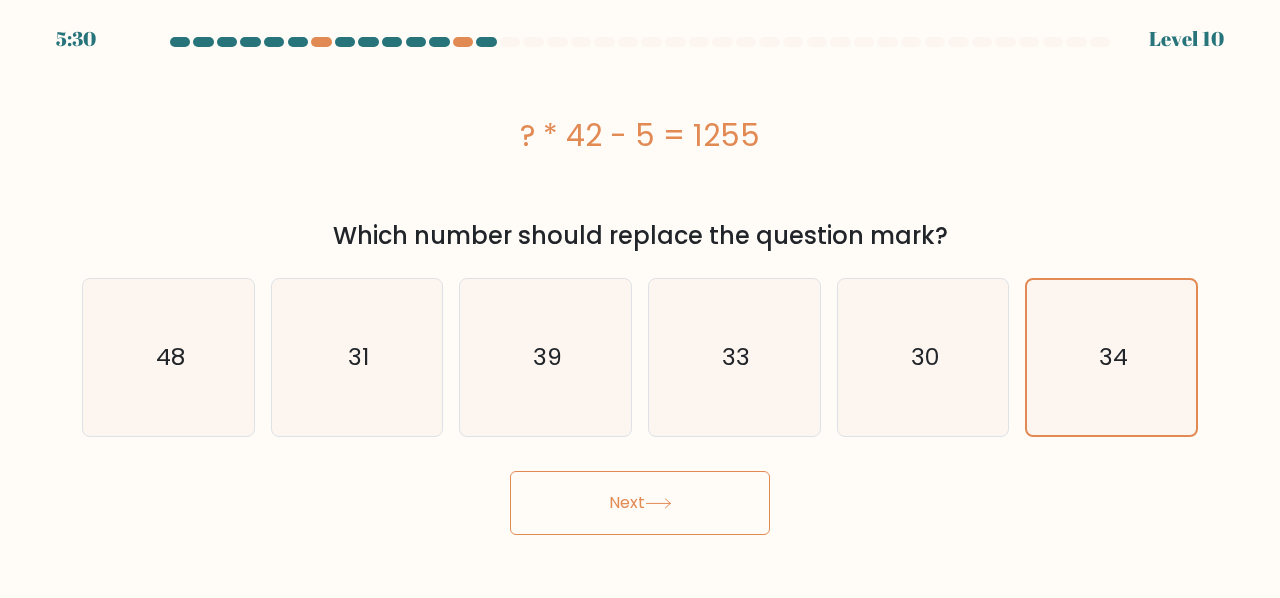 click on "Next" at bounding box center (640, 503) 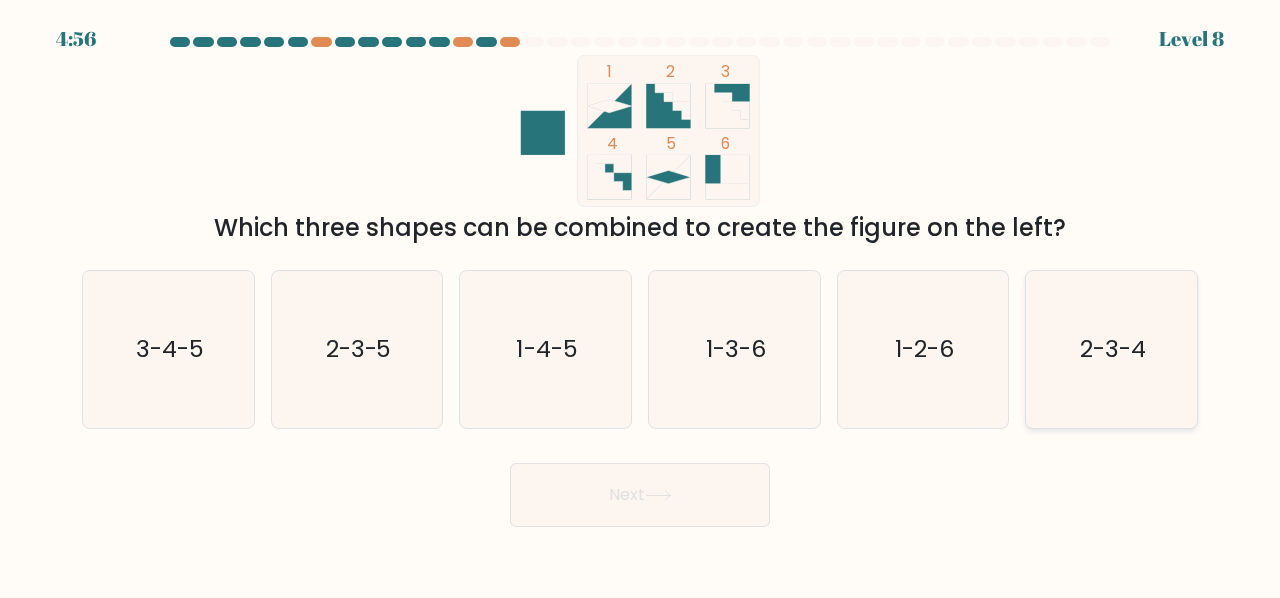 click on "2-3-4" 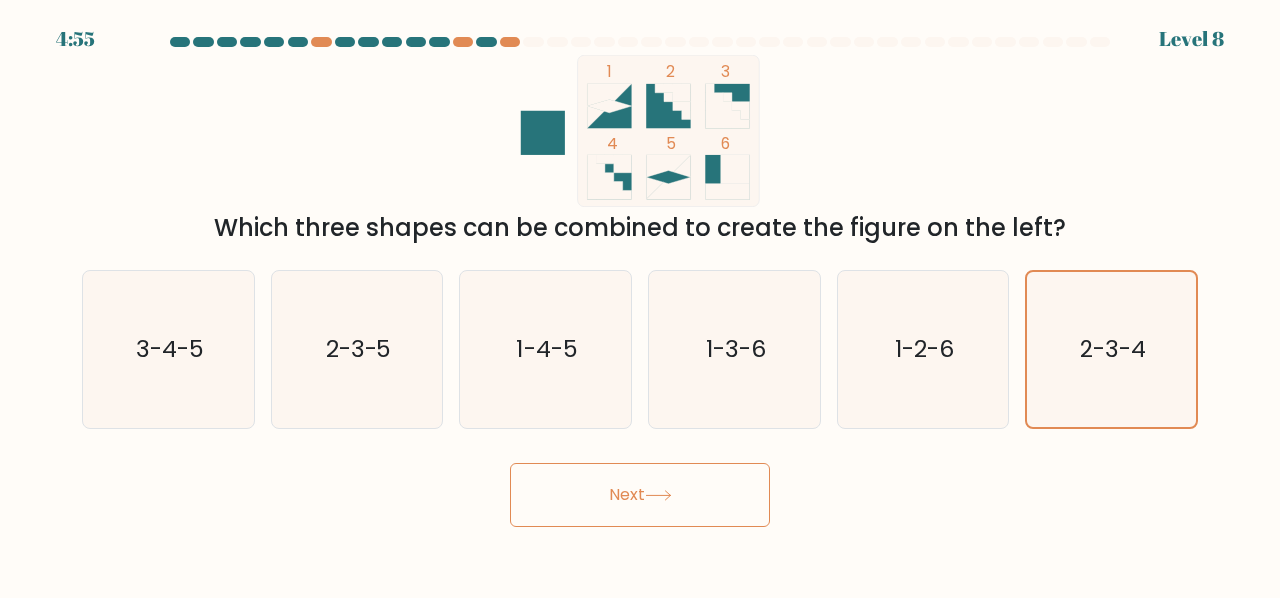 click on "Next" at bounding box center [640, 495] 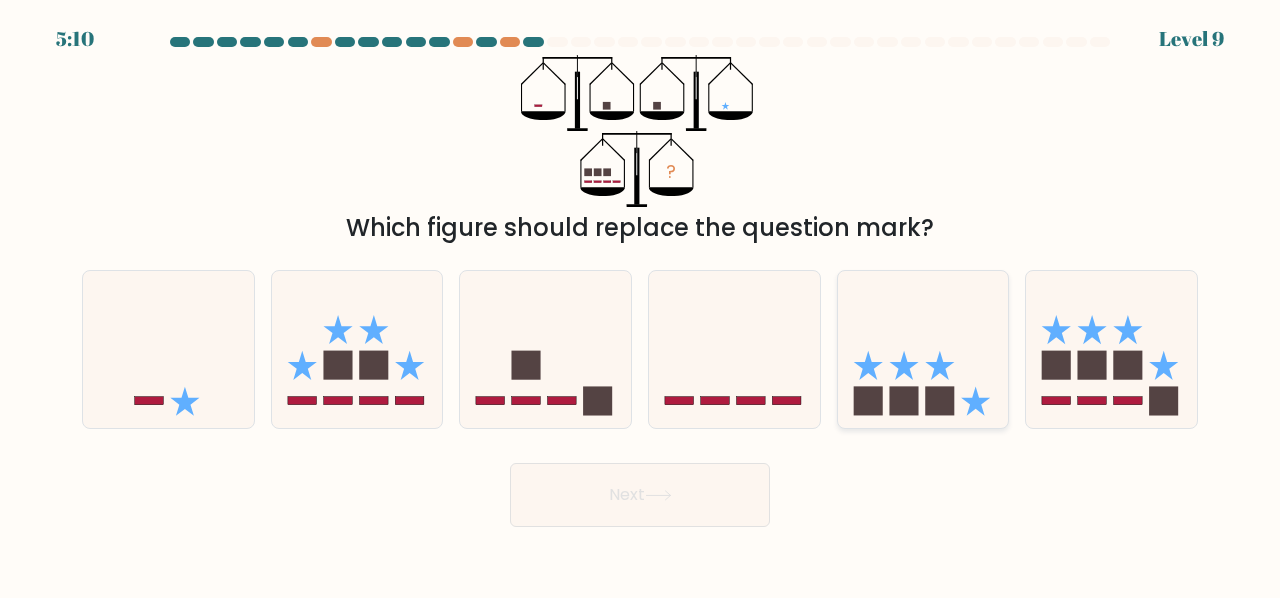 click 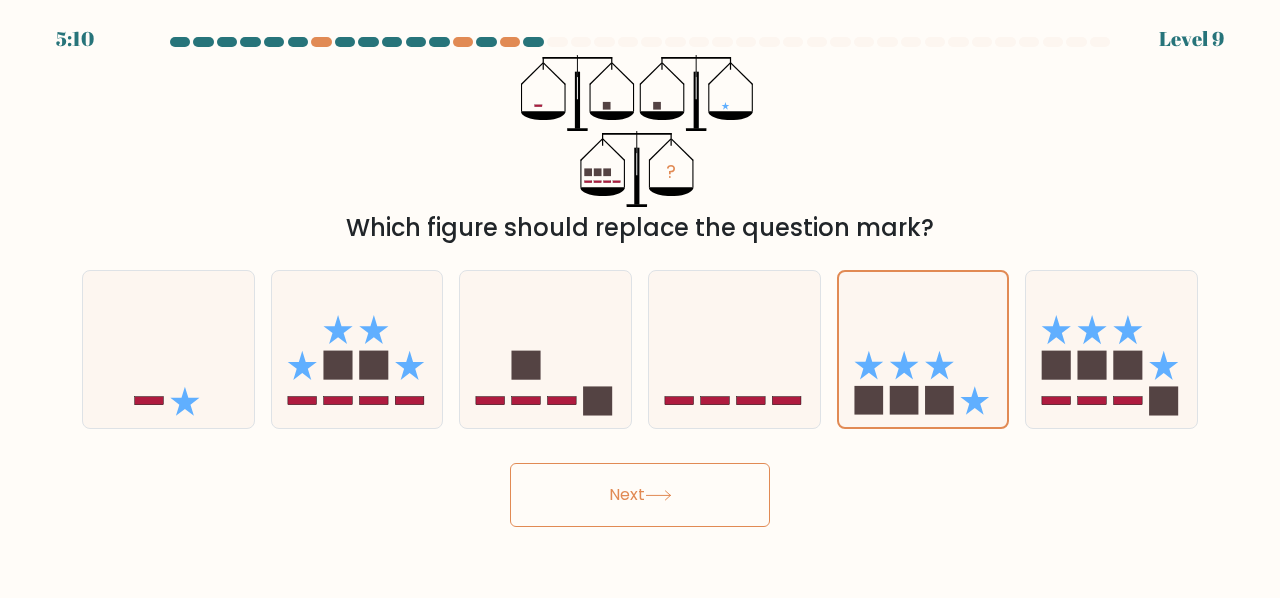 click on "Next" at bounding box center (640, 495) 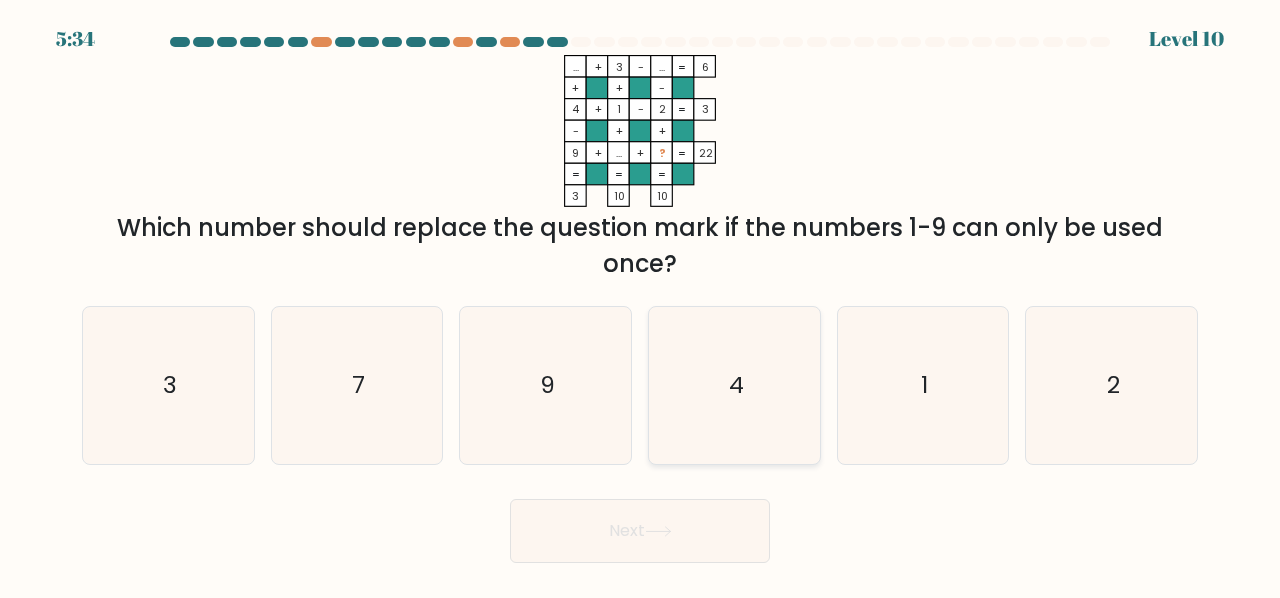 click on "4" 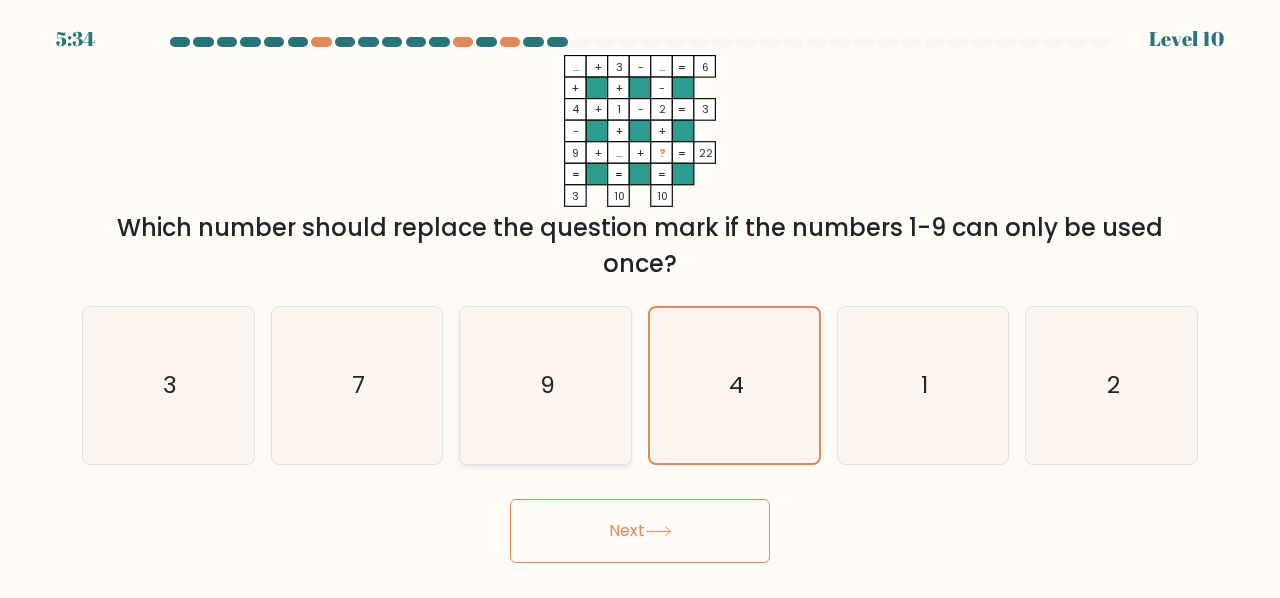 click on "9" 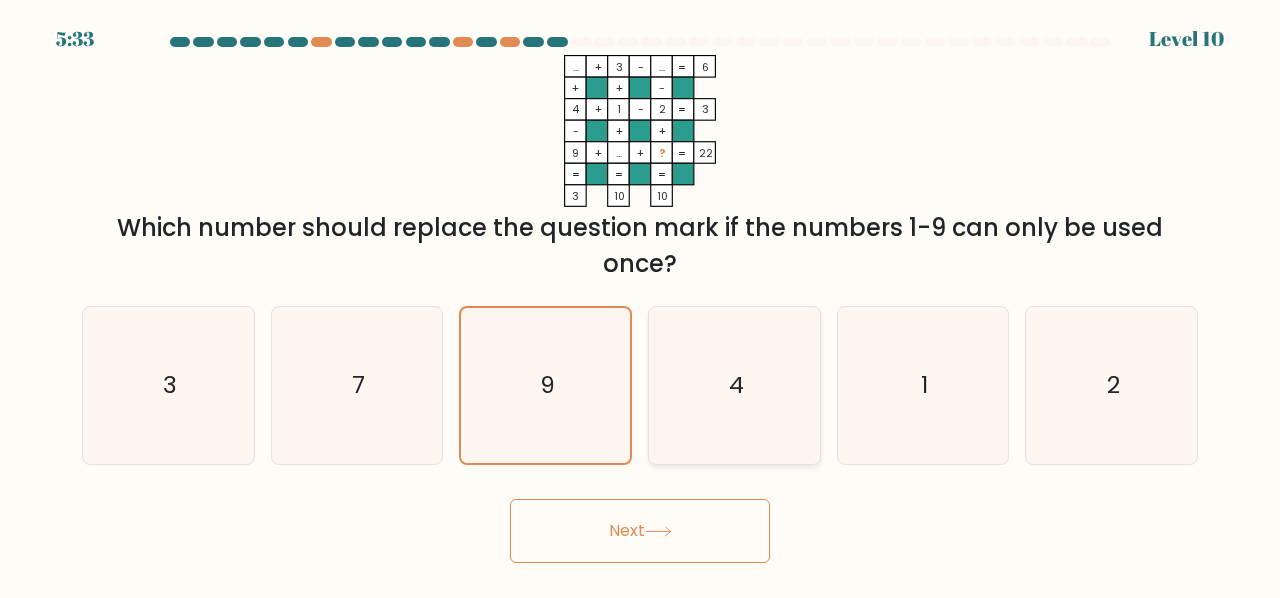 click on "4" 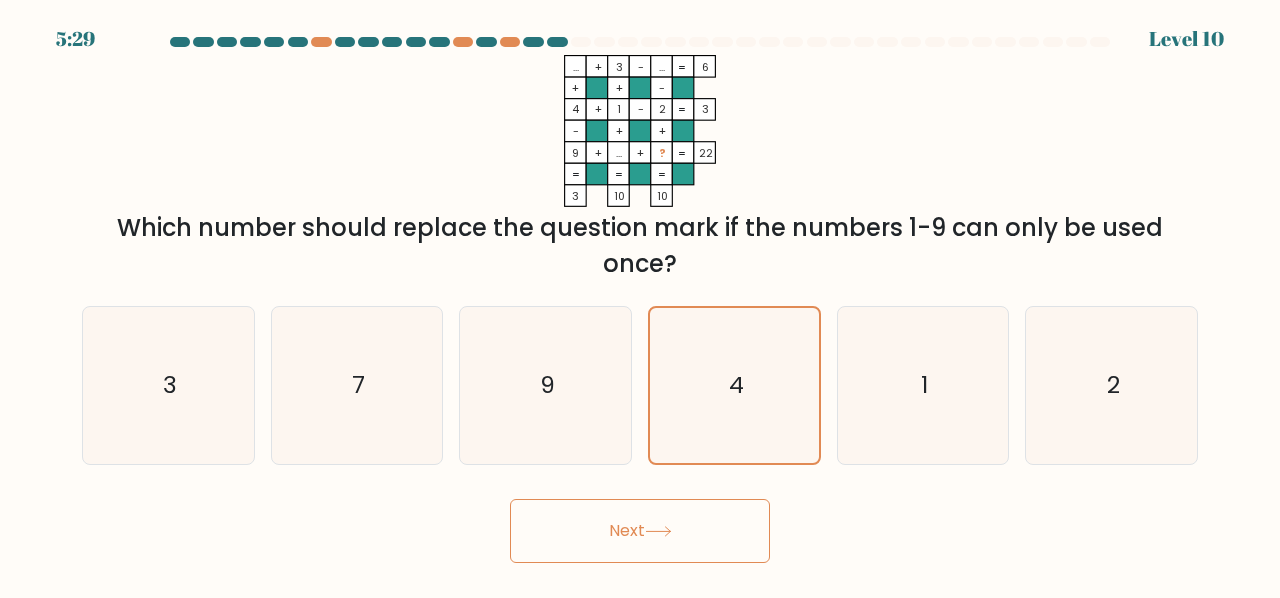 drag, startPoint x: 109, startPoint y: 219, endPoint x: 886, endPoint y: 265, distance: 778.3605 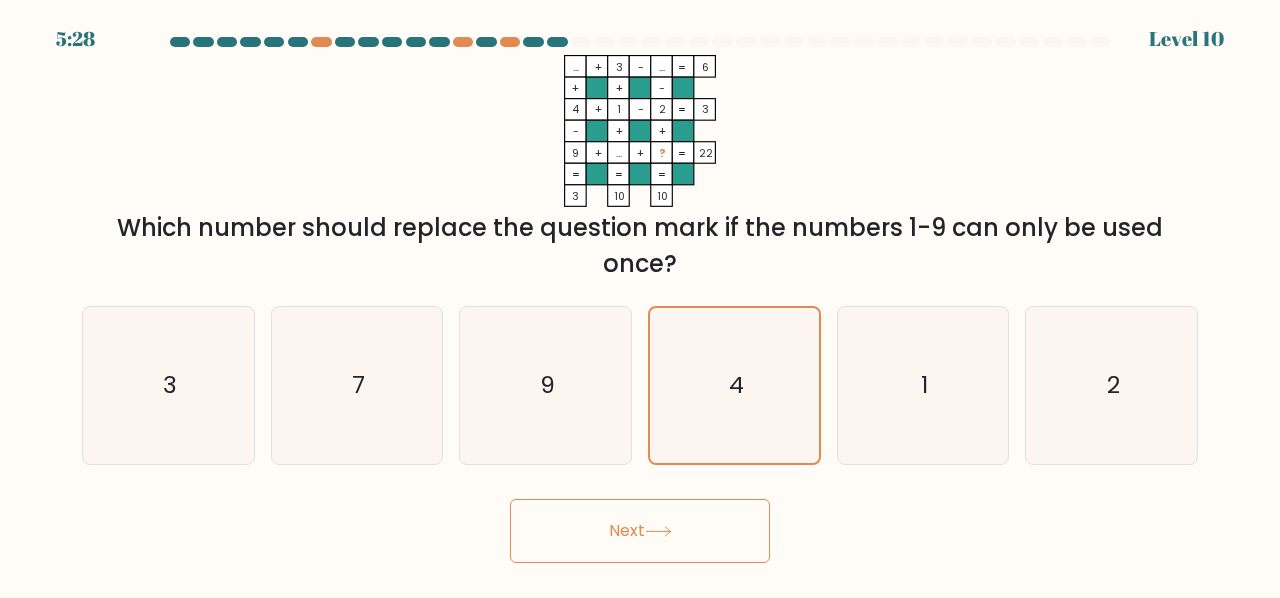 click on "Which number should replace the question mark if the numbers 1-9 can only be used once?" at bounding box center (640, 246) 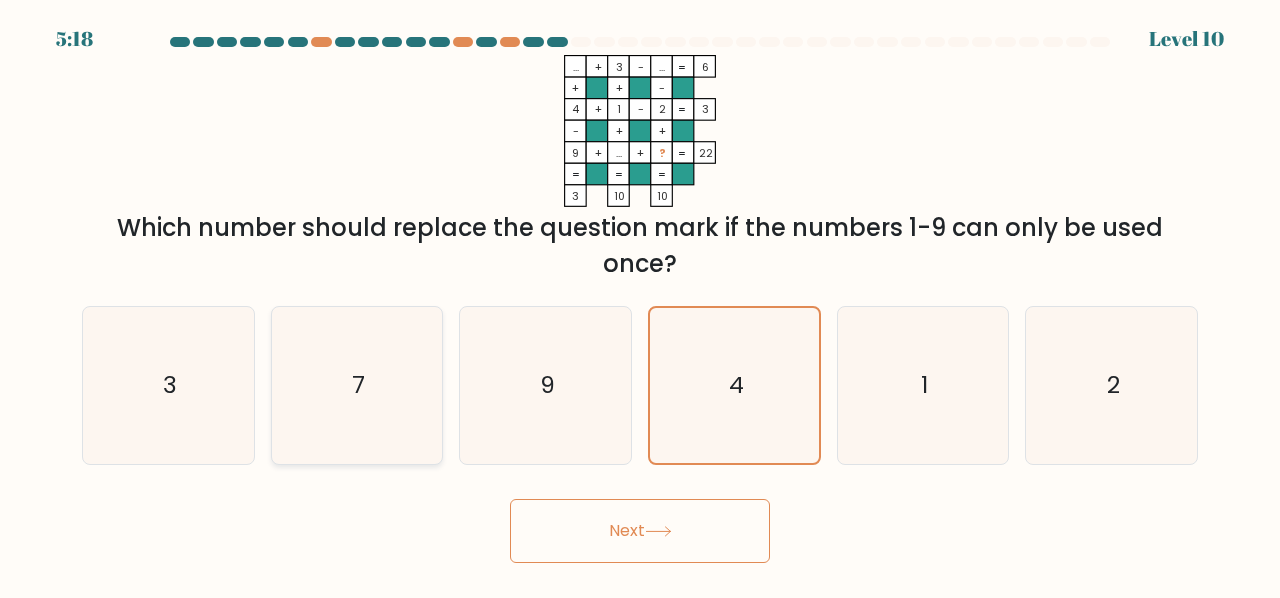 click on "7" 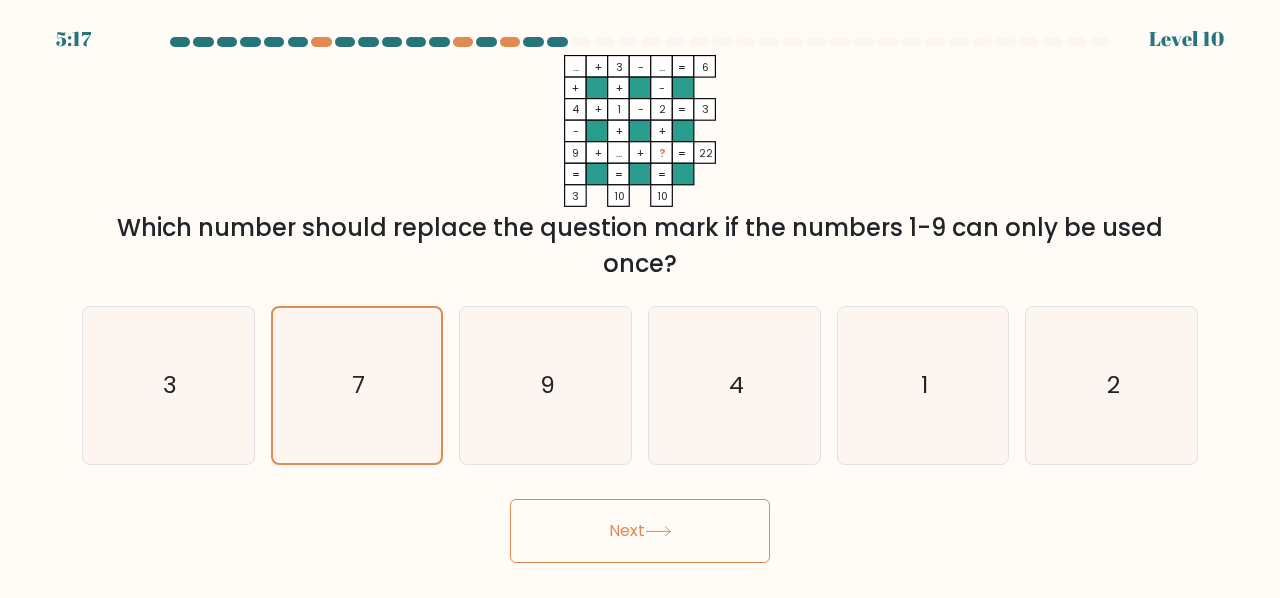 click on "Next" at bounding box center [640, 531] 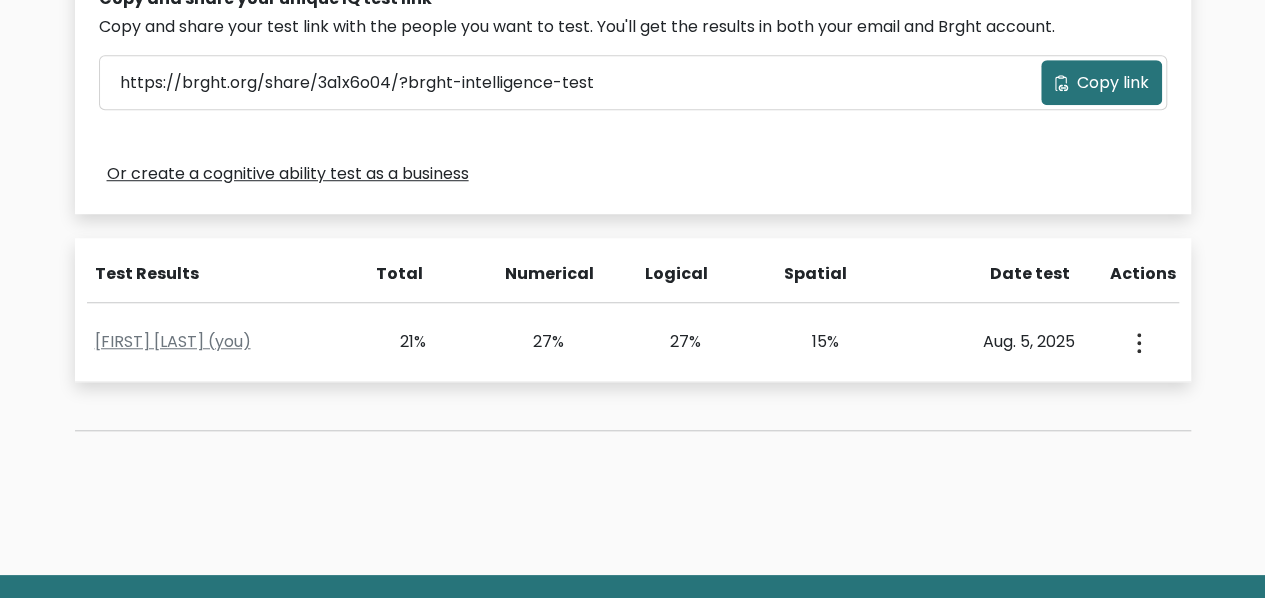 scroll, scrollTop: 700, scrollLeft: 0, axis: vertical 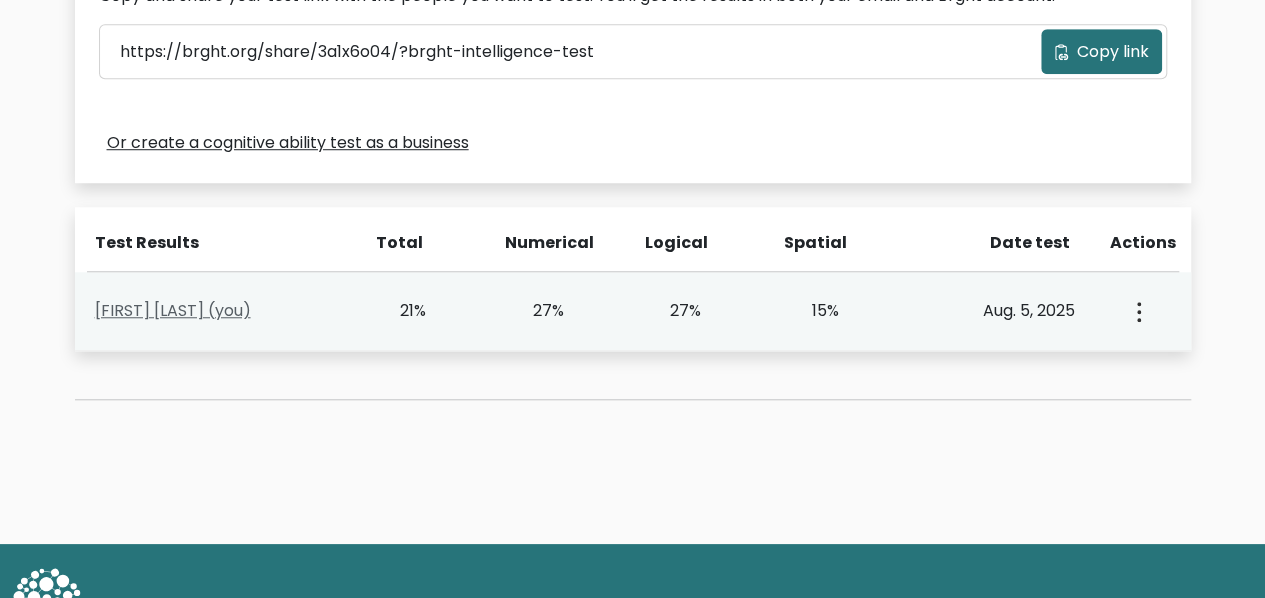 click on "[FIRST] [LAST] (you)" at bounding box center [173, 310] 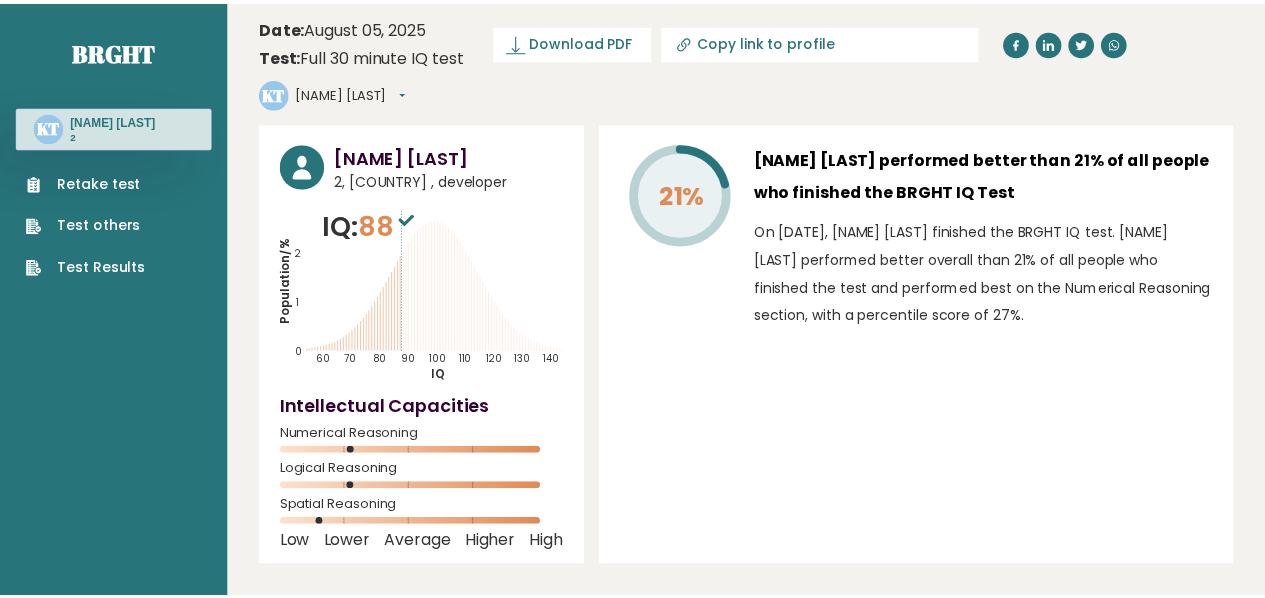 scroll, scrollTop: 0, scrollLeft: 0, axis: both 